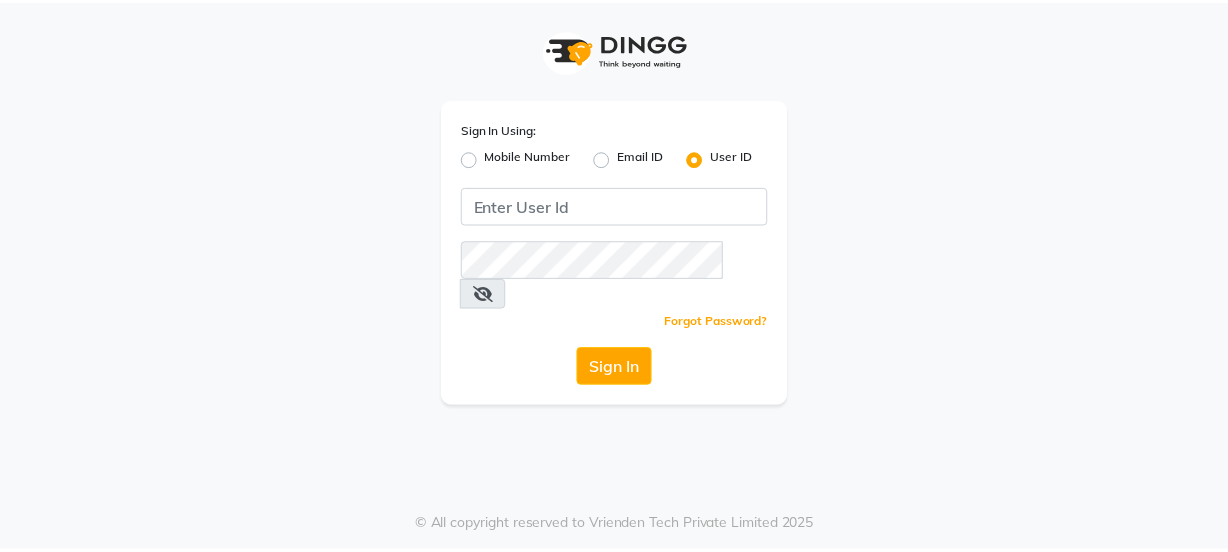 scroll, scrollTop: 0, scrollLeft: 0, axis: both 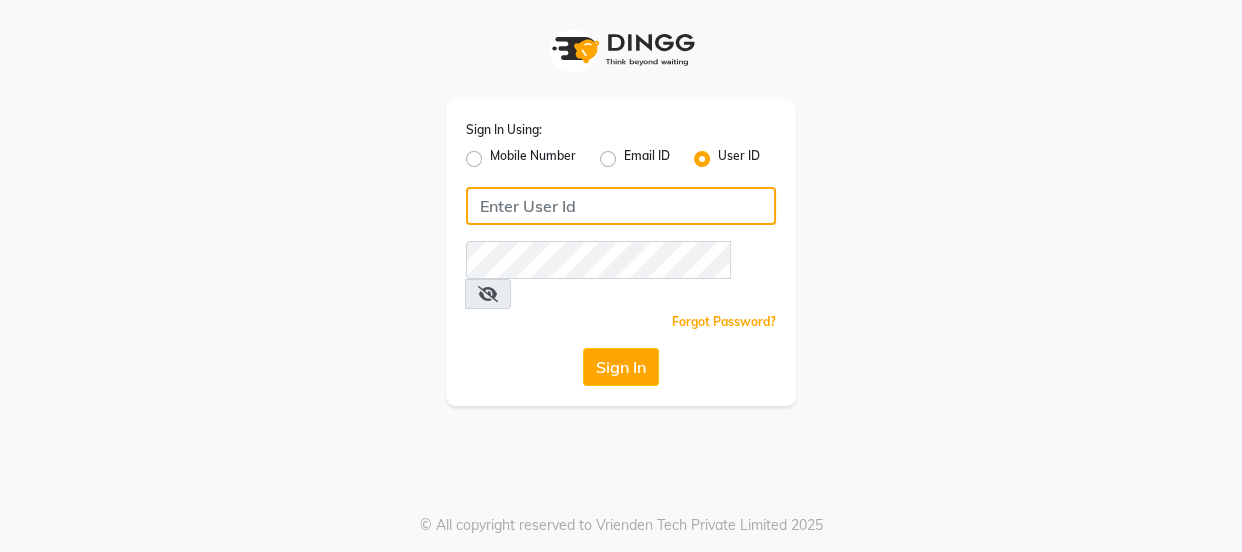 click 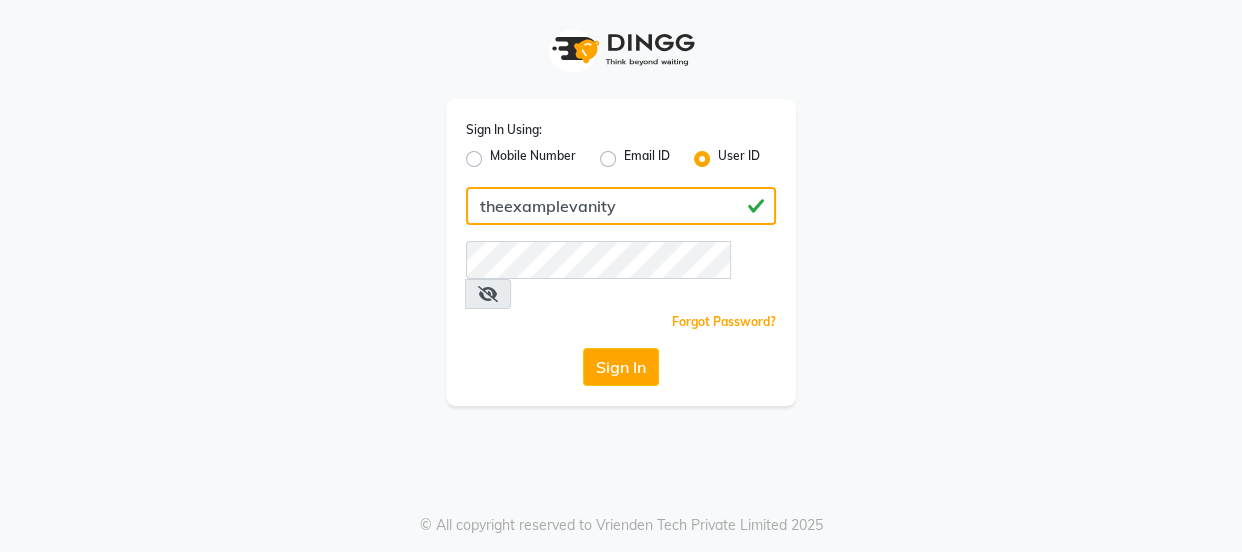 type on "theexamplevanity" 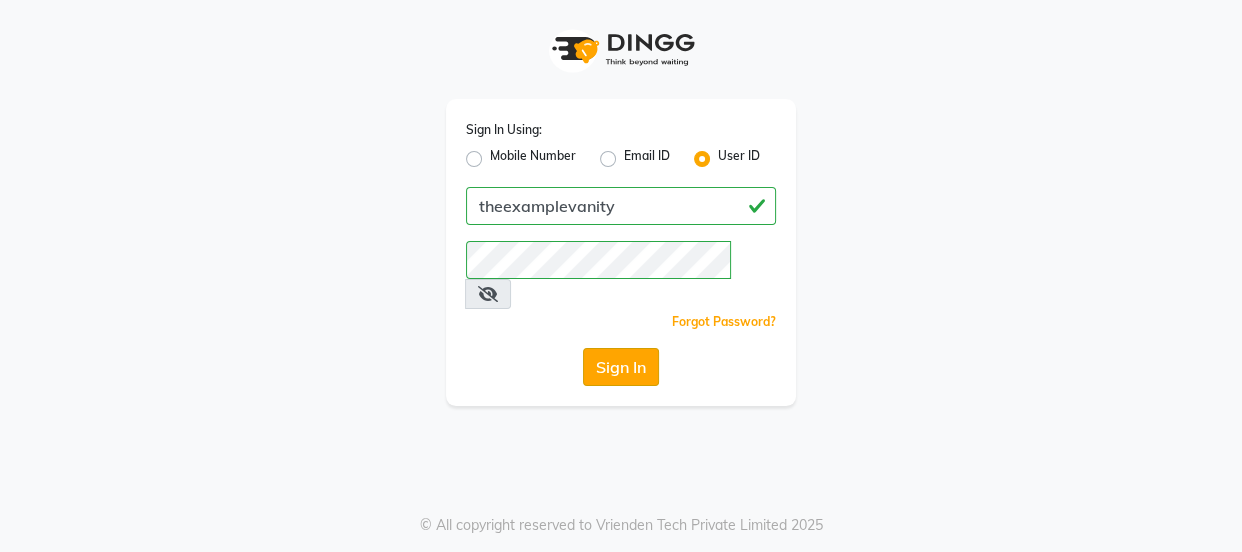 click on "Sign In" 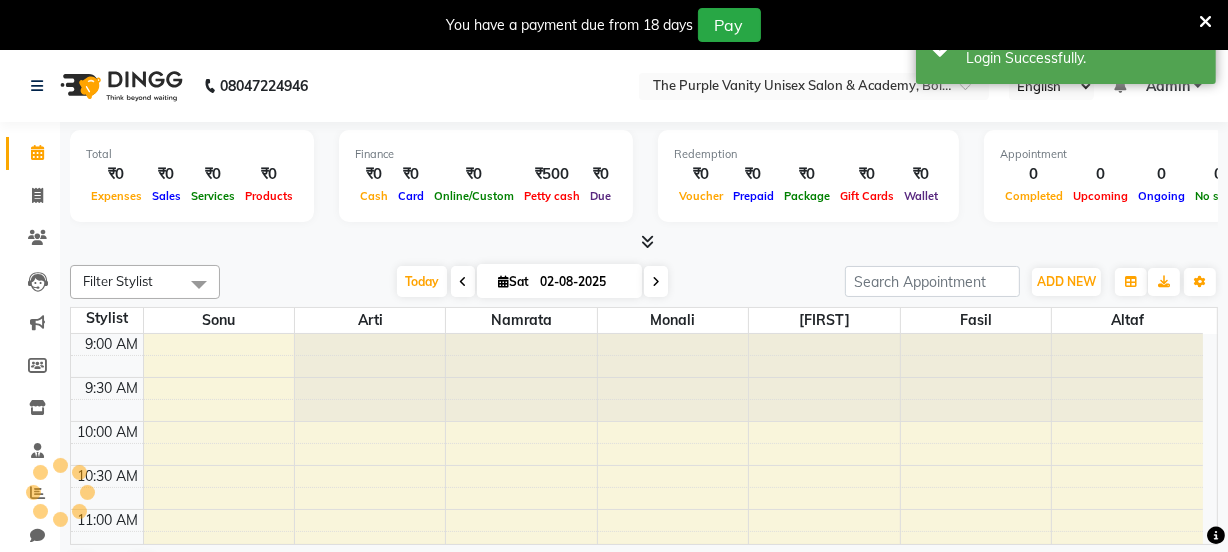 scroll, scrollTop: 0, scrollLeft: 0, axis: both 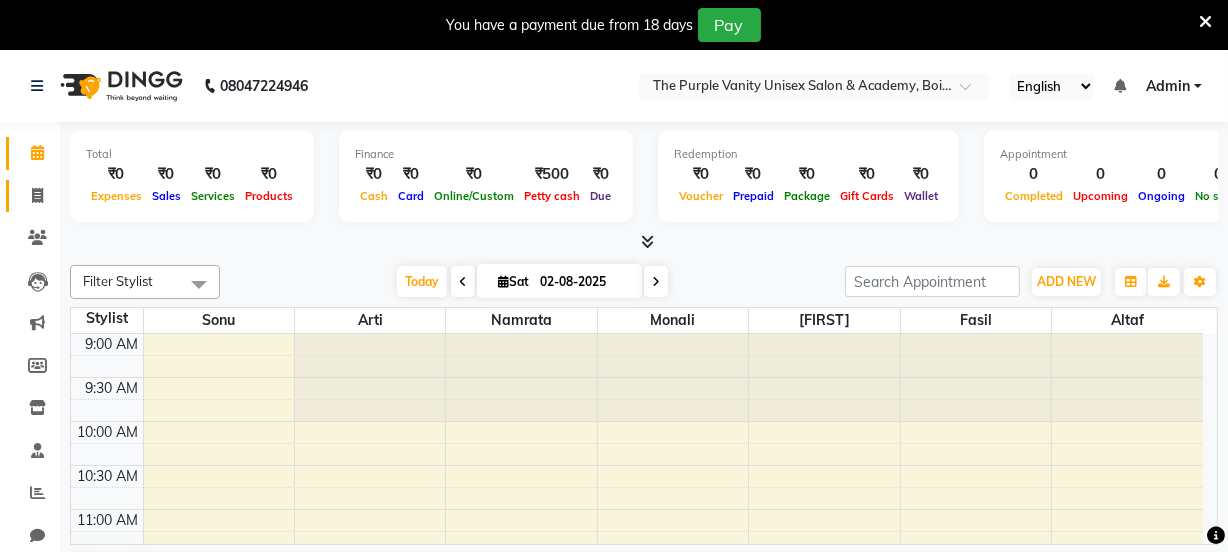 click 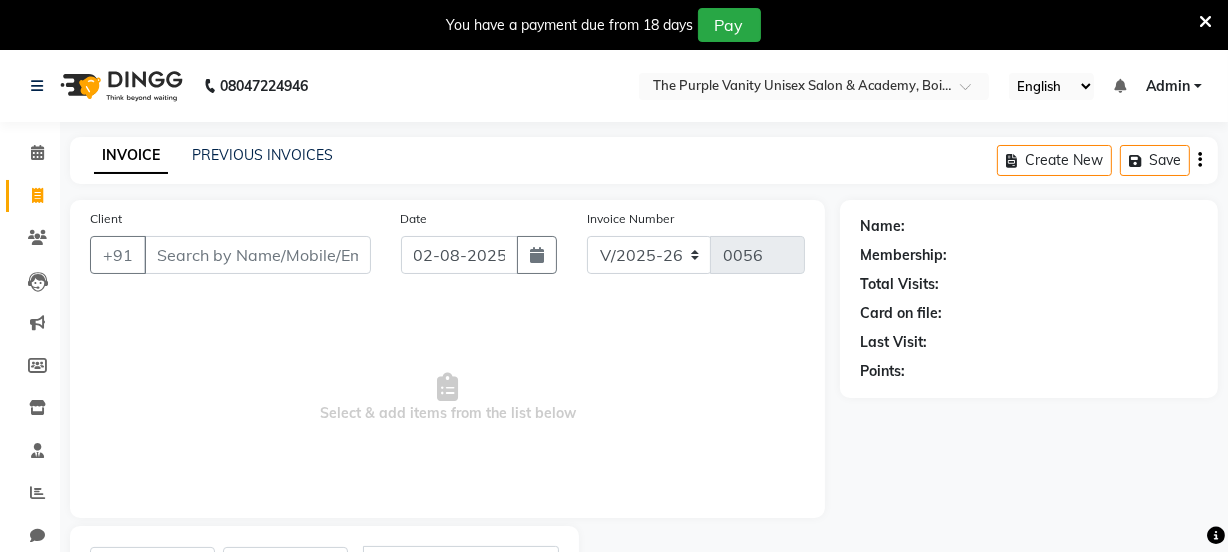 click on "Client" at bounding box center (257, 255) 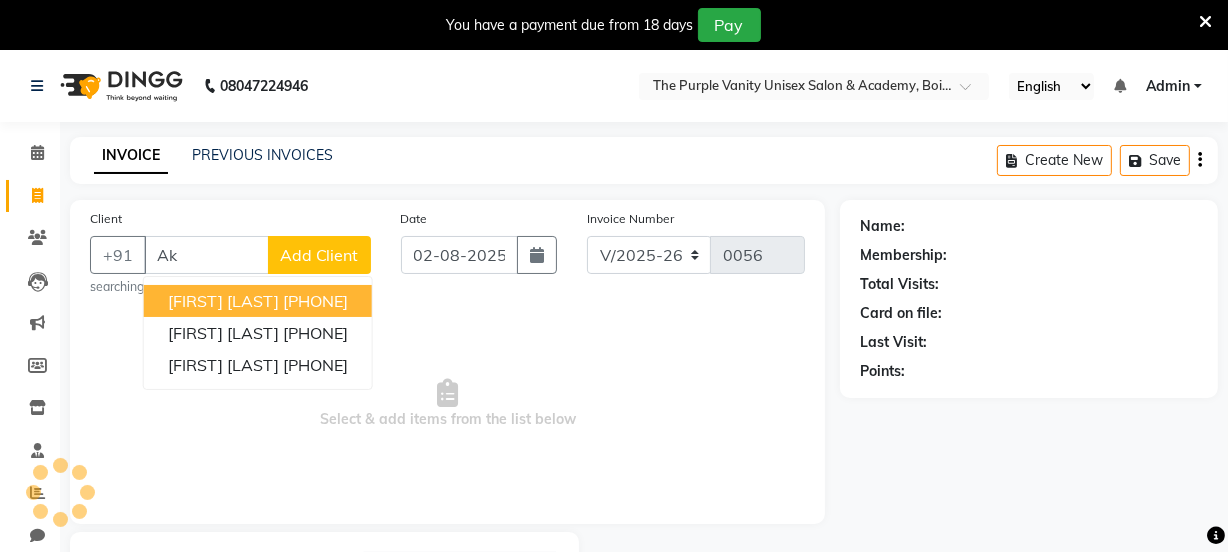 type on "A" 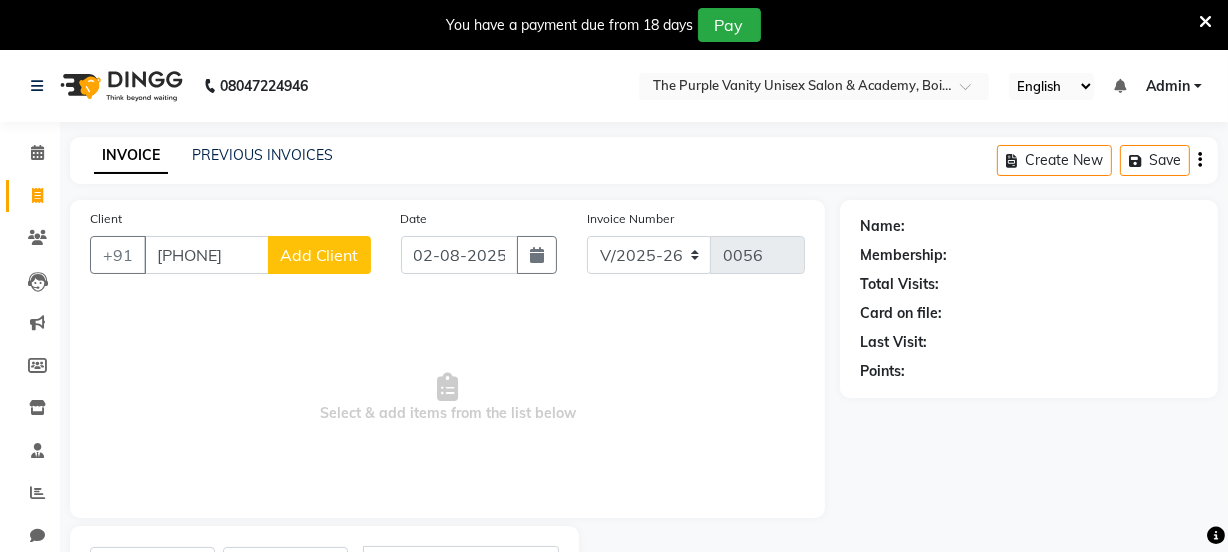 type on "[PHONE]" 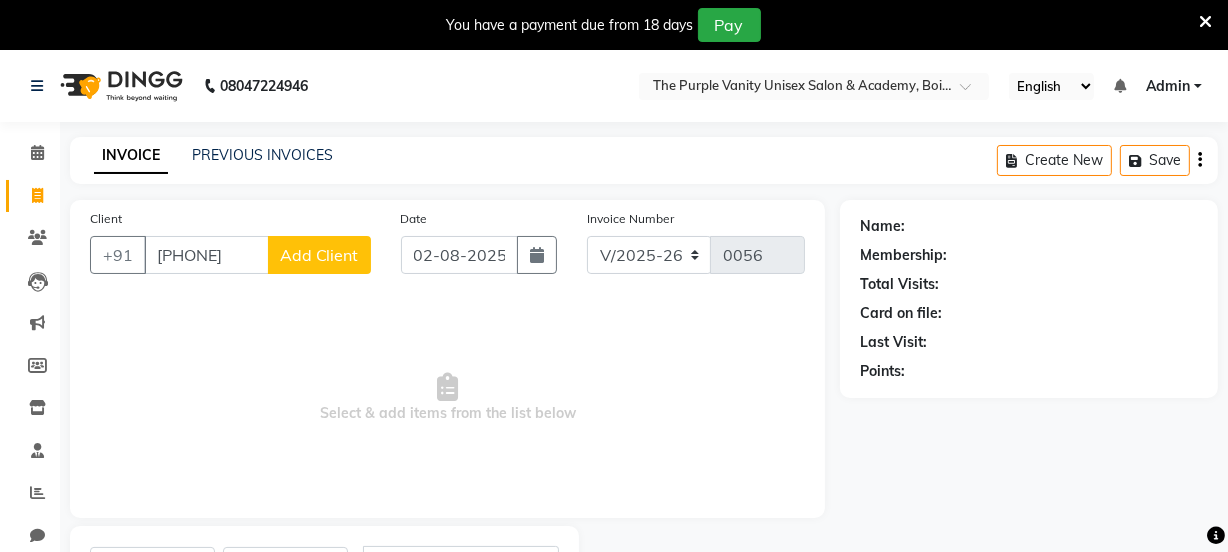click on "Add Client" 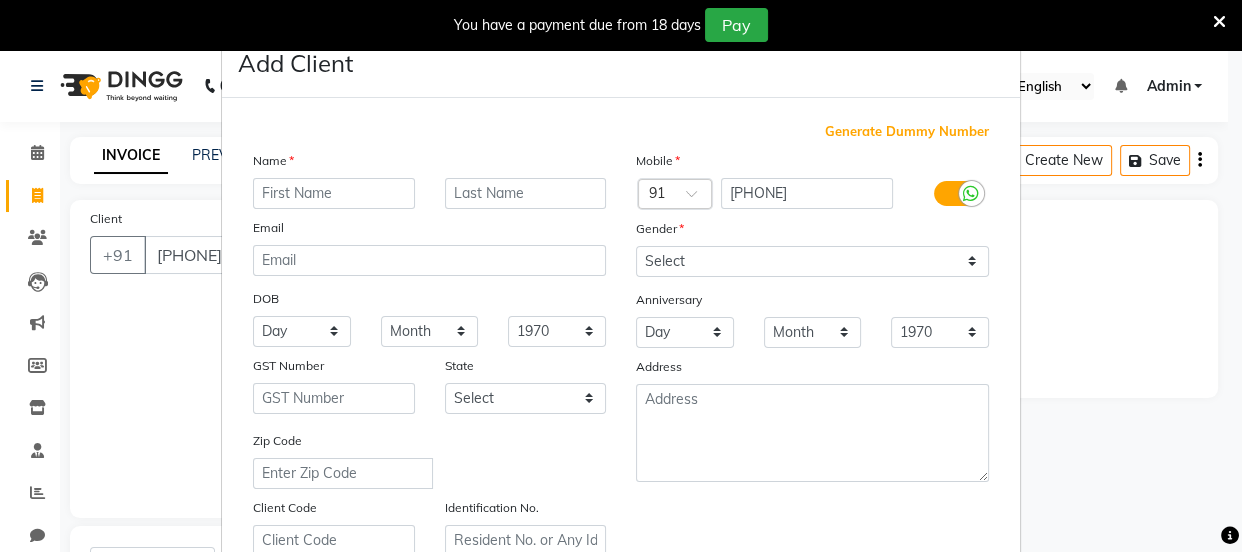 click at bounding box center [334, 193] 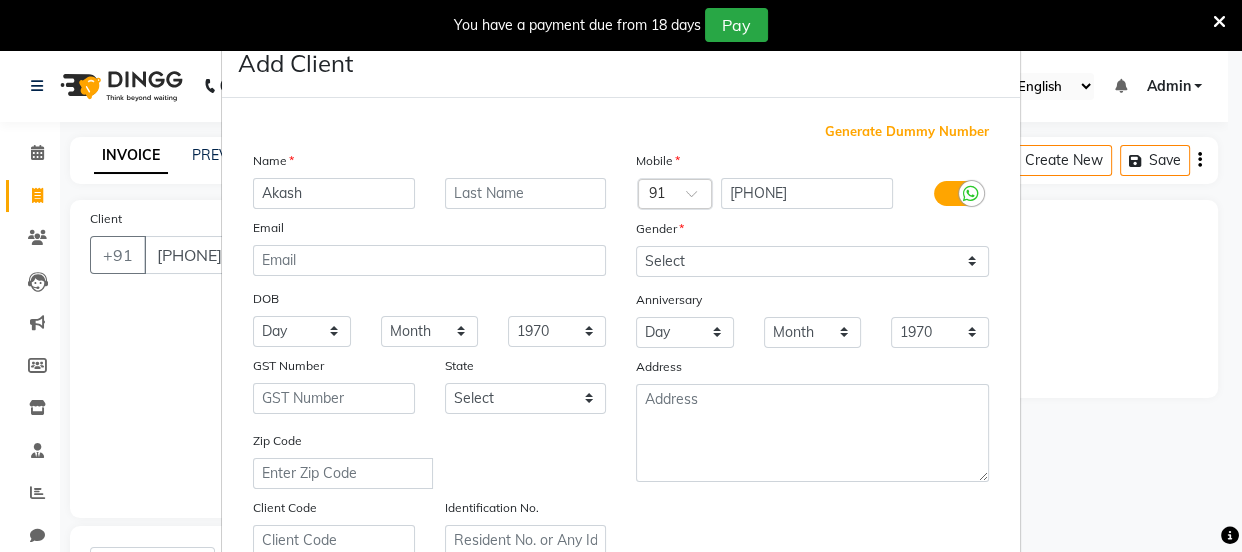 type on "Akash" 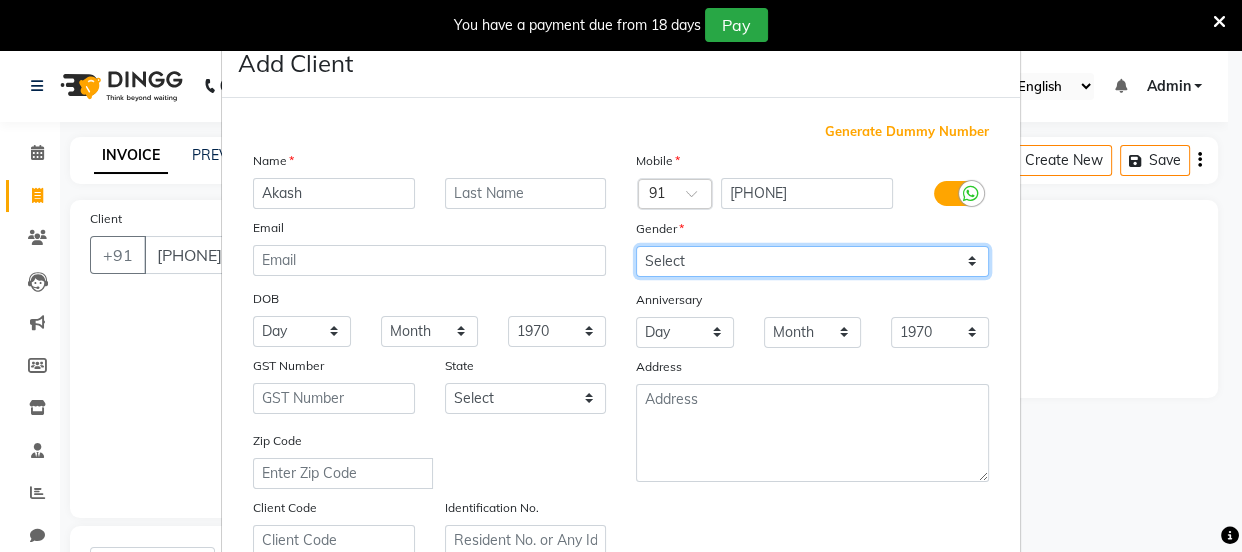 click on "Select Male Female Other Prefer Not To Say" at bounding box center (812, 261) 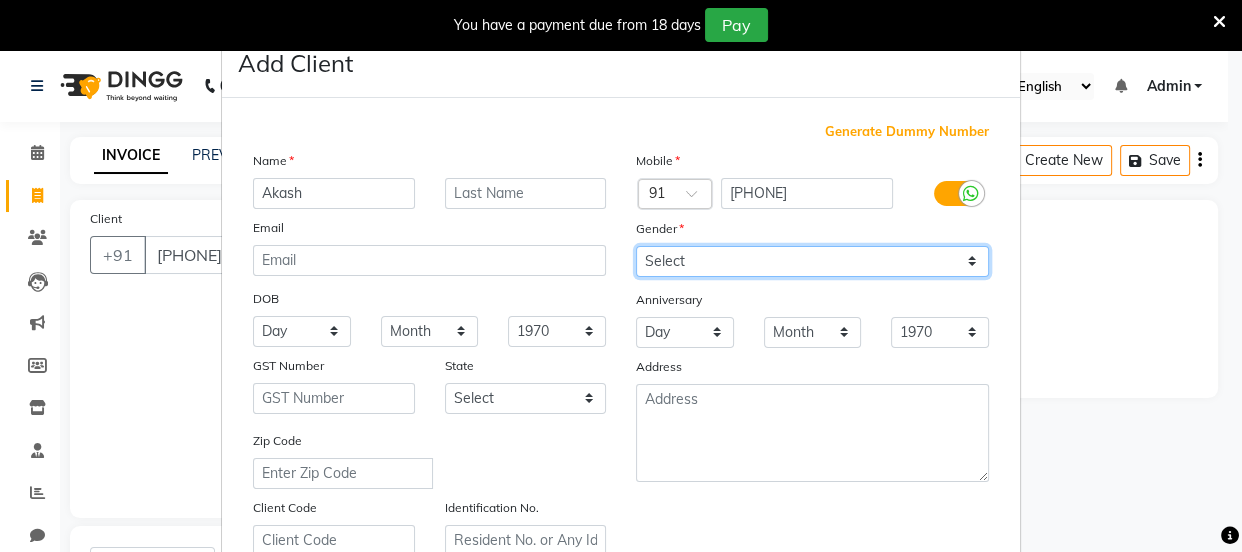 select on "male" 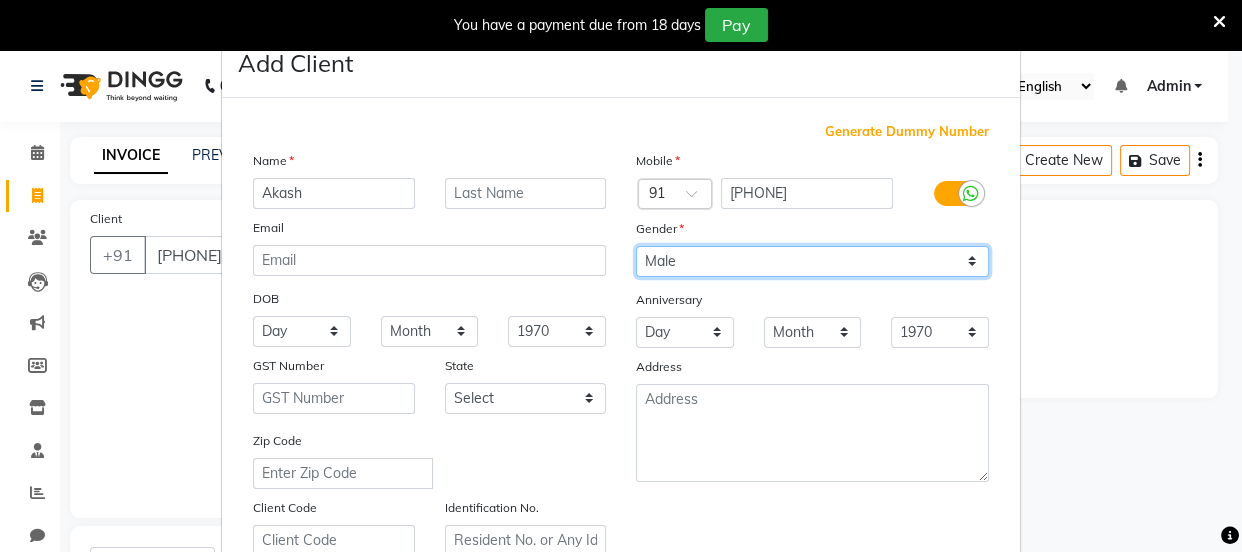 click on "Select Male Female Other Prefer Not To Say" at bounding box center [812, 261] 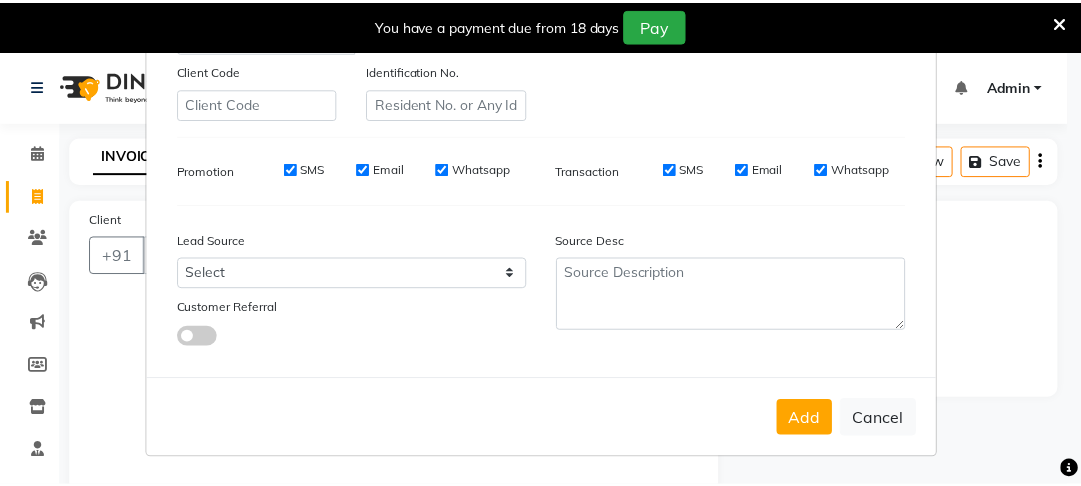 scroll, scrollTop: 445, scrollLeft: 0, axis: vertical 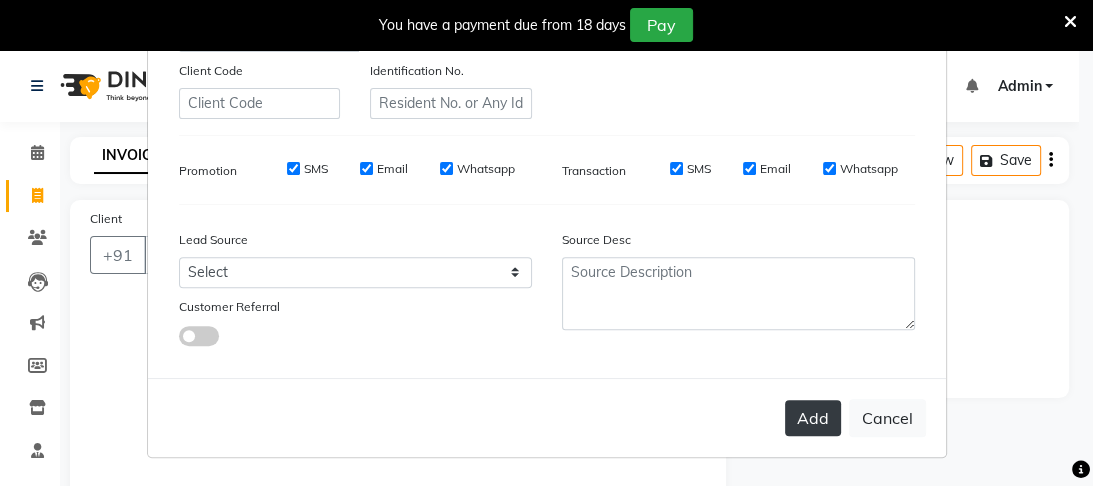 click on "Add" at bounding box center [813, 418] 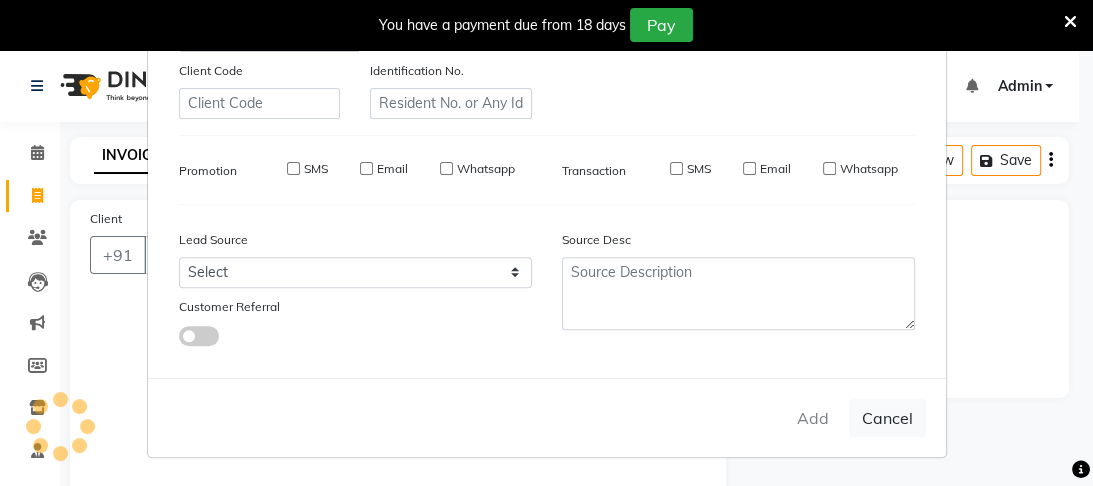type 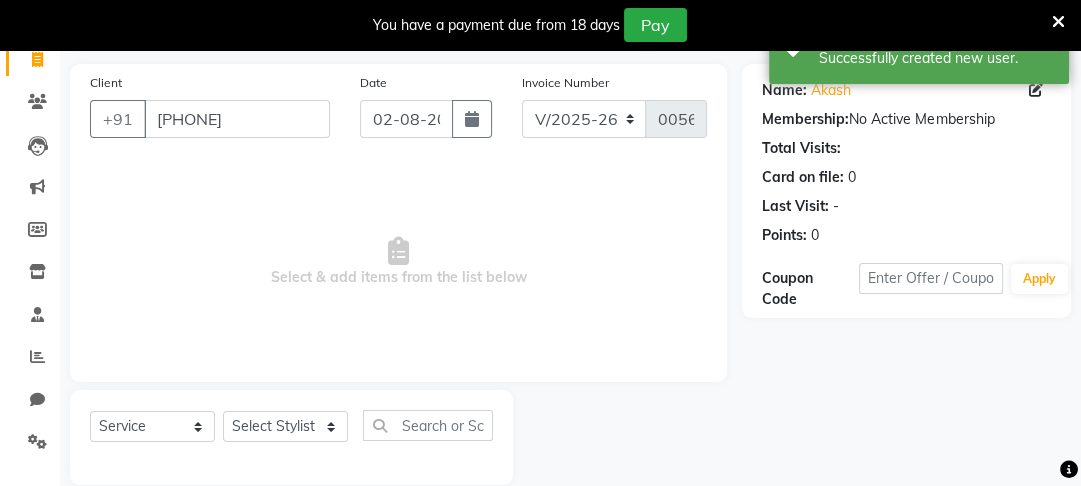 scroll, scrollTop: 166, scrollLeft: 0, axis: vertical 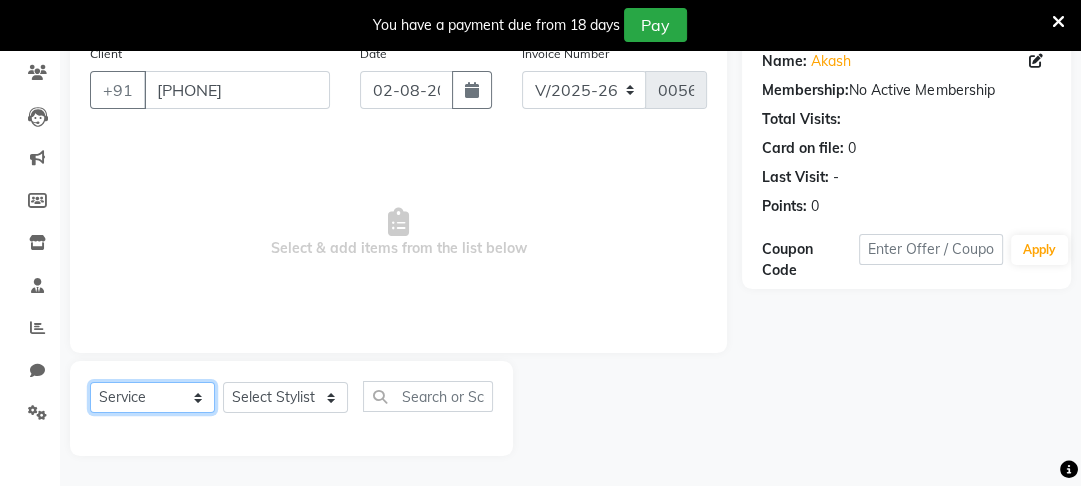click on "Select  Service  Product  Membership  Package Voucher Prepaid Gift Card" 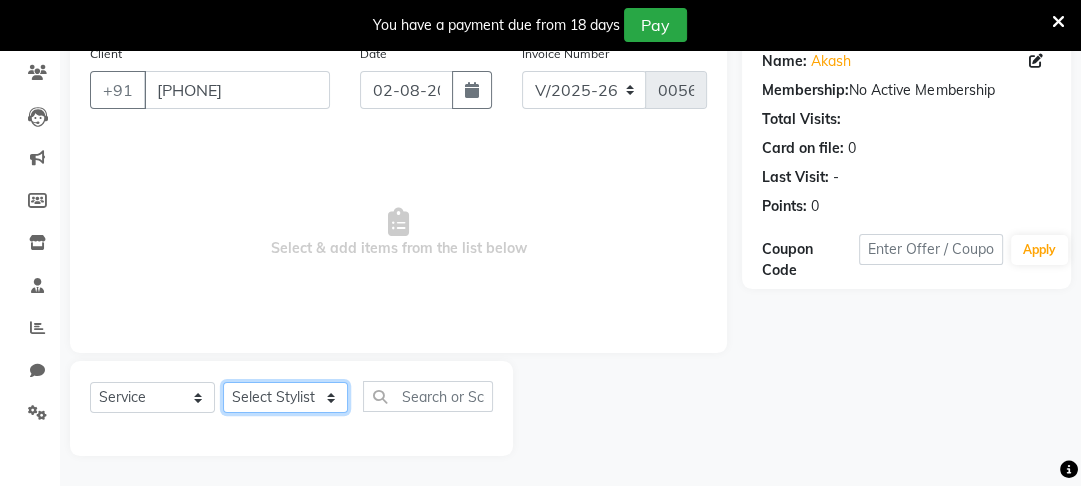 click on "Select Stylist Altaf Arti Fasil Monali namrata sonu Suhaib" 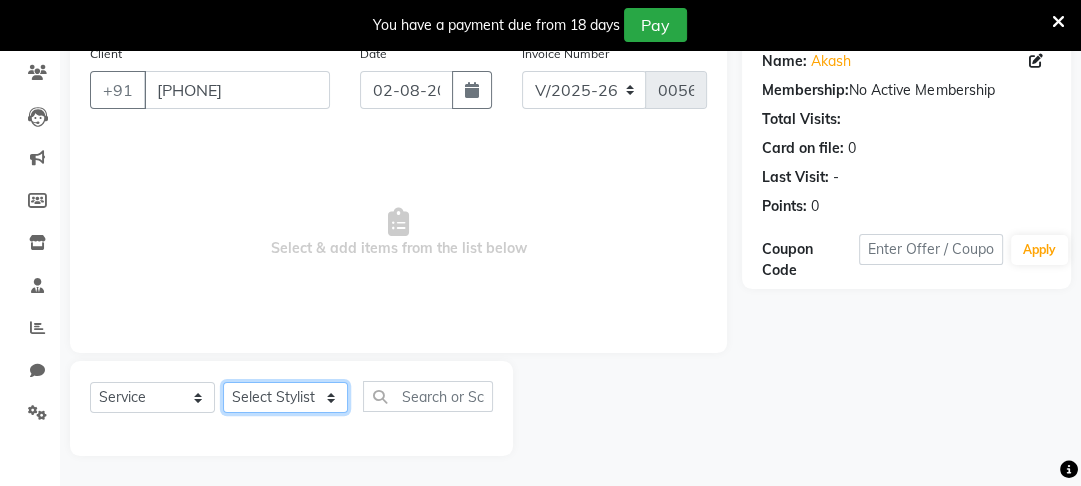 select on "71496" 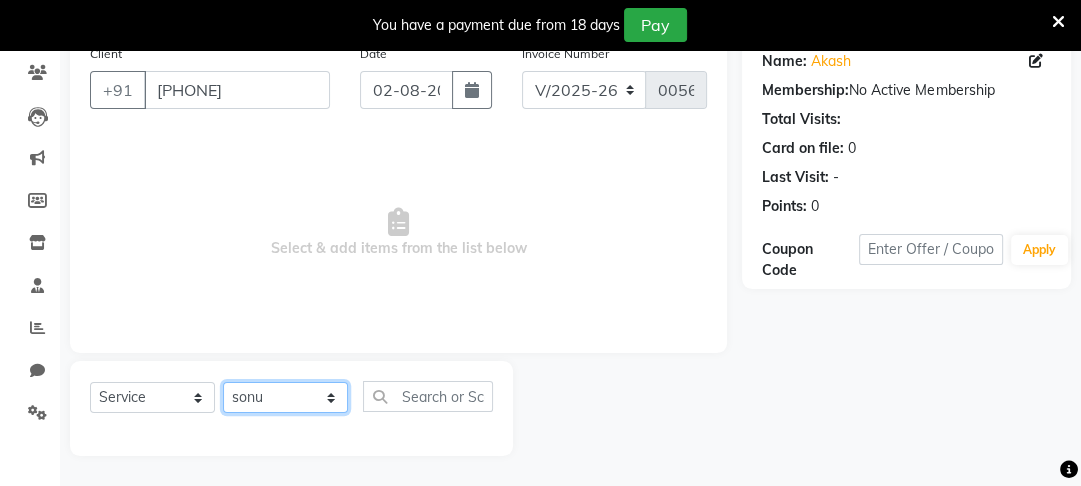 click on "Select Stylist Altaf Arti Fasil Monali namrata sonu Suhaib" 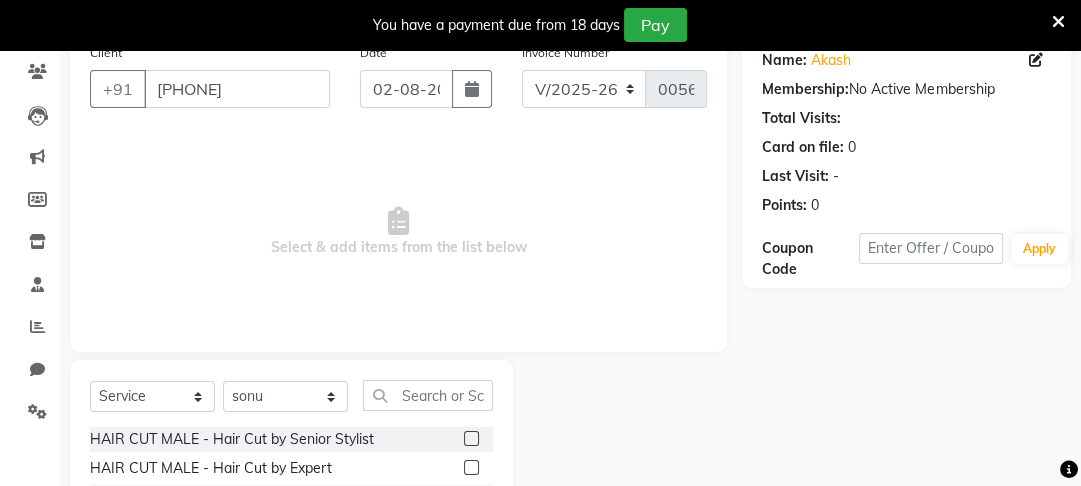 click 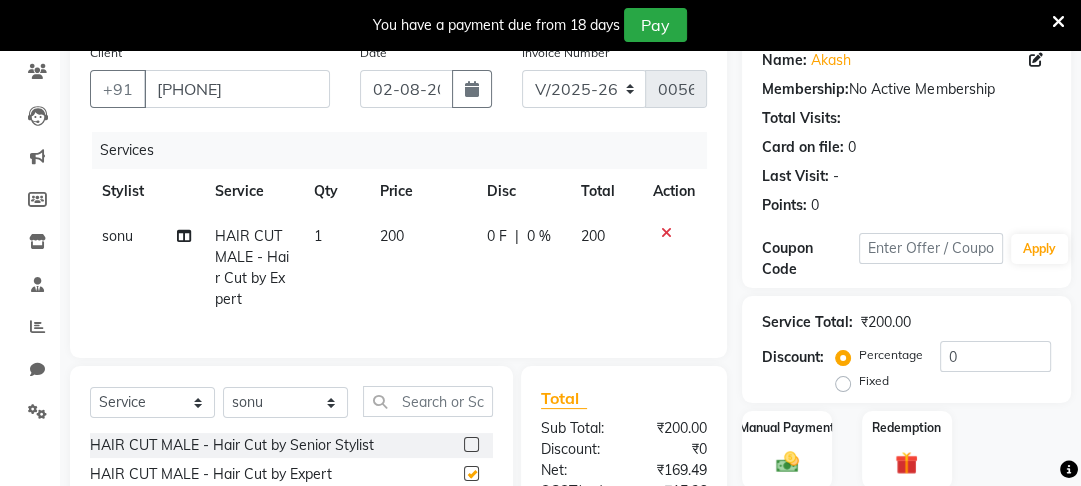 checkbox on "false" 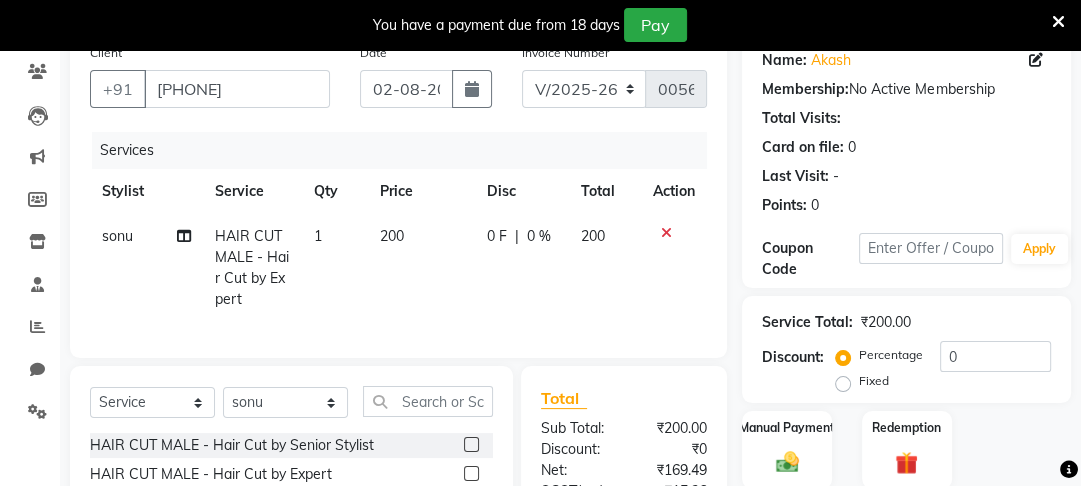 click on "200" 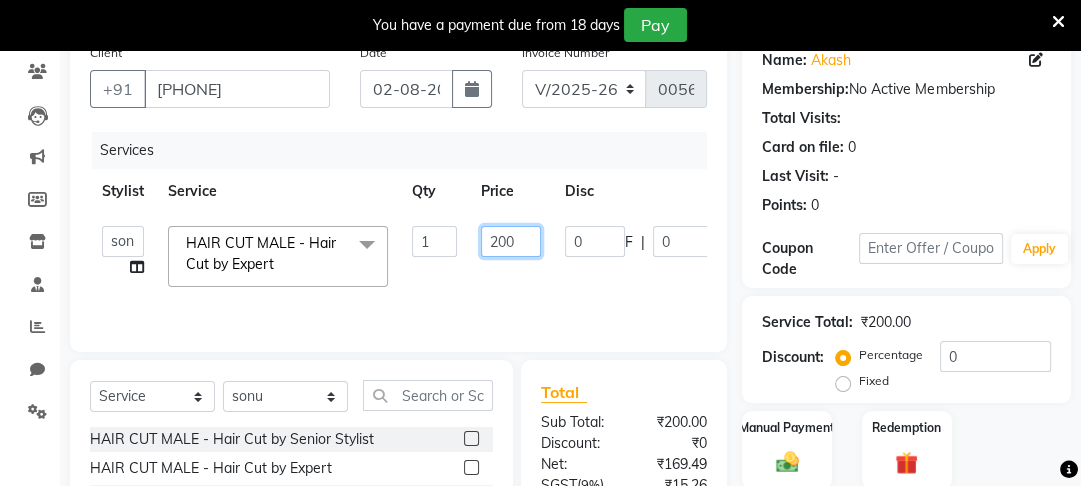 click on "200" 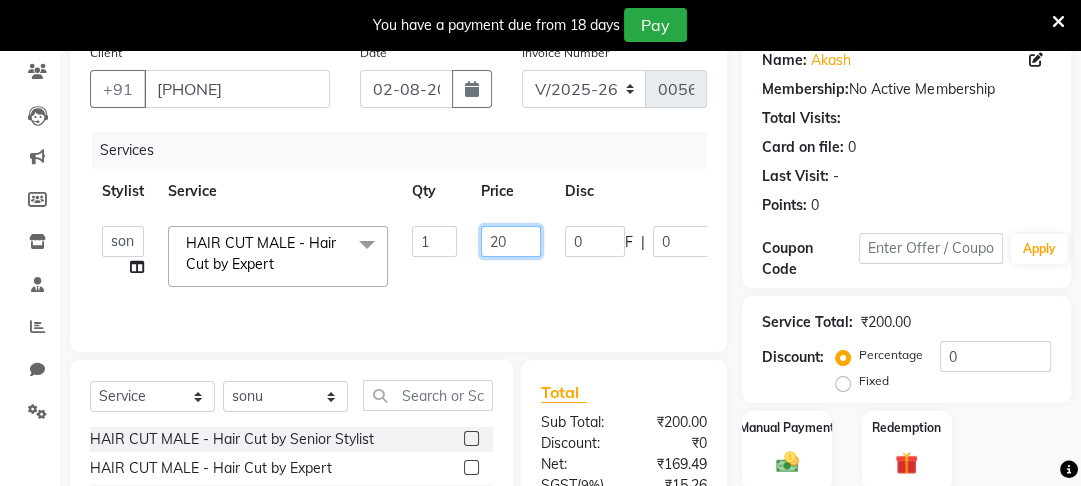 type on "2" 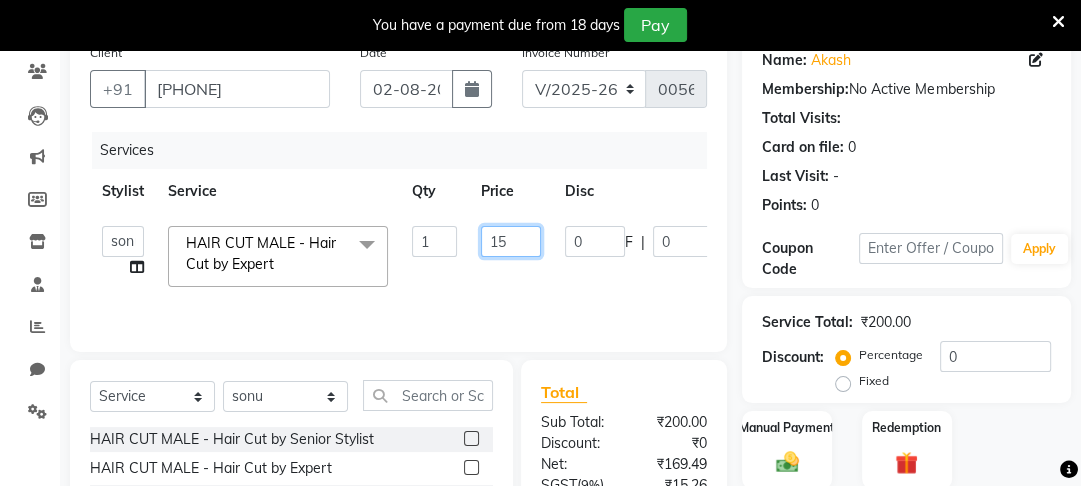 type on "150" 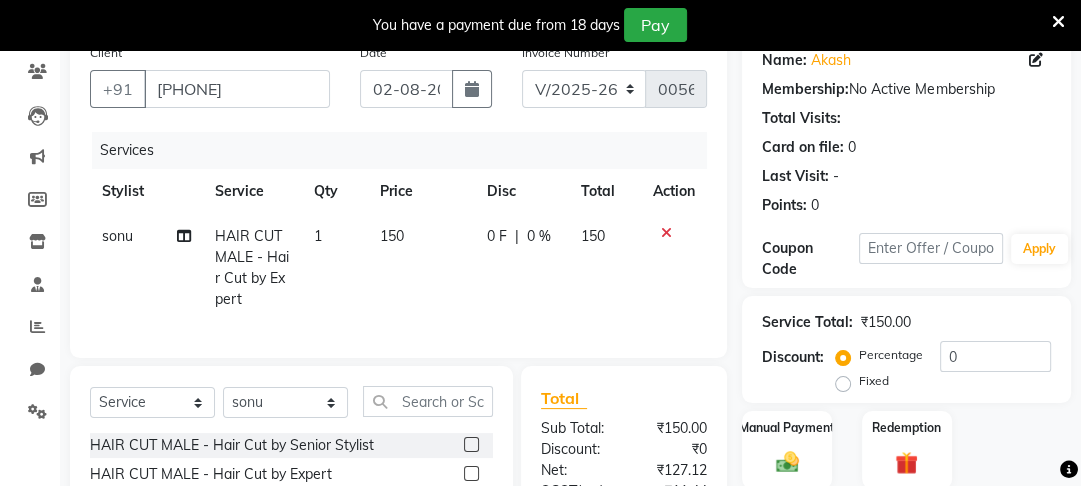 click on "sonu HAIR CUT MALE - Hair Cut by Expert 1 150 0 F | 0 % 150" 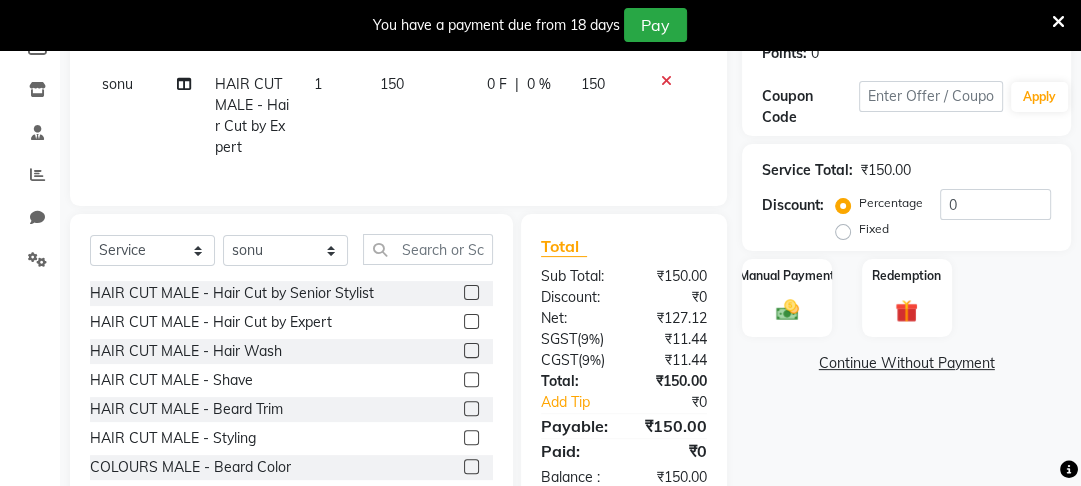 scroll, scrollTop: 320, scrollLeft: 0, axis: vertical 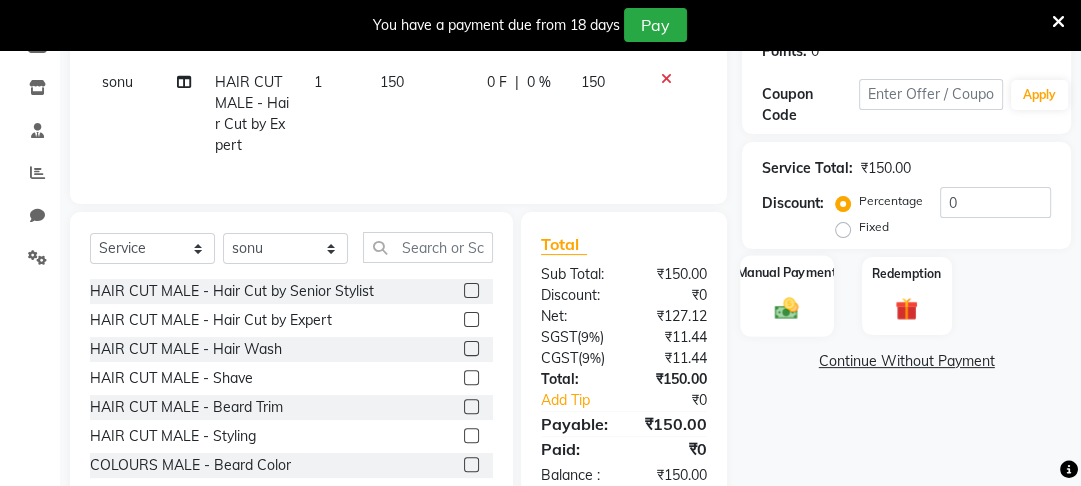 click 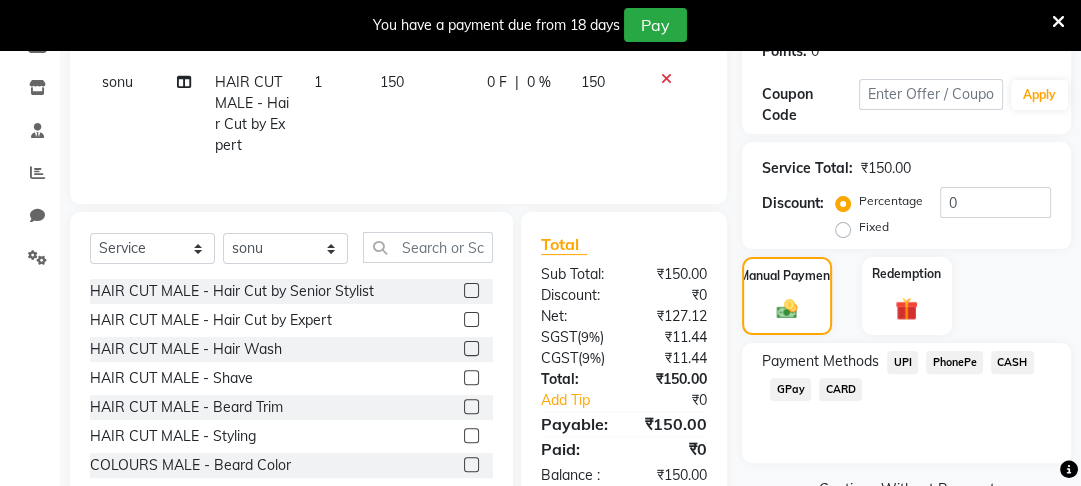 click on "CASH" 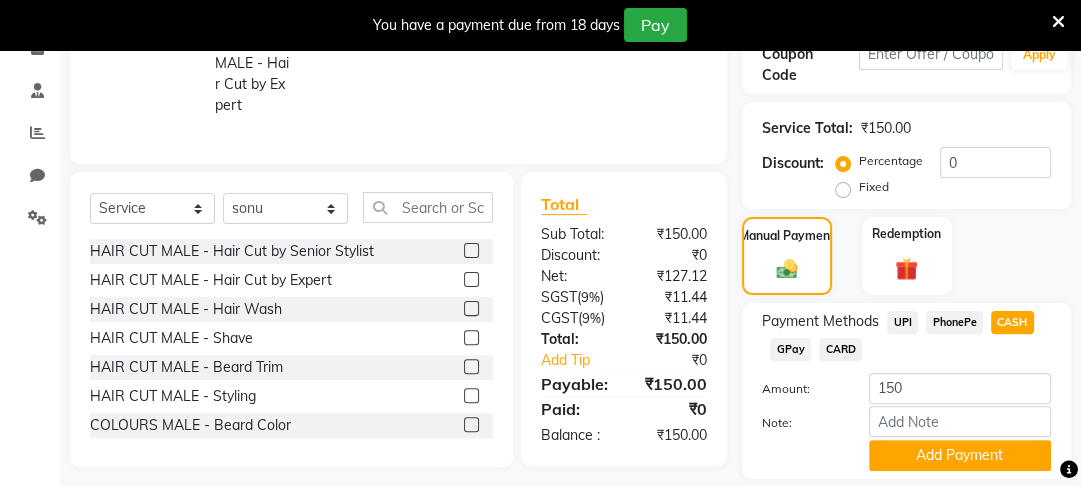 scroll, scrollTop: 426, scrollLeft: 0, axis: vertical 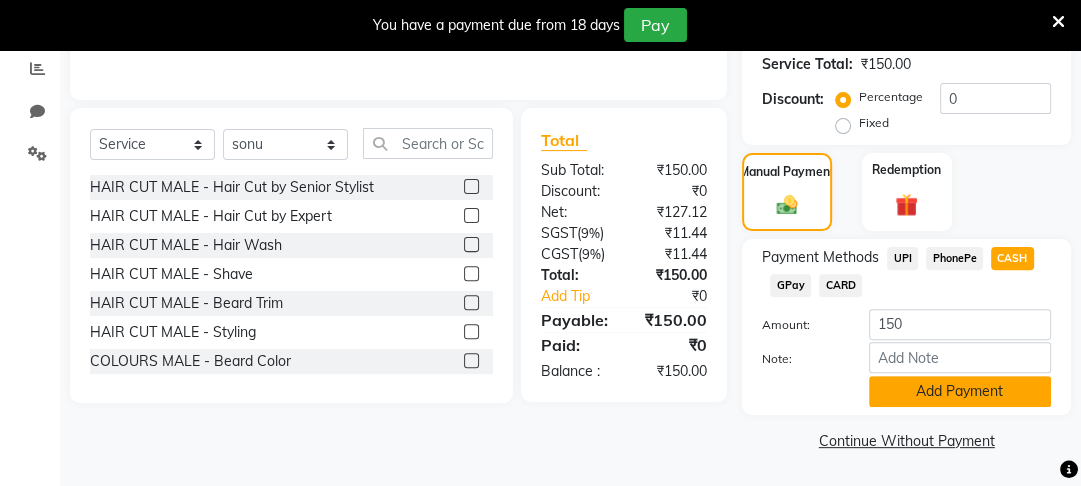 click on "Add Payment" 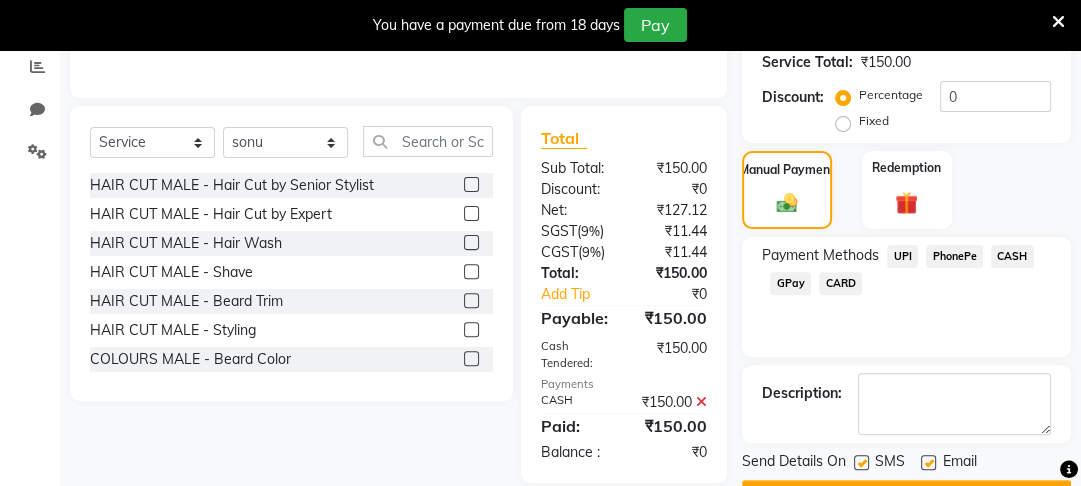 scroll, scrollTop: 487, scrollLeft: 0, axis: vertical 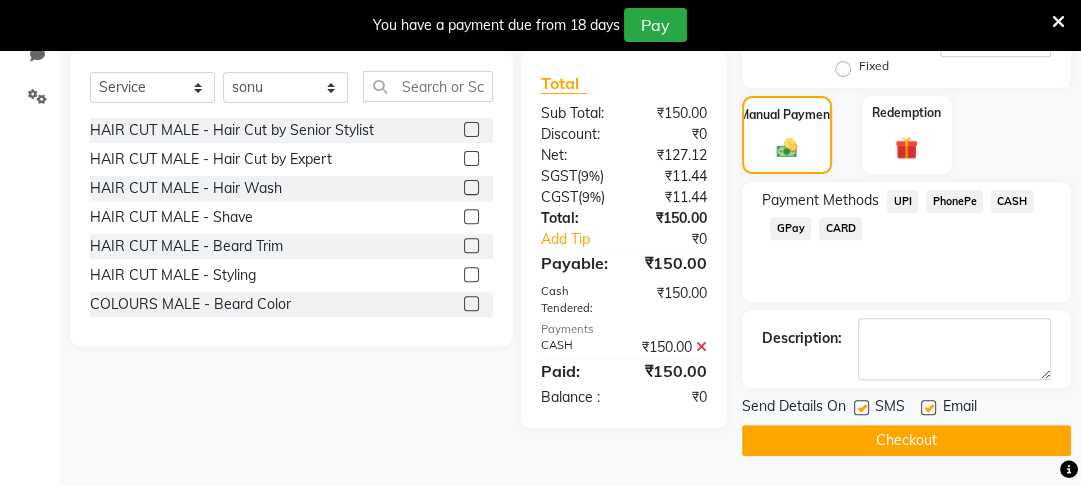click on "Checkout" 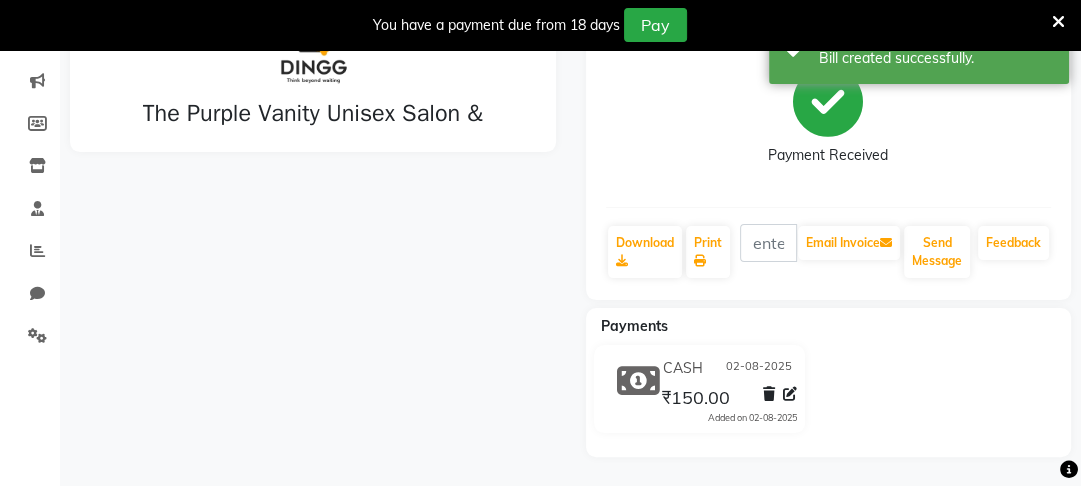 scroll, scrollTop: 487, scrollLeft: 0, axis: vertical 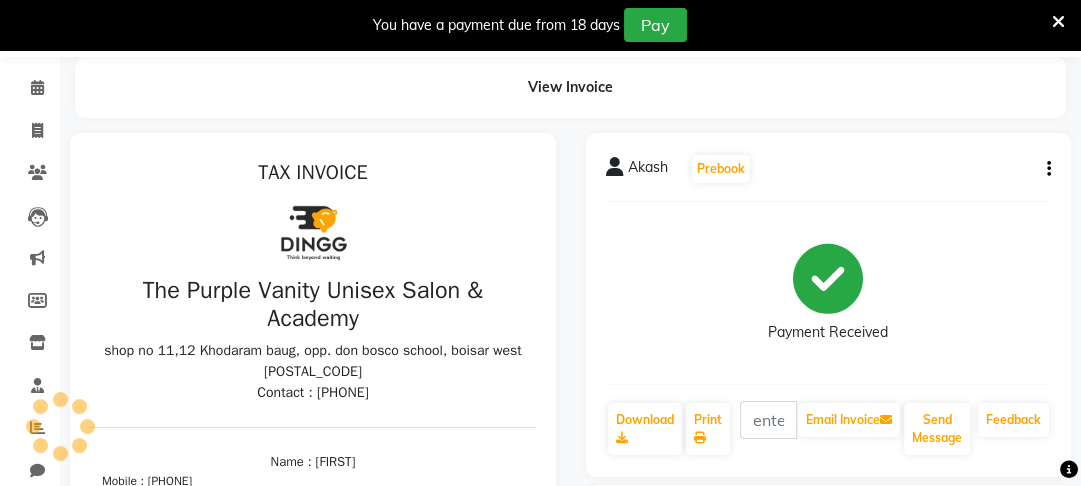 click 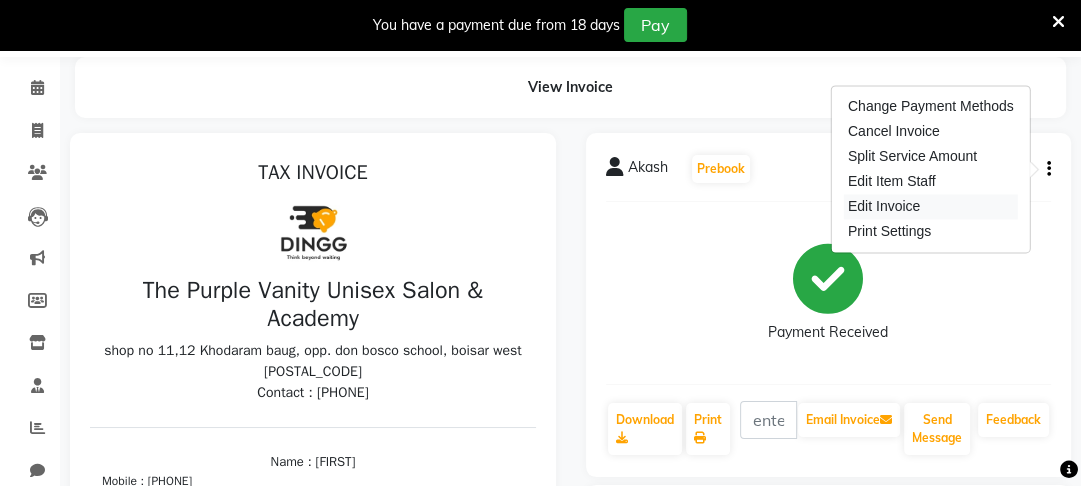 click on "Edit Invoice" at bounding box center (931, 206) 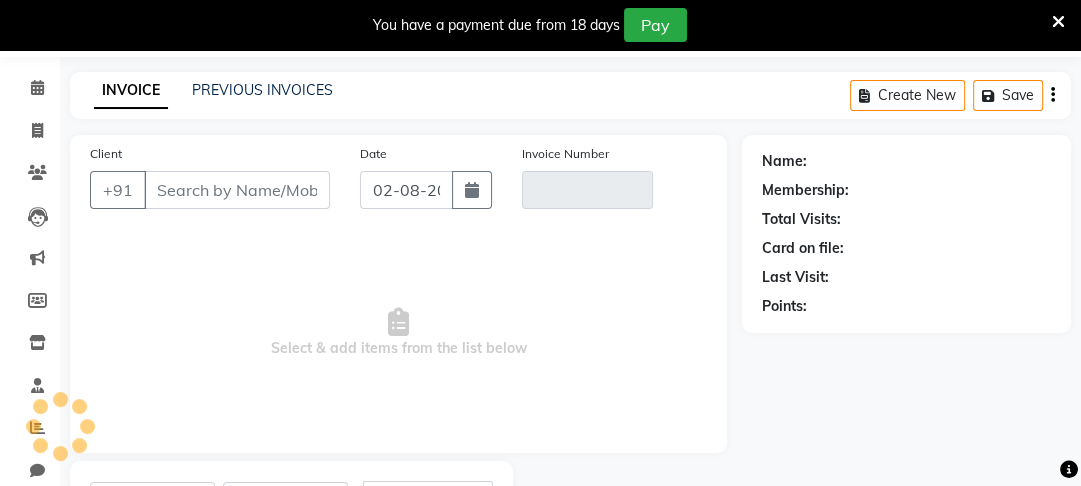 scroll, scrollTop: 166, scrollLeft: 0, axis: vertical 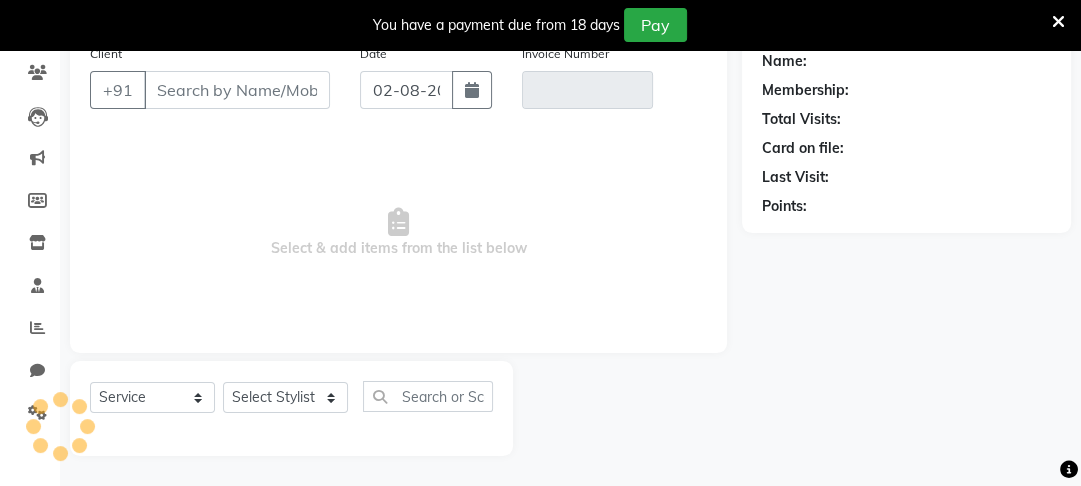 type on "[PHONE]" 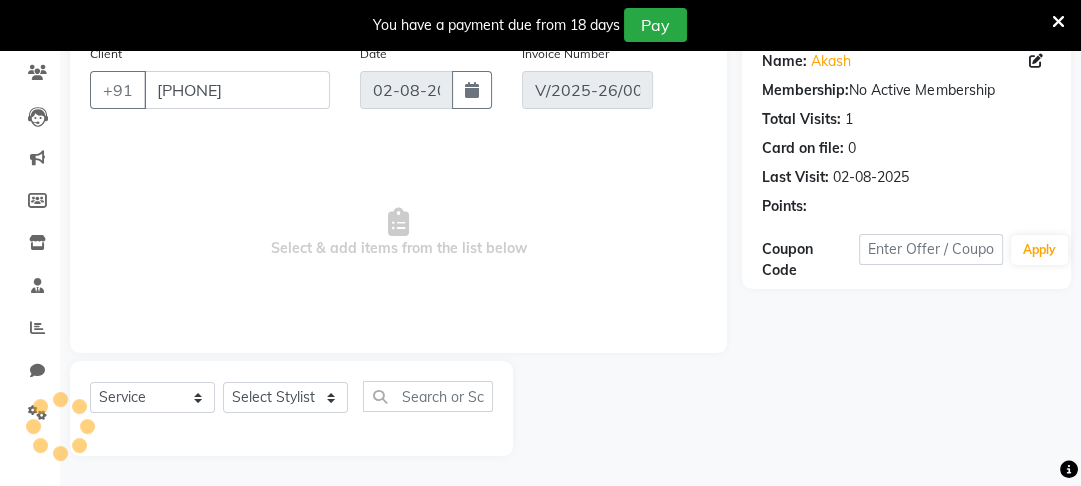select on "select" 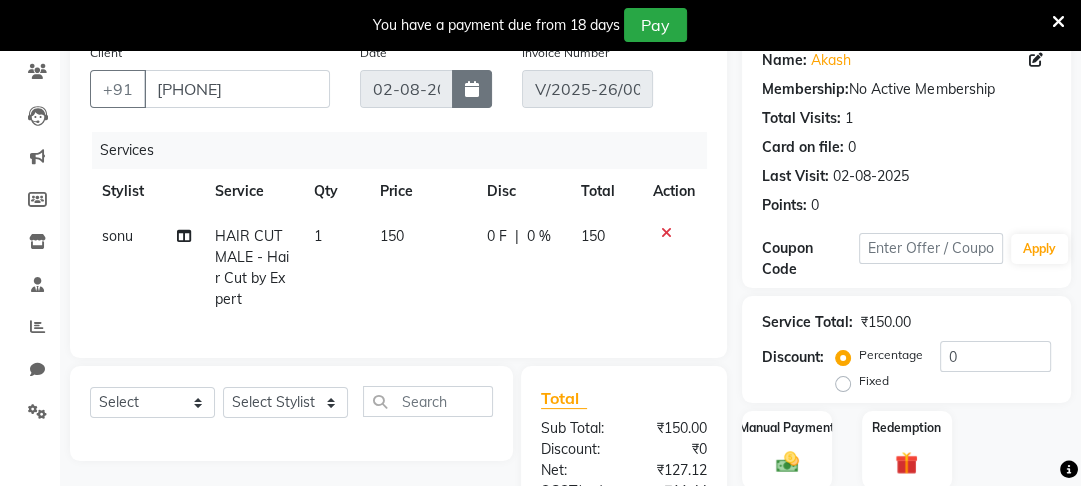 click 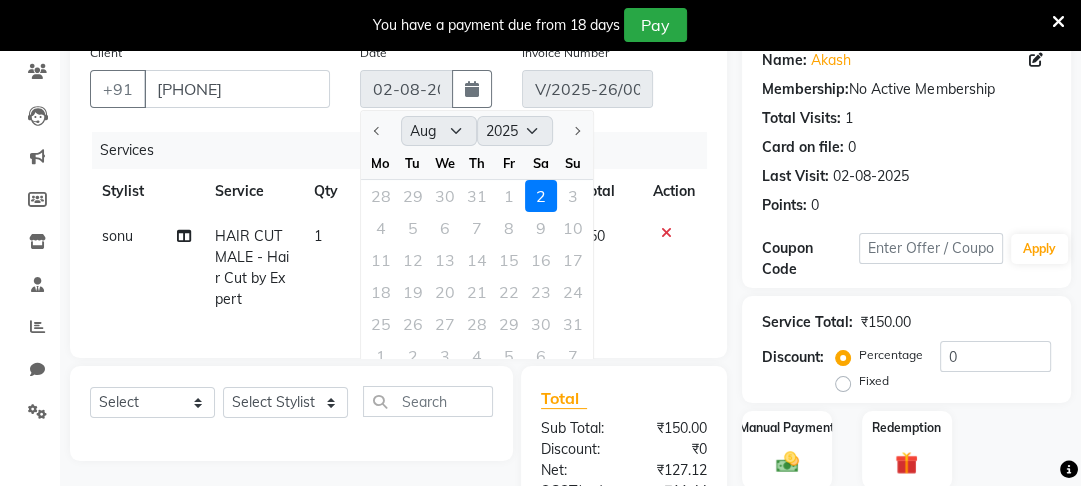 click on "28 29 30 31 1 2 3" 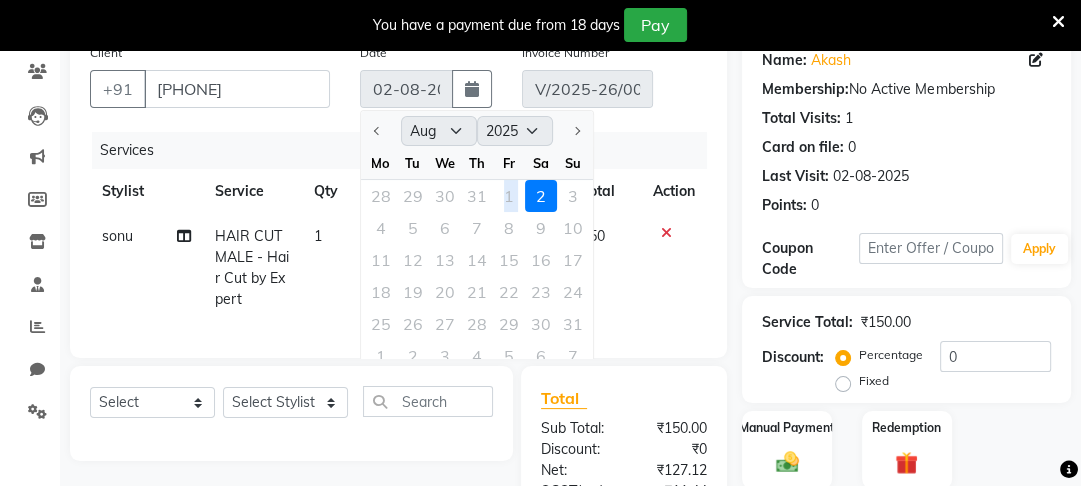 click on "28 29 30 31 1 2 3" 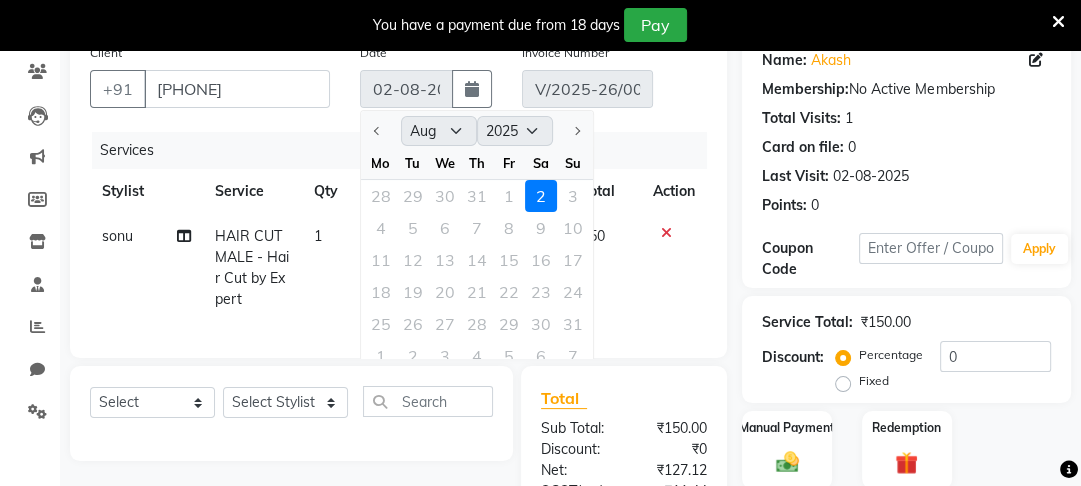 click on "28 29 30 31 1 2 3" 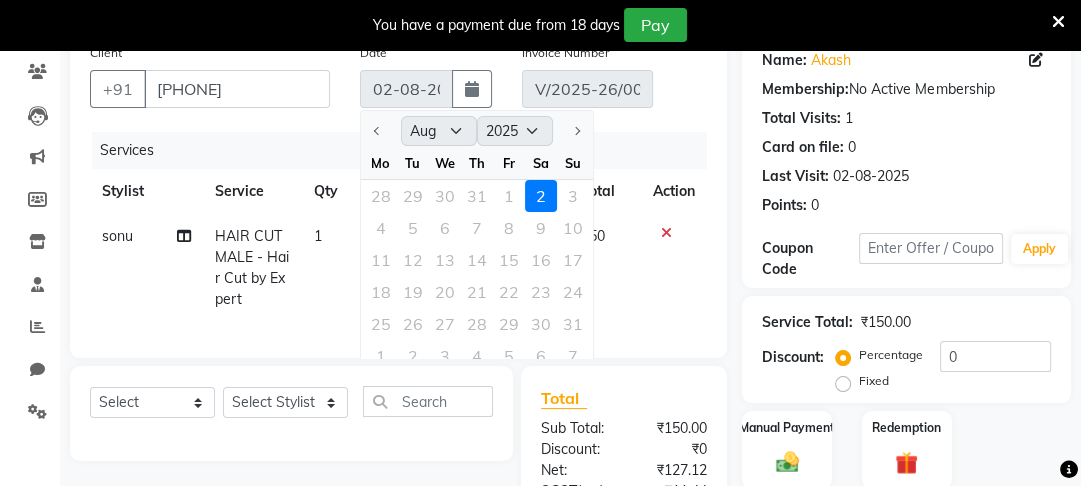 click on "Client +91 [PHONE] Date 02-08-2025 Jan Feb Mar Apr May Jun Jul Aug Sep Oct Nov Dec 2015 2016 2017 2018 2019 2020 2021 2022 2023 2024 2025 2026 2027 2028 2029 2030 2031 2032 2033 2034 2035 Mo Tu We Th Fr Sa Su 28 29 30 31 1 2 3 4 5 6 7 8 9 10 11 12 13 14 15 16 17 18 19 20 21 22 23 24 25 26 27 28 29 30 31 1 2 3 4 5 6 7 Invoice Number V/2025-26/0056" 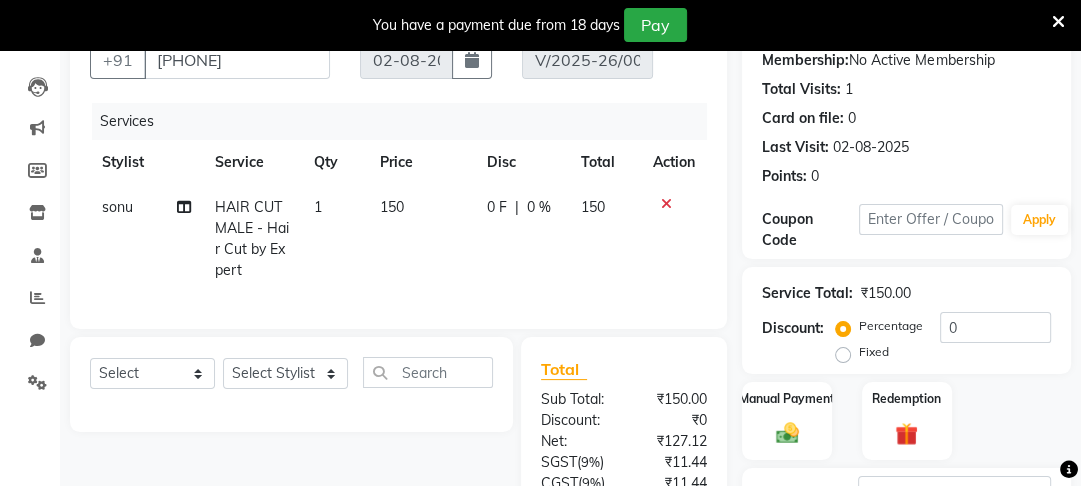 scroll, scrollTop: 428, scrollLeft: 0, axis: vertical 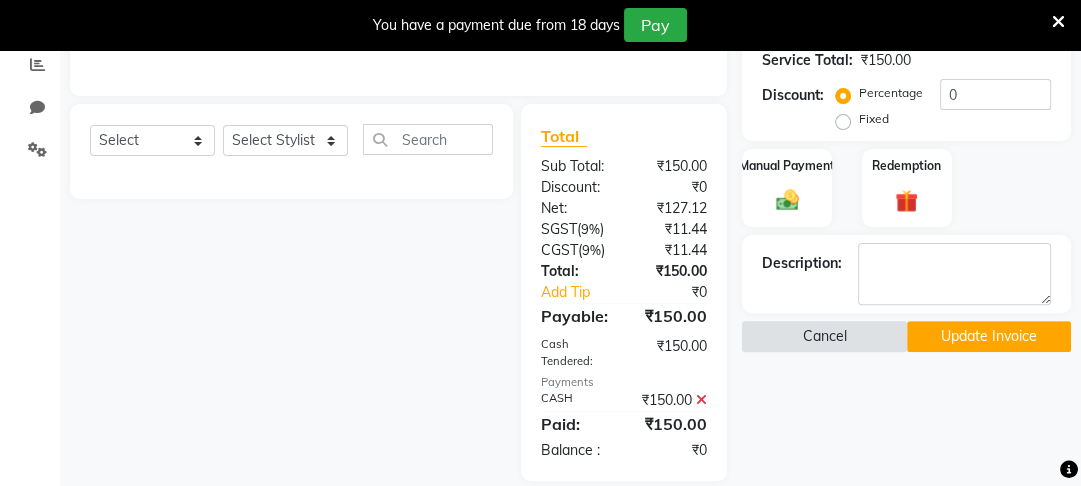 click on "Cancel" 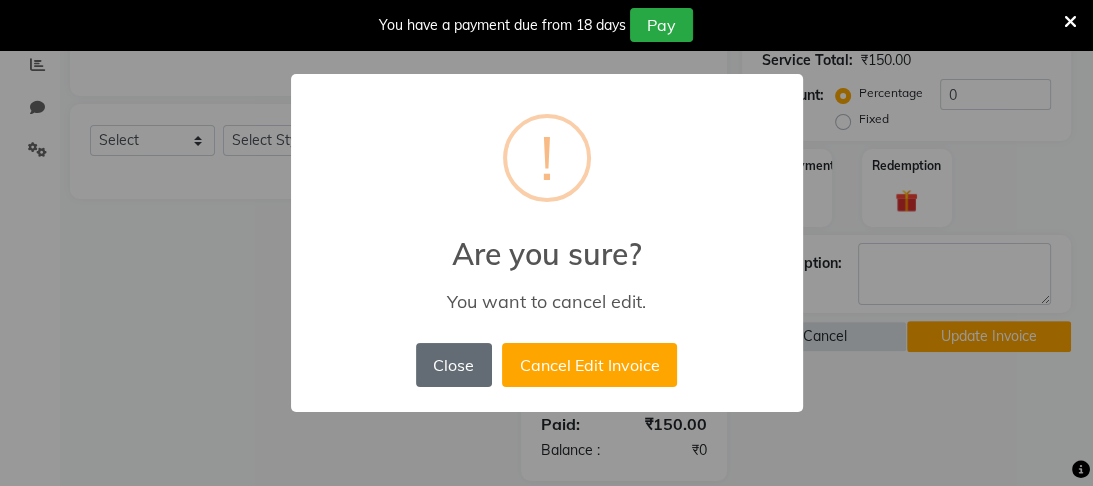 click on "Close" at bounding box center (454, 365) 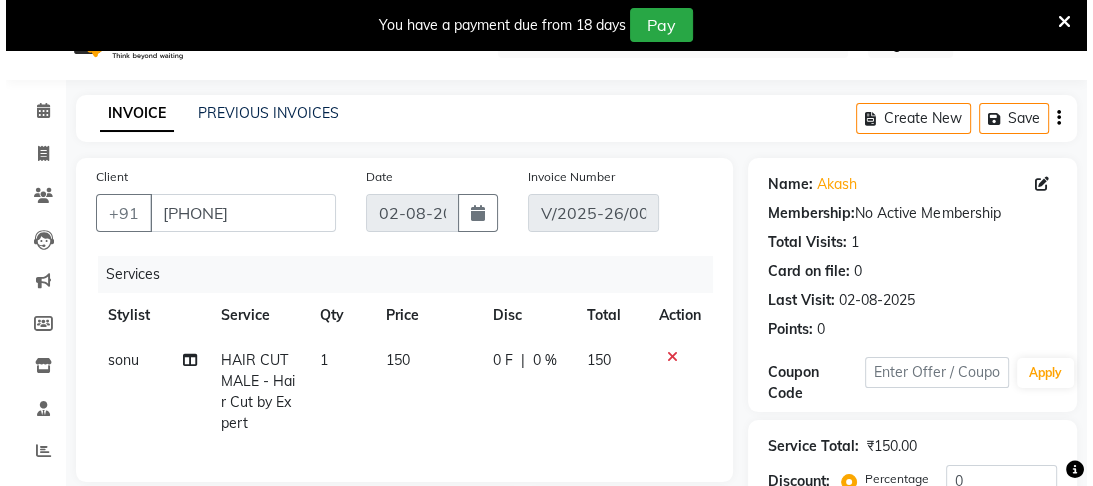 scroll, scrollTop: 40, scrollLeft: 0, axis: vertical 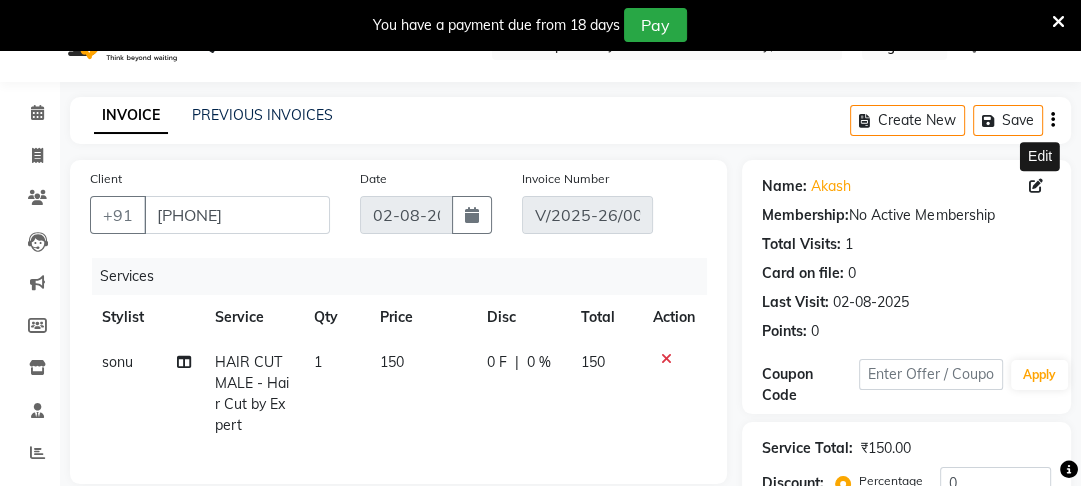 click 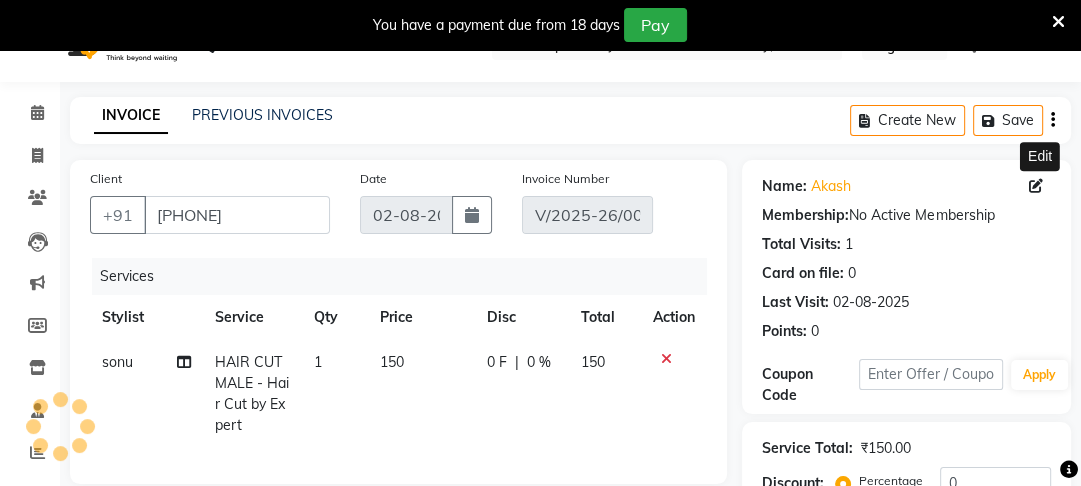 select on "male" 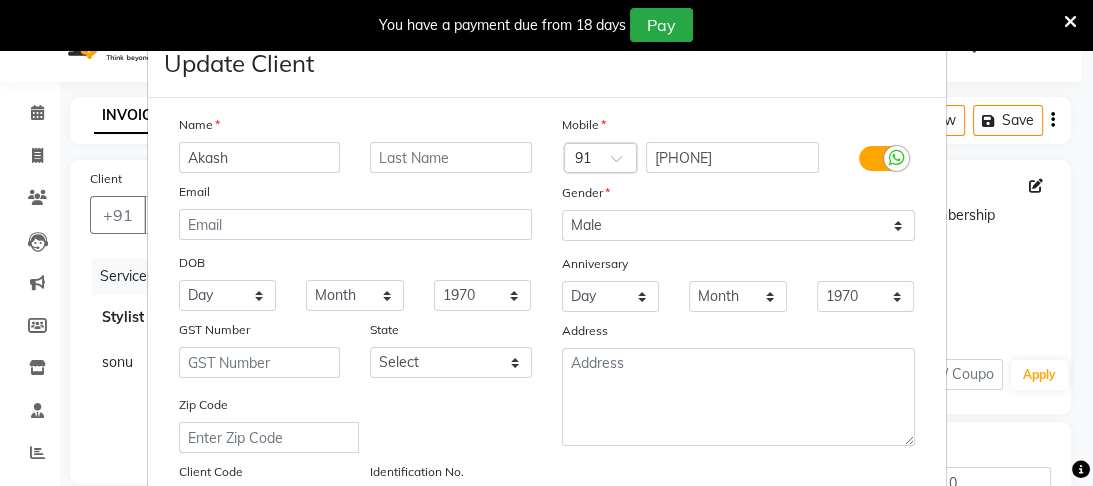 click on "Akash" at bounding box center [260, 157] 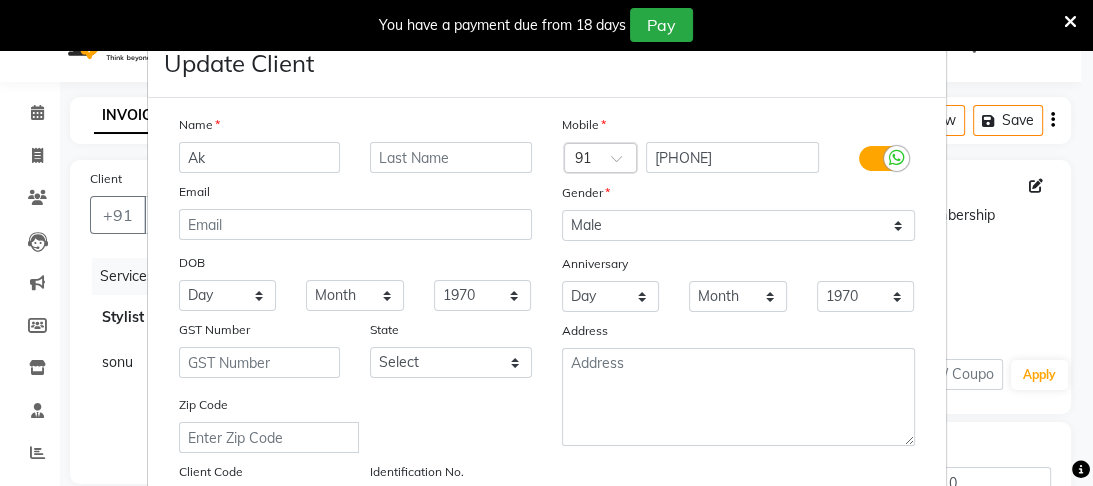 type on "A" 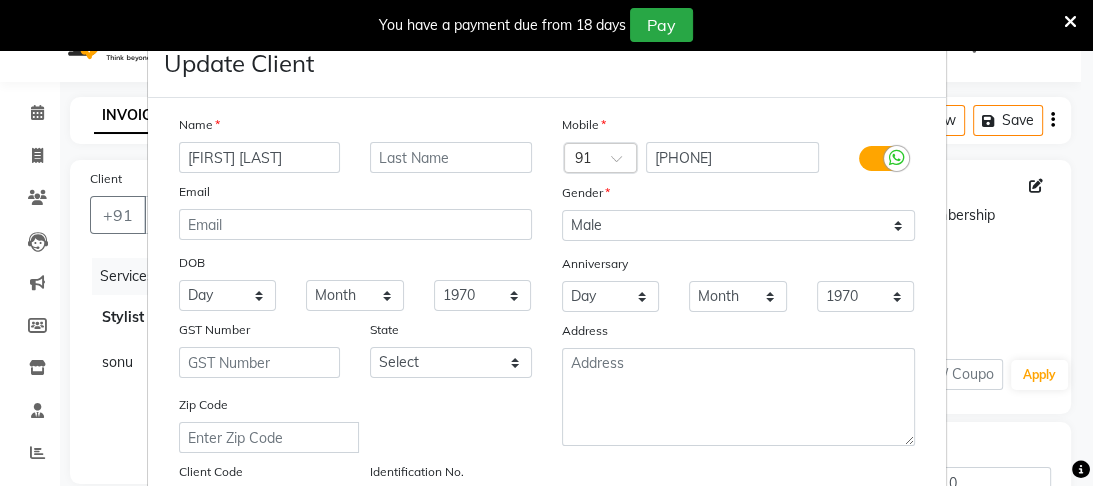 type on "[FIRST] [LAST]" 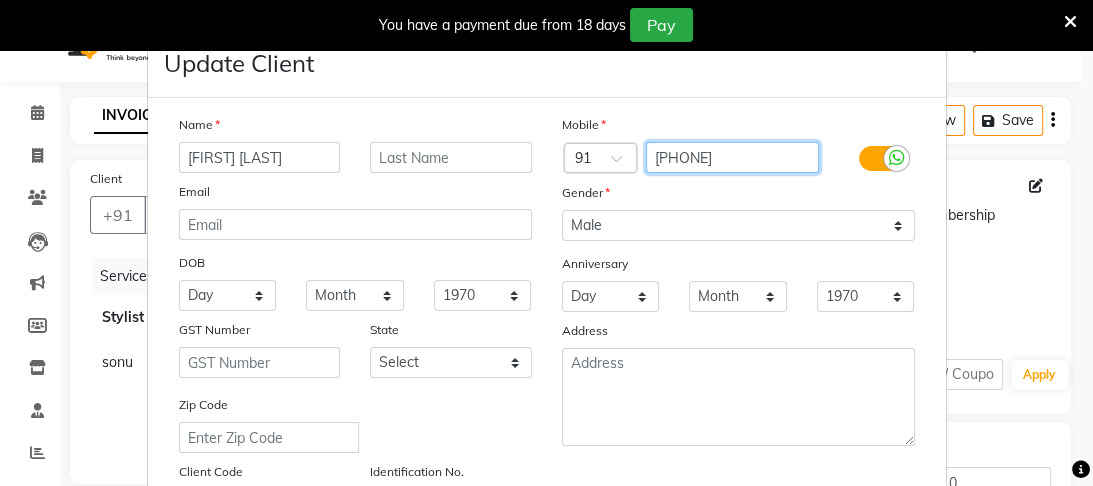 click on "[PHONE]" at bounding box center (732, 157) 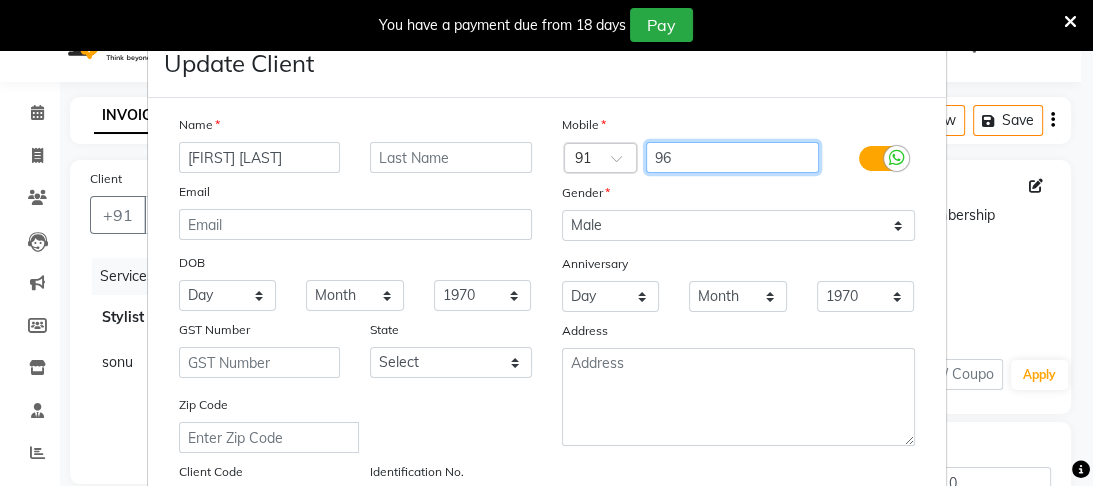 type on "9" 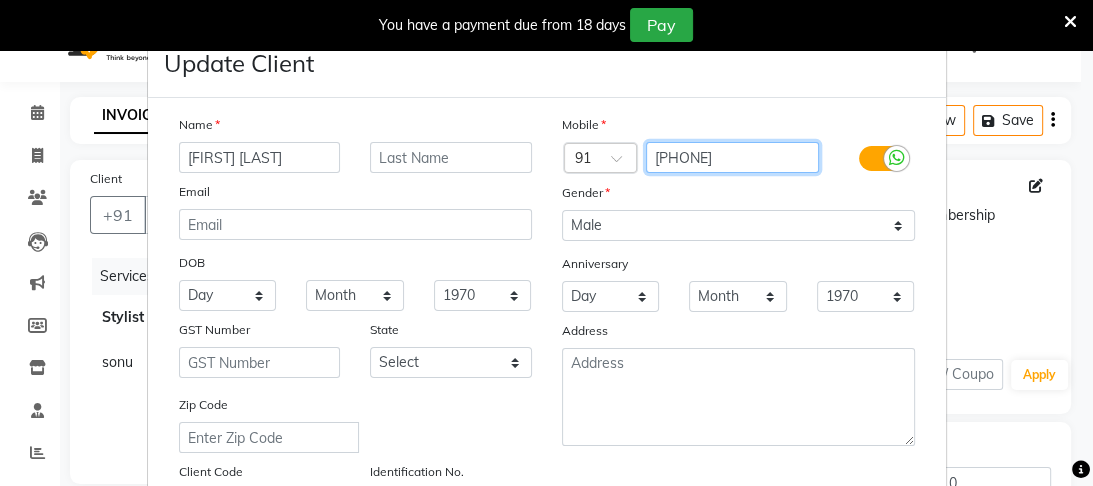 type on "[PHONE]" 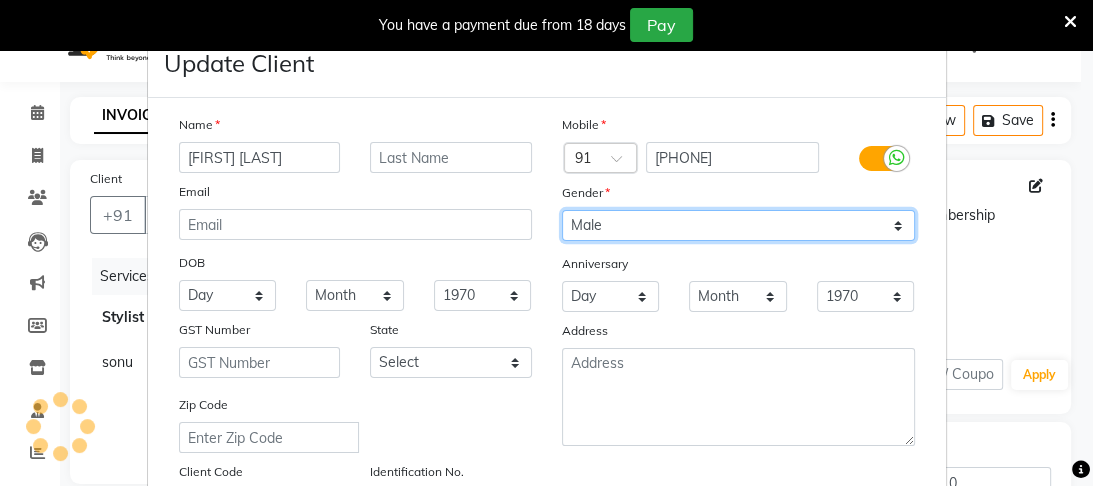 click on "Select Male Female Other Prefer Not To Say" at bounding box center (738, 225) 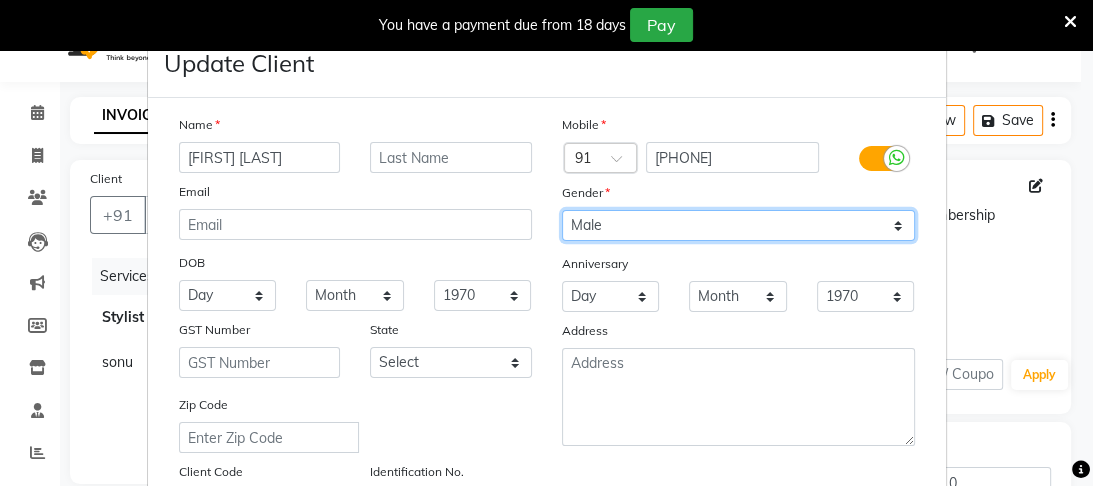 select on "female" 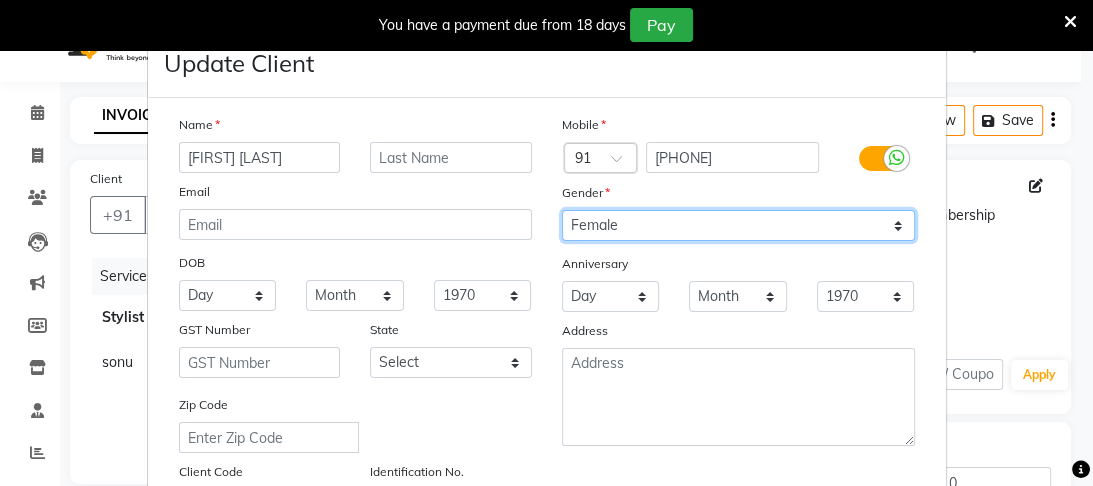 click on "Select Male Female Other Prefer Not To Say" at bounding box center [738, 225] 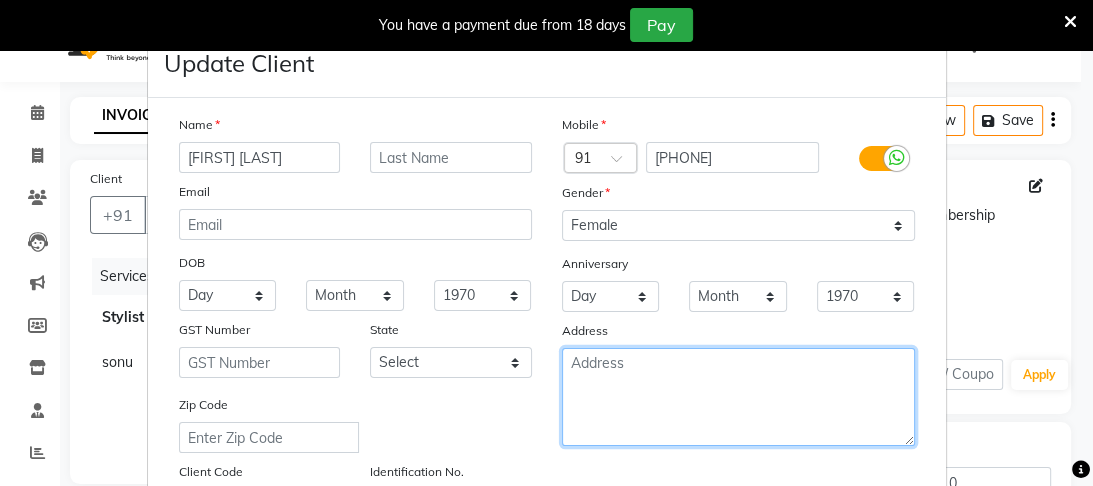 click at bounding box center [738, 397] 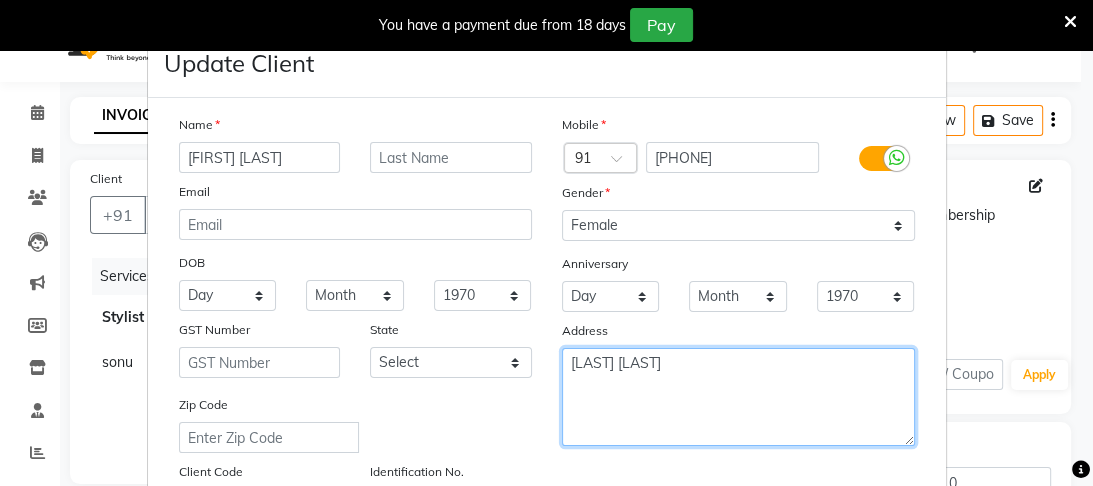 type on "[LAST] [LAST]" 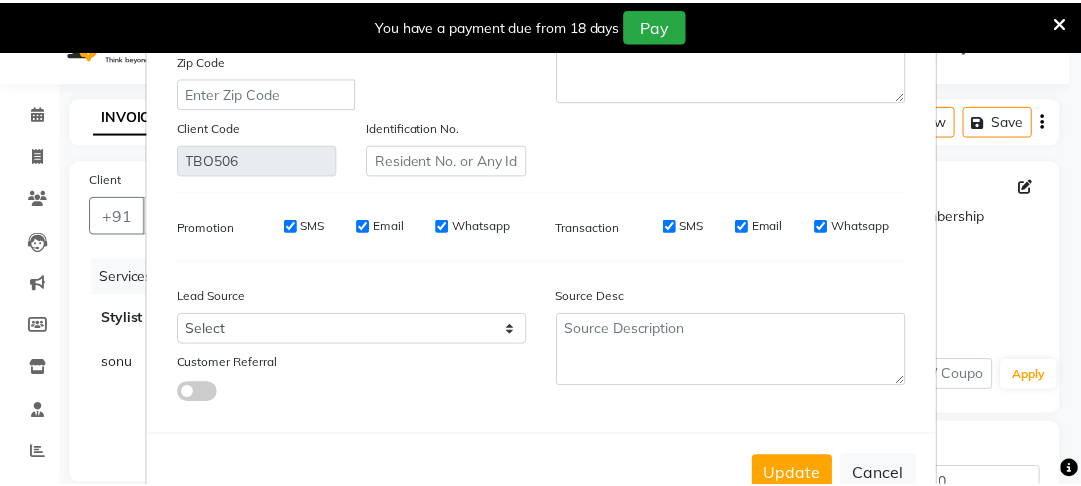 scroll, scrollTop: 412, scrollLeft: 0, axis: vertical 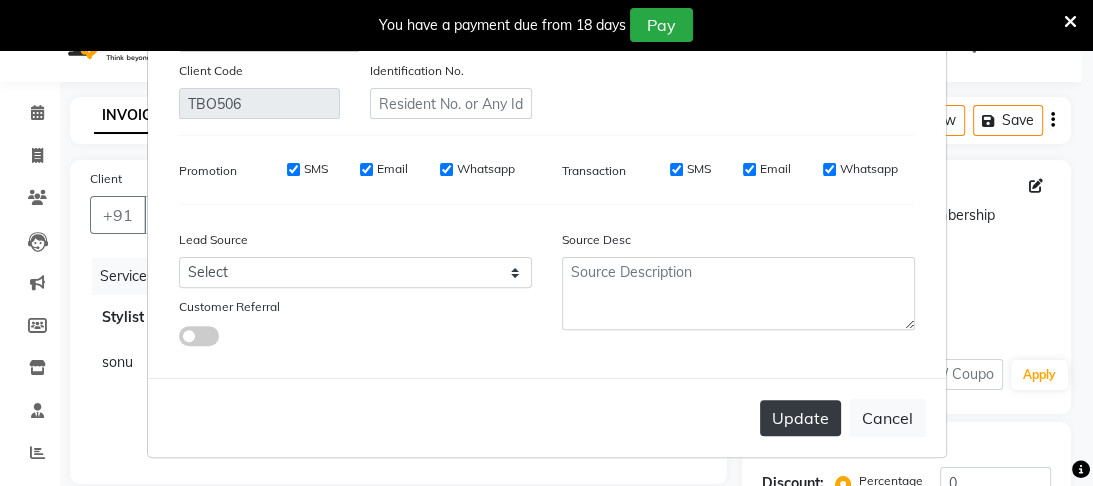 click on "Update" at bounding box center (800, 418) 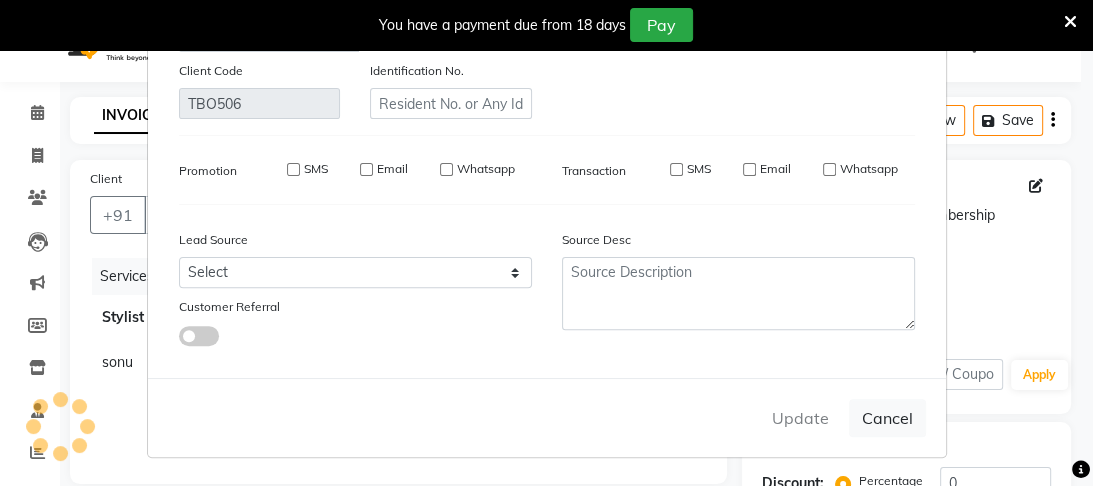 type on "[PHONE]" 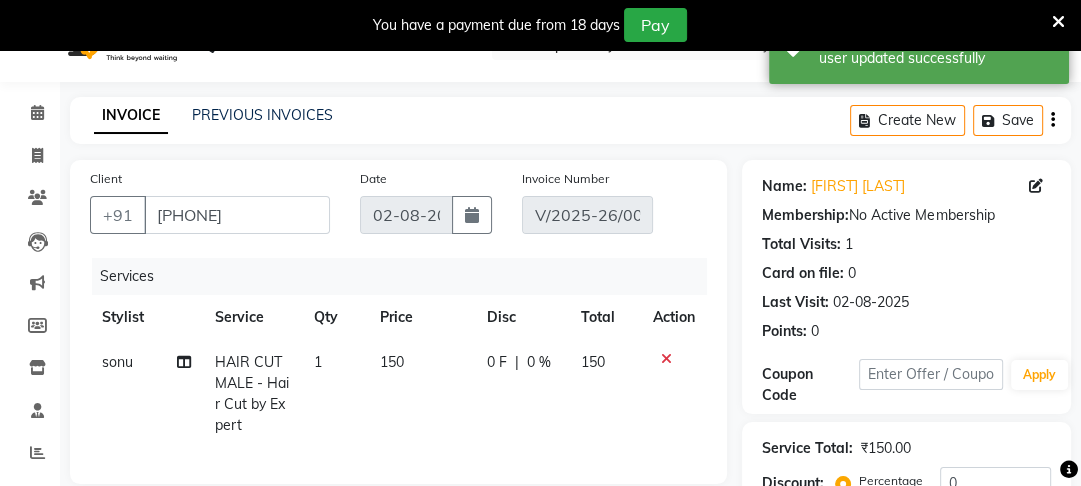 click on "HAIR CUT MALE - Hair Cut by Expert" 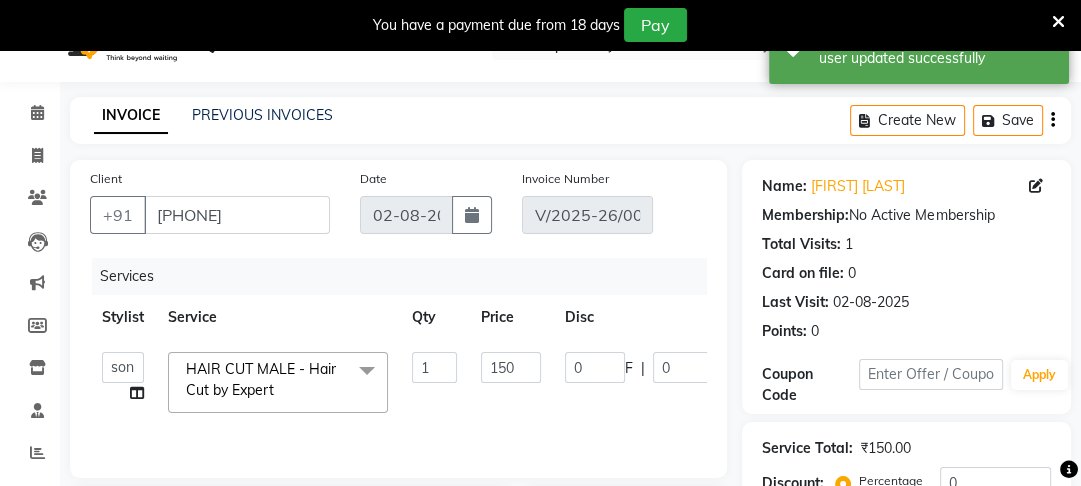 click 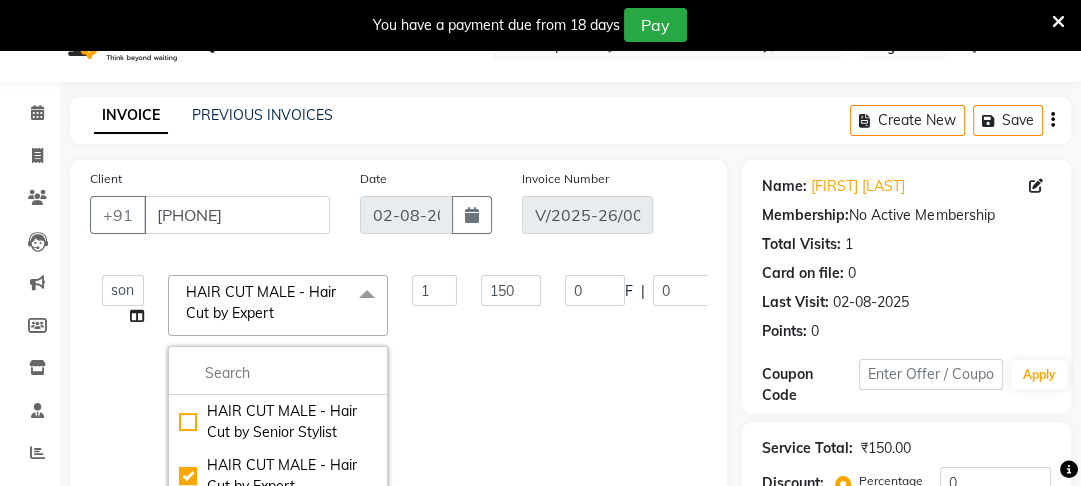 scroll, scrollTop: 0, scrollLeft: 0, axis: both 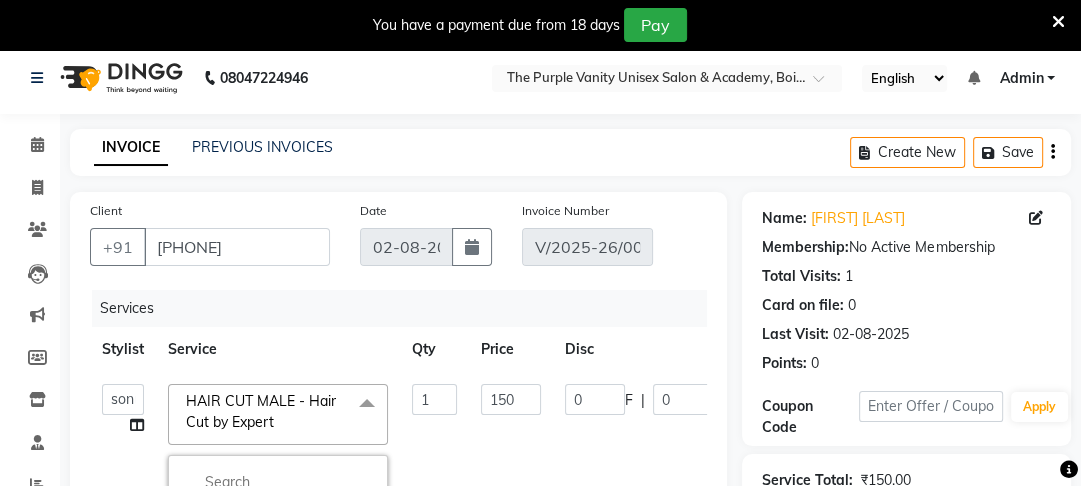 click 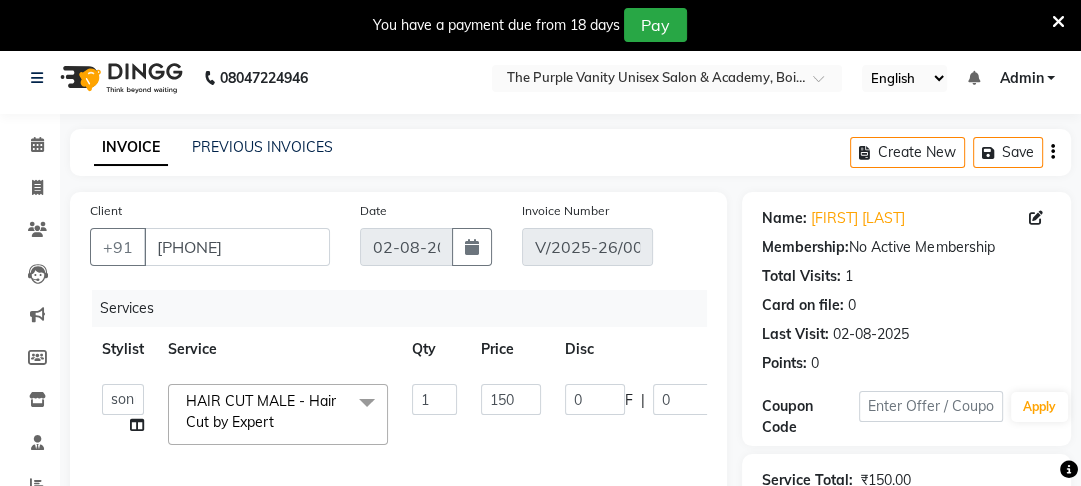 click 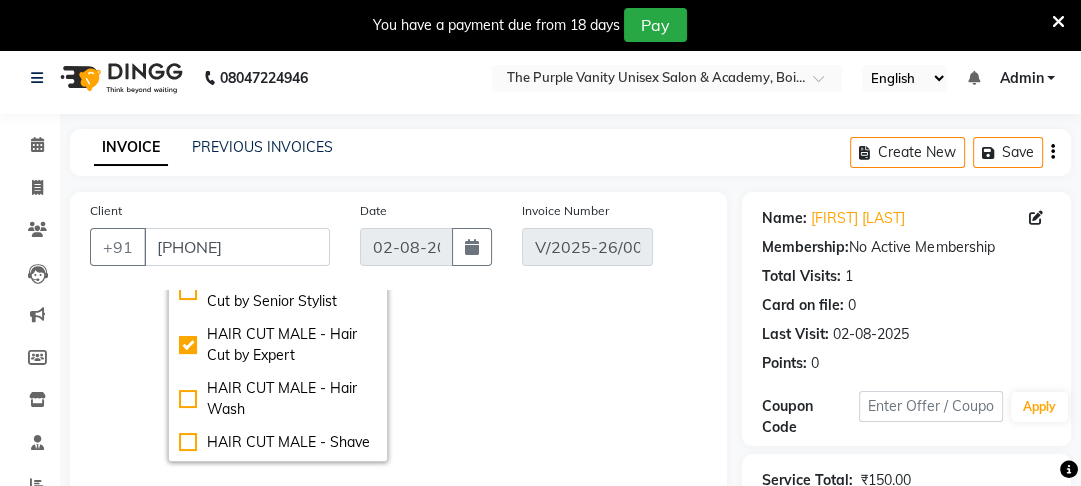scroll, scrollTop: 240, scrollLeft: 0, axis: vertical 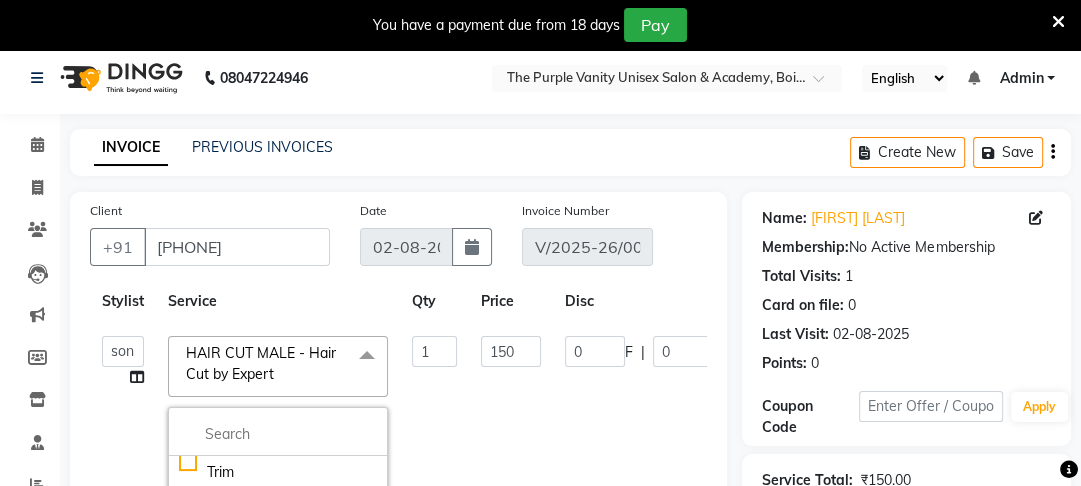 click on "HAIR CUT MALE - Hair Cut by Expert" 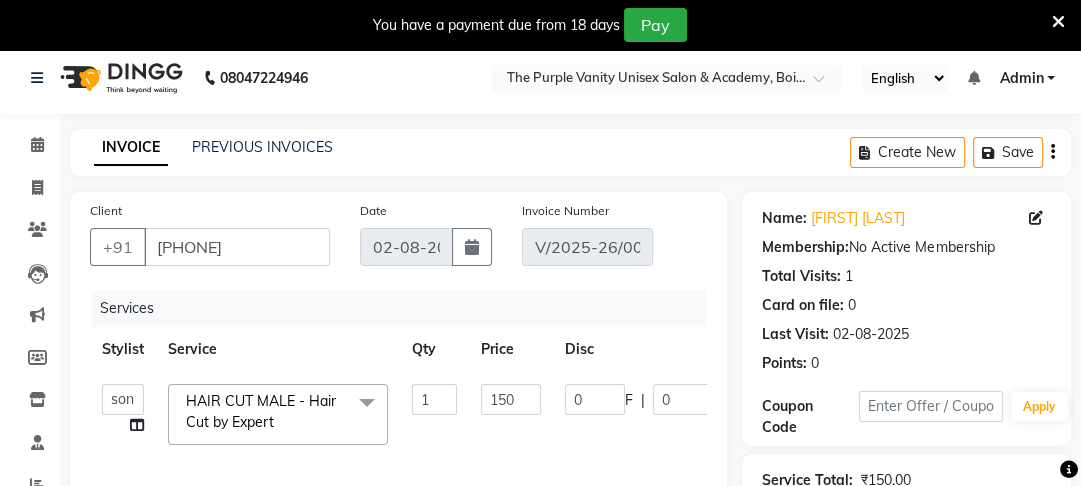 click on "Service" 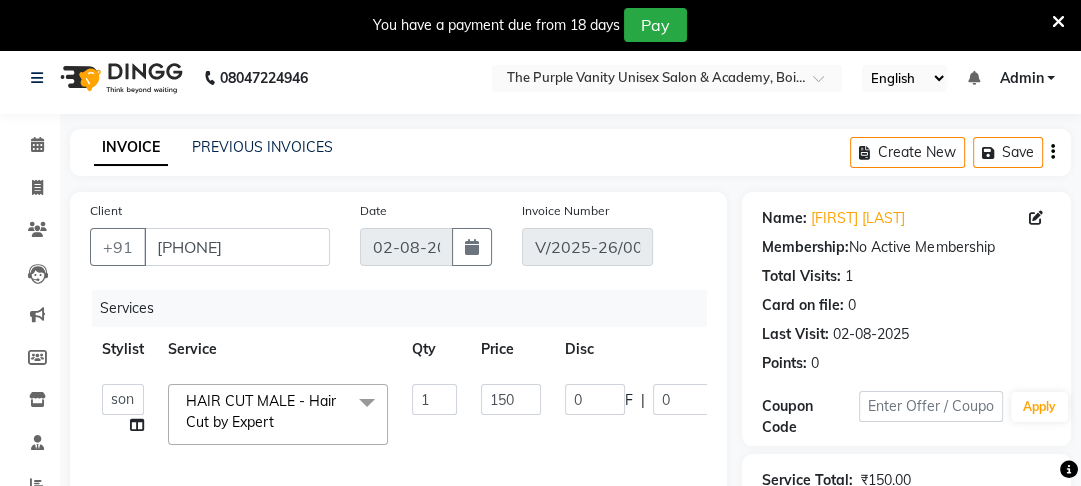 click on "HAIR CUT MALE - Hair Cut by Expert" 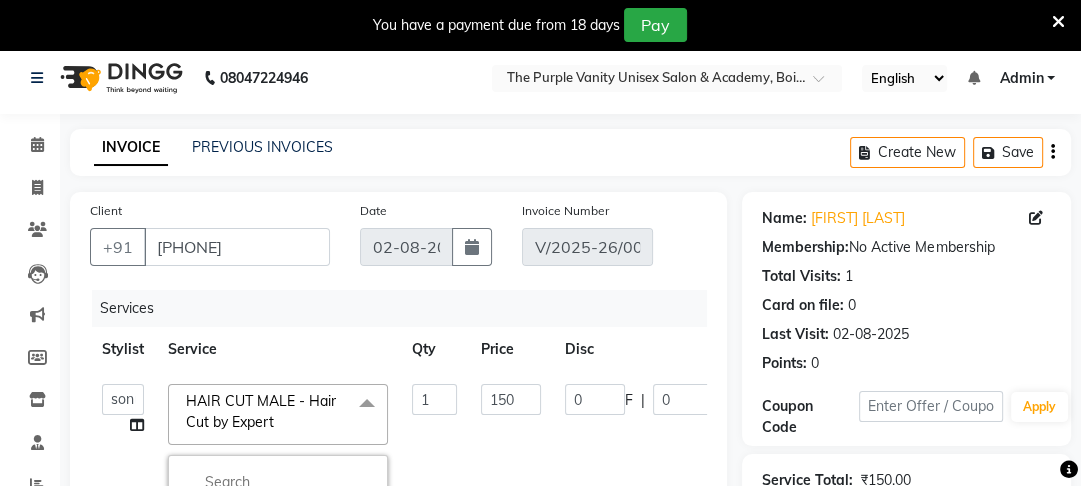 click on "HAIR CUT MALE - Hair Cut by Expert" 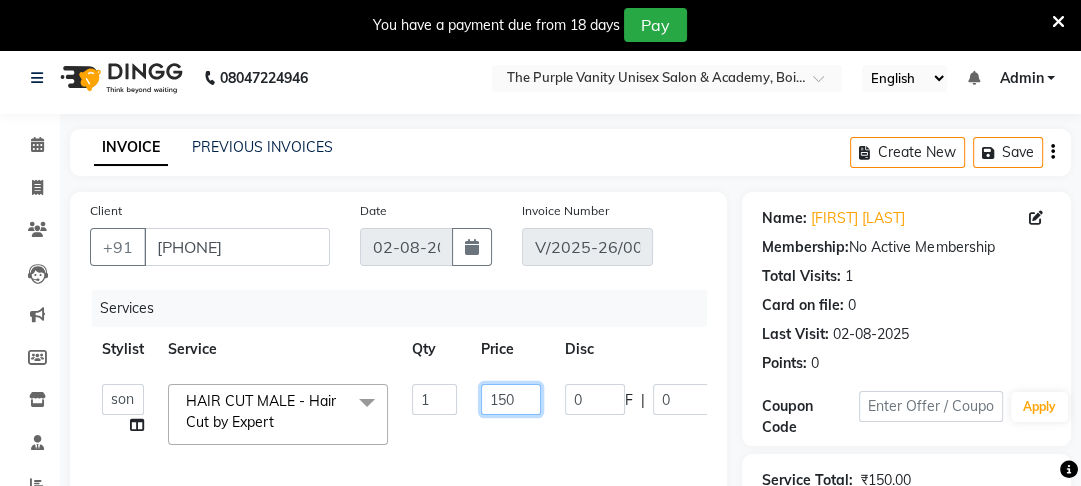 click on "150" 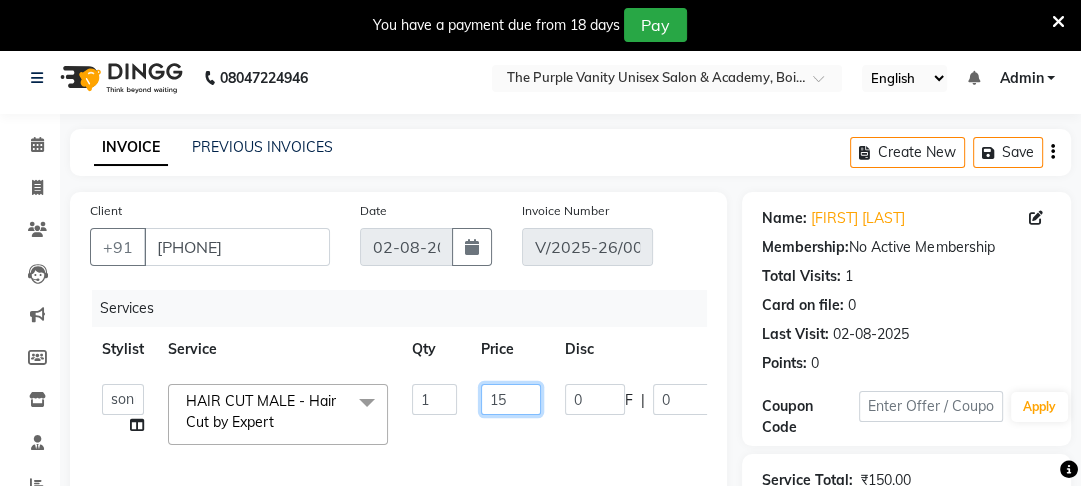 type on "1" 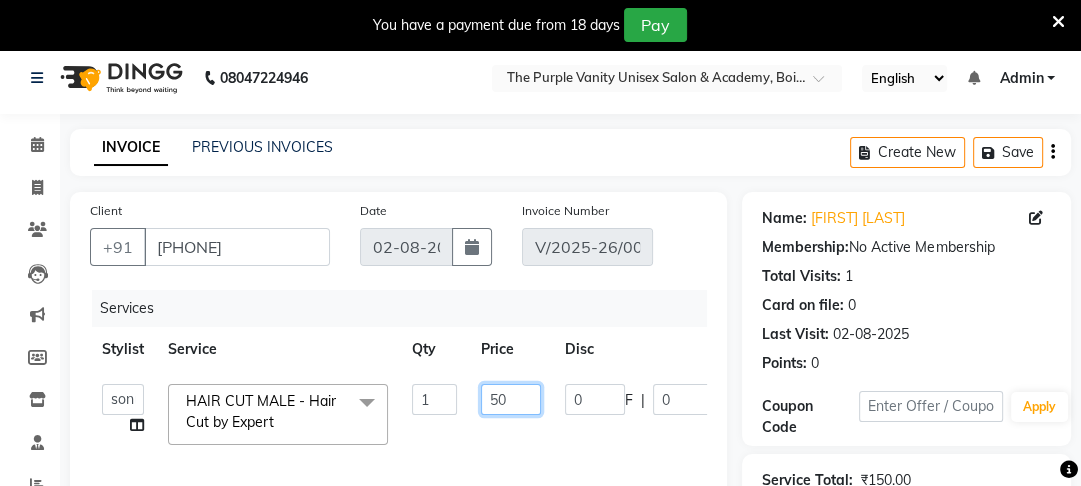 type on "500" 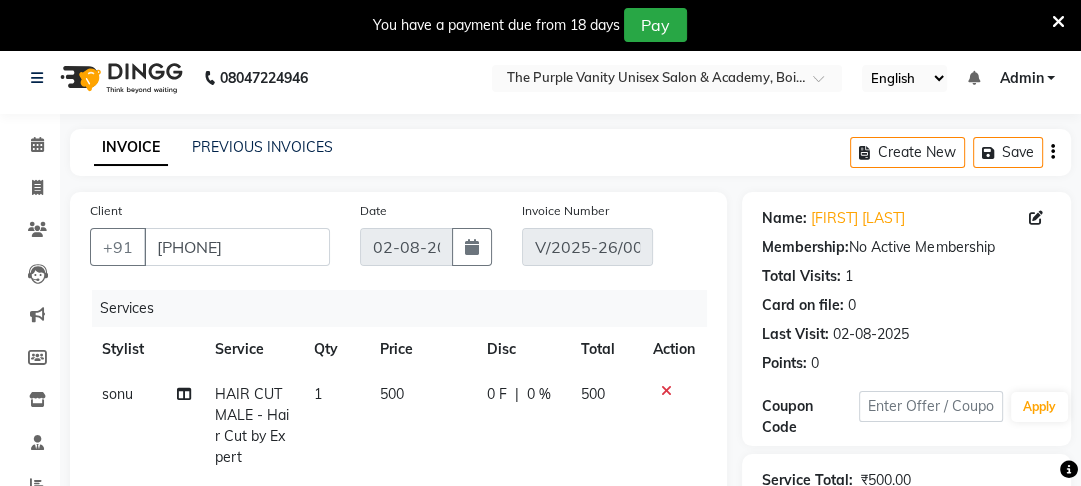 click on "sonu HAIR CUT MALE - Hair Cut by Expert 1 500 0 F | 0 % 500" 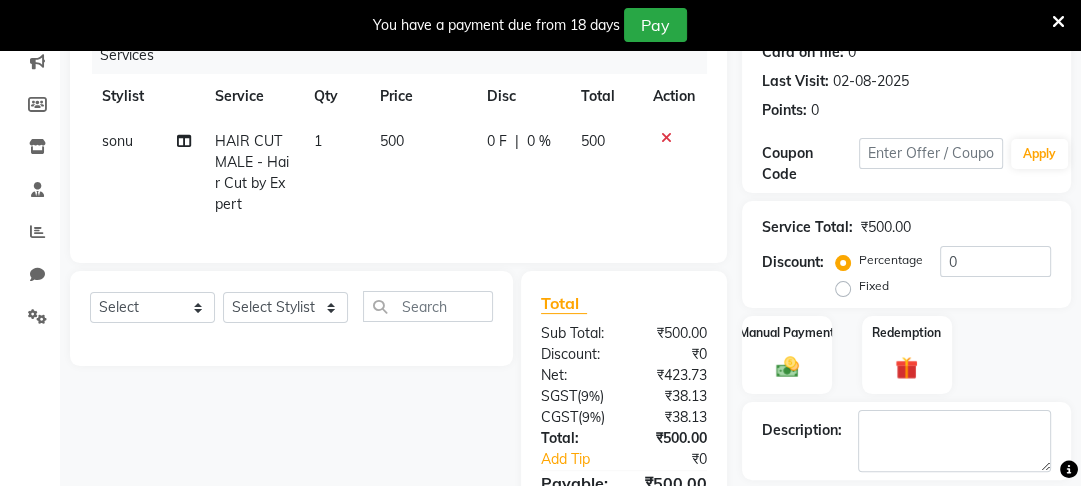 scroll, scrollTop: 287, scrollLeft: 0, axis: vertical 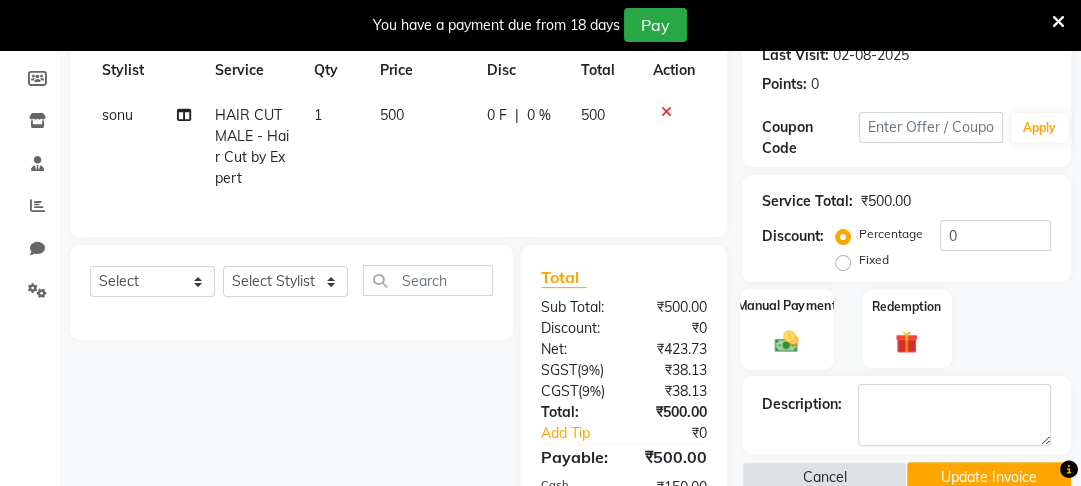 click on "Manual Payment" 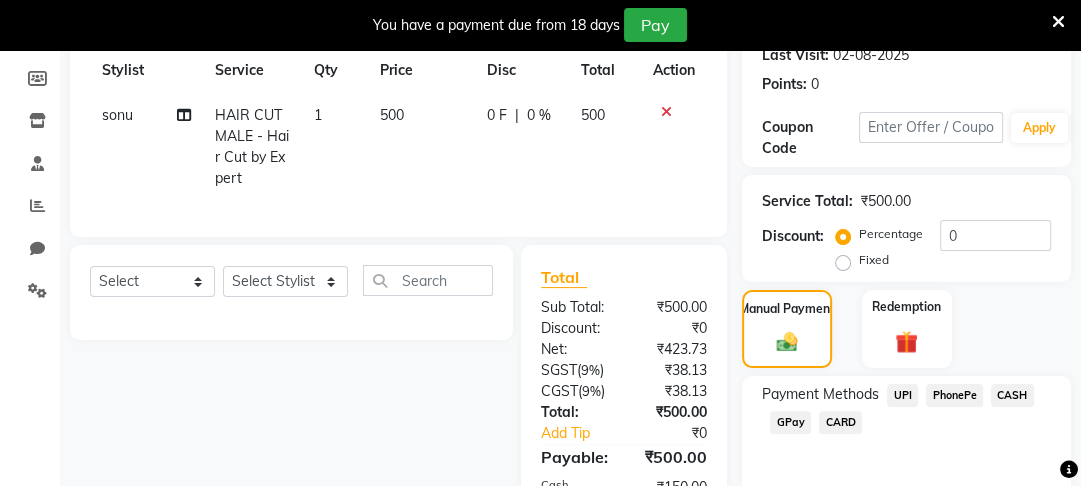 click on "PhonePe" 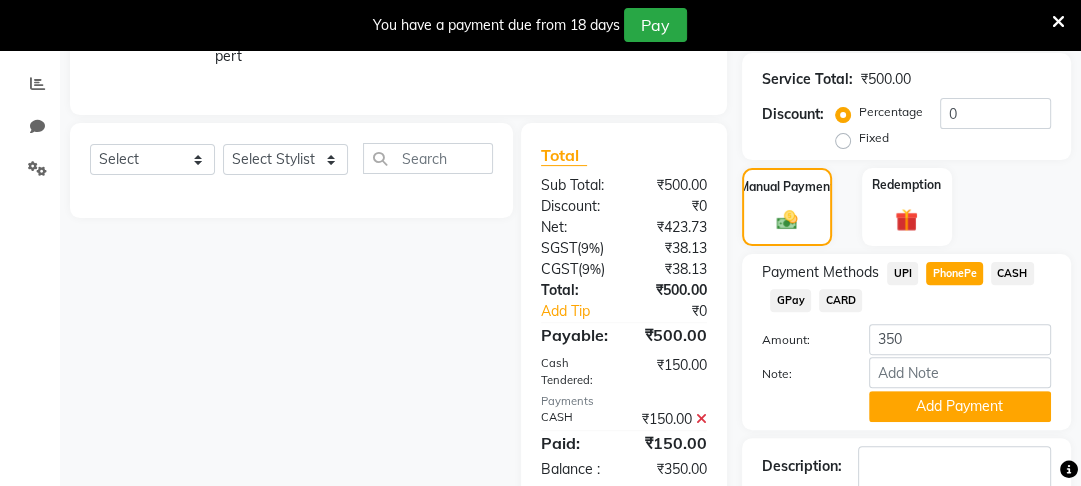 scroll, scrollTop: 430, scrollLeft: 0, axis: vertical 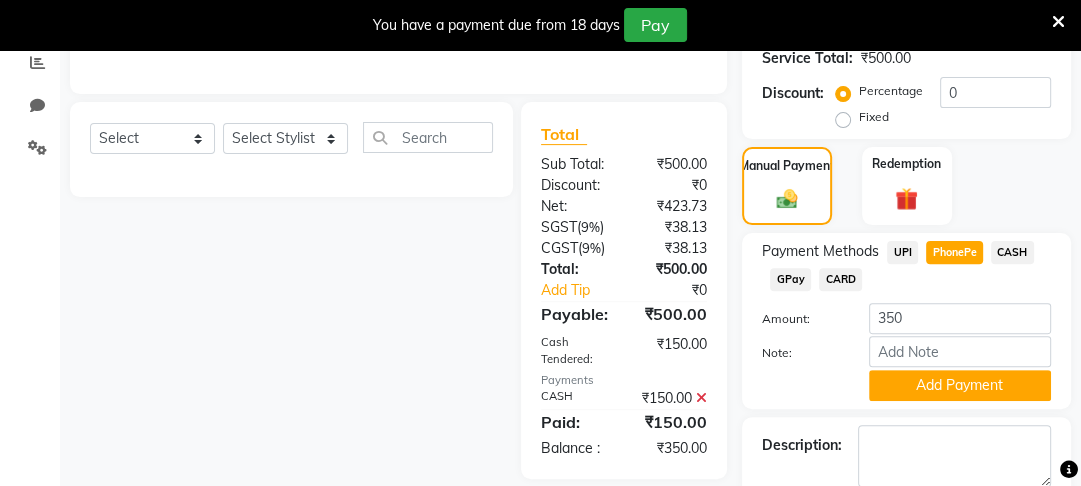 click on "CASH" 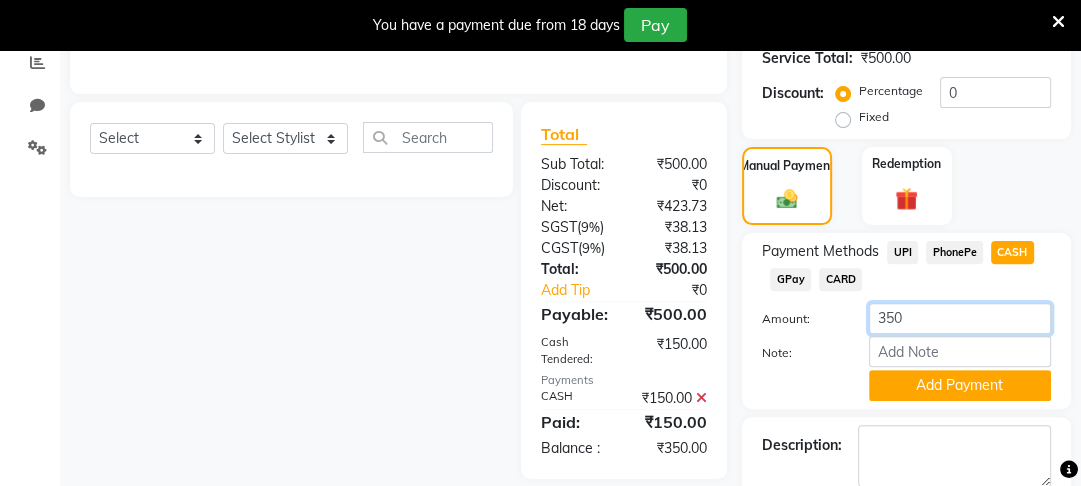 click on "350" 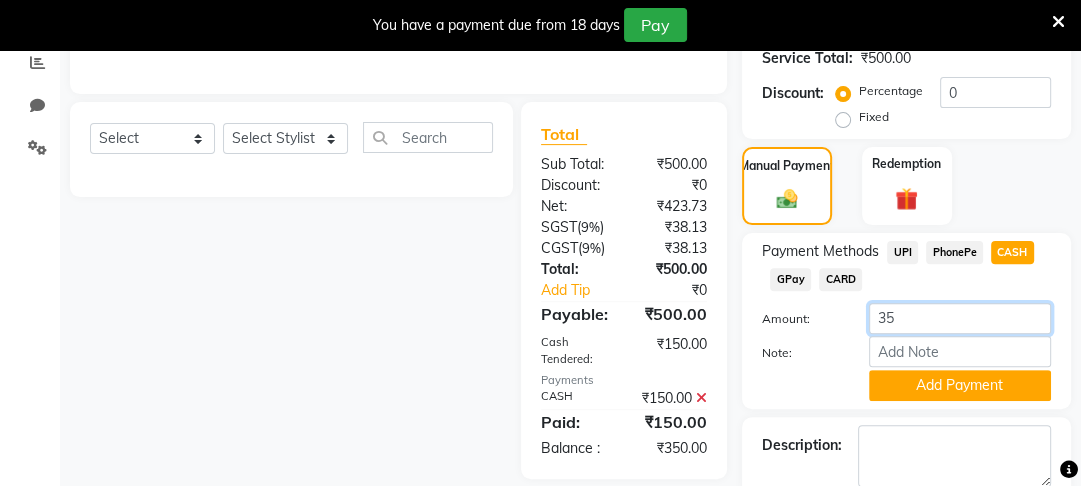 type on "3" 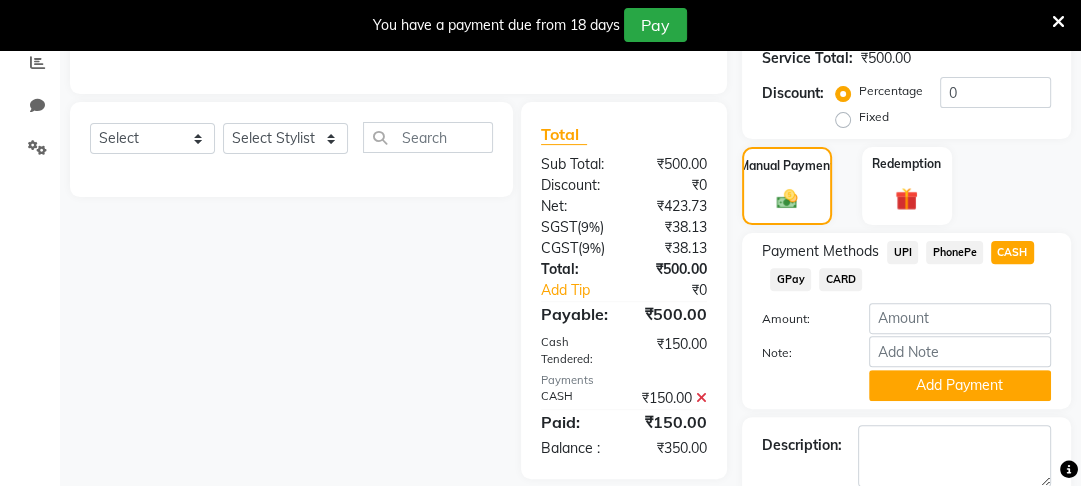 click on "Note:" 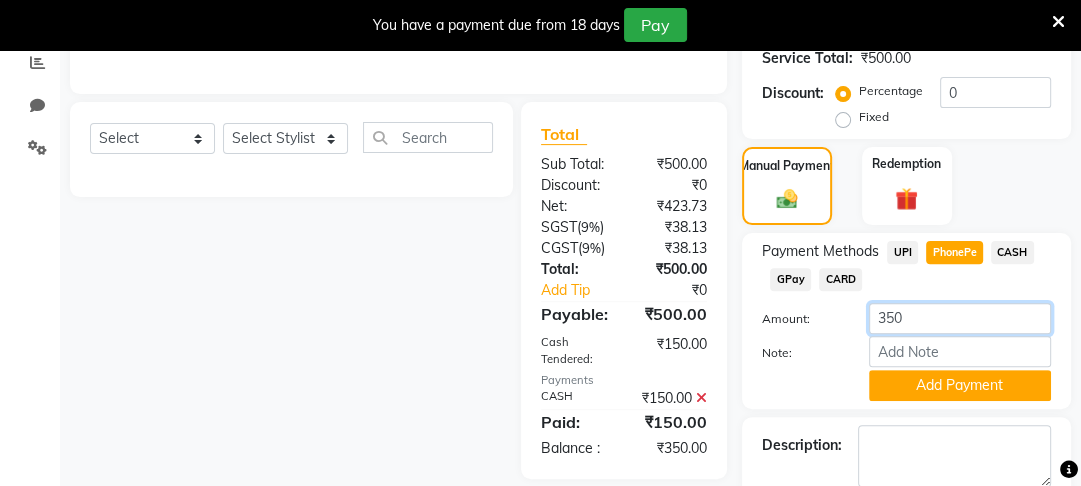 click on "350" 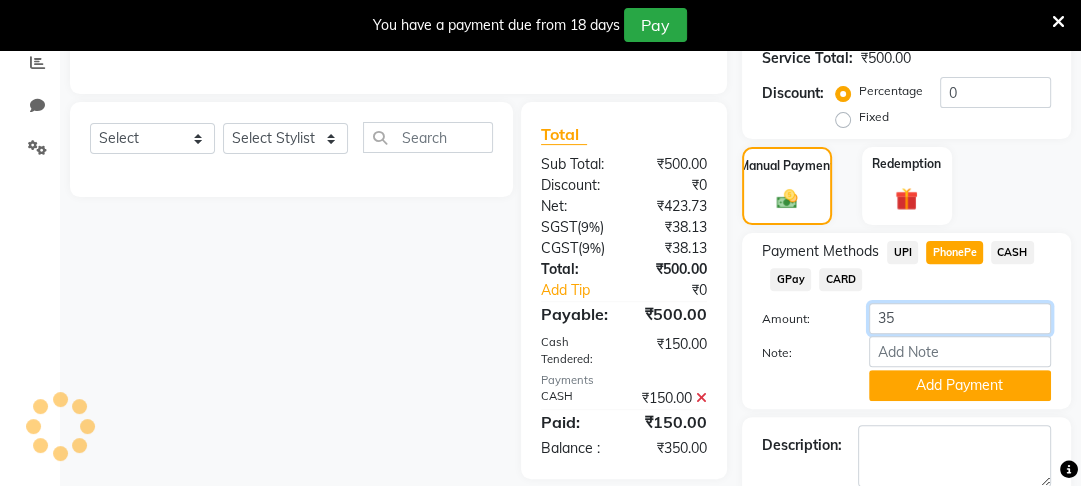 type on "3" 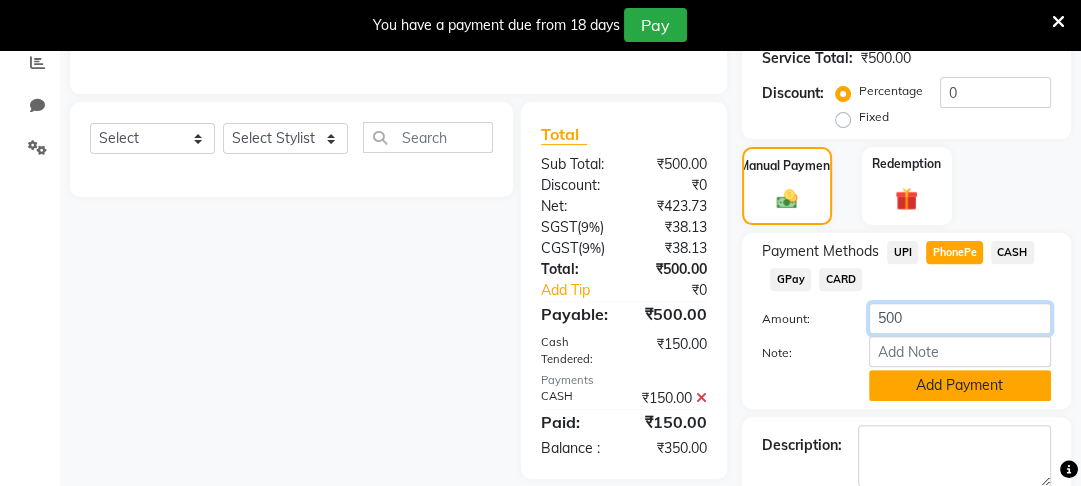 type on "500" 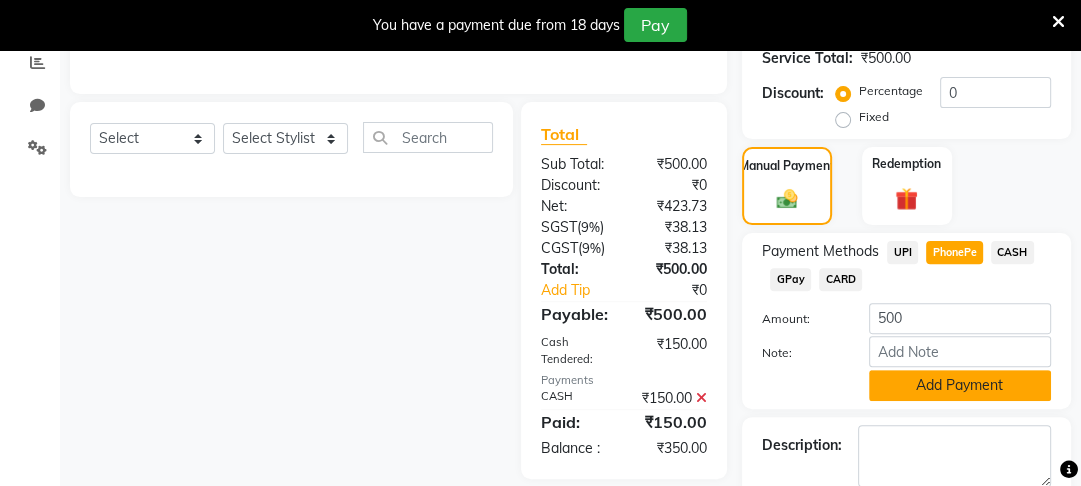 click on "Add Payment" 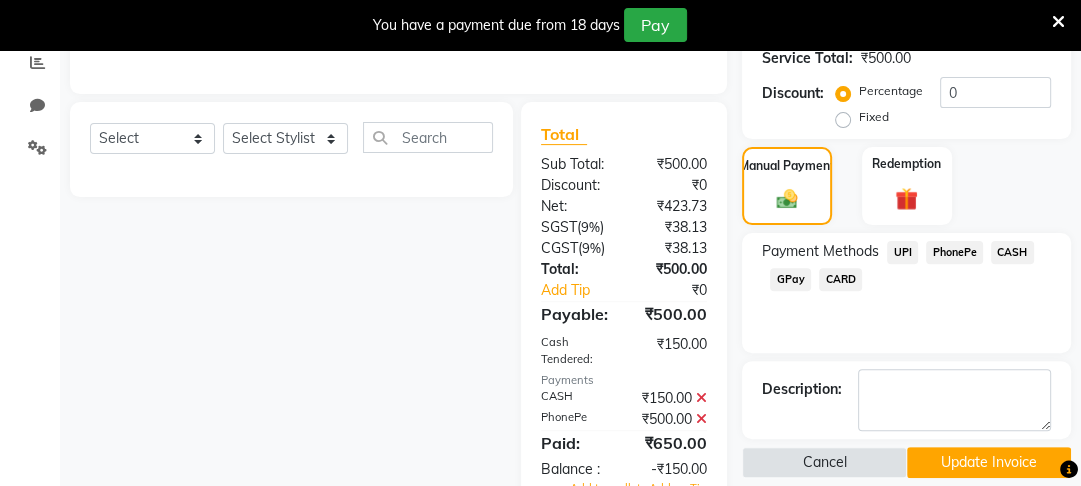 click 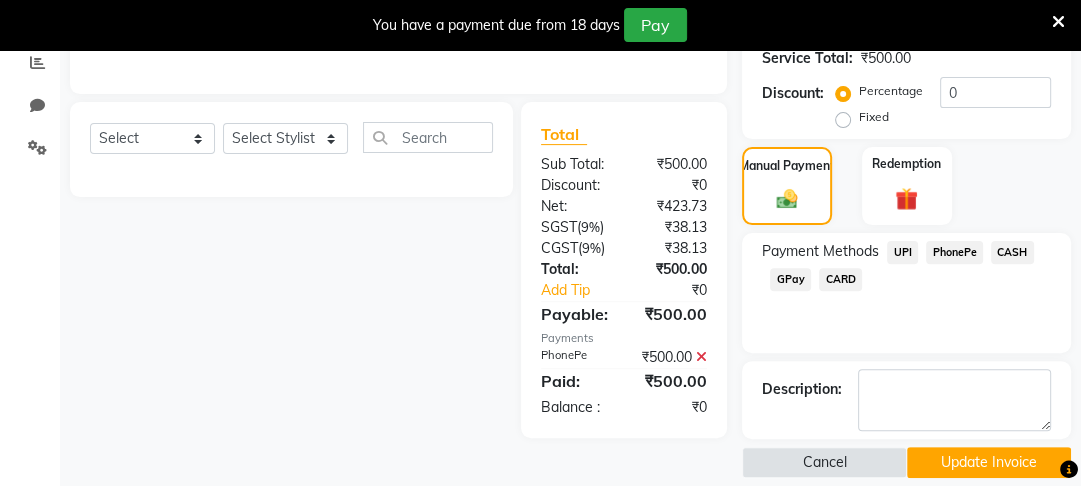 click on "₹0" 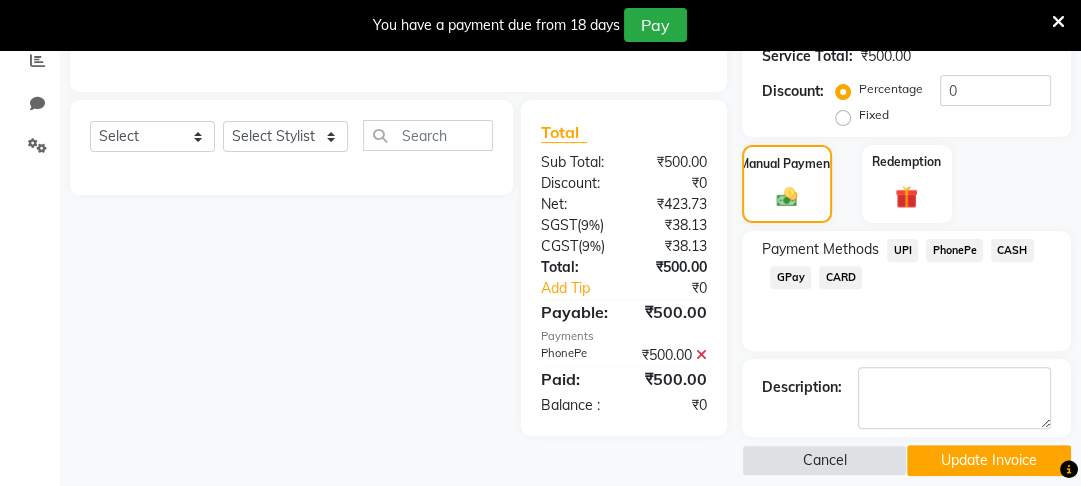 scroll, scrollTop: 451, scrollLeft: 0, axis: vertical 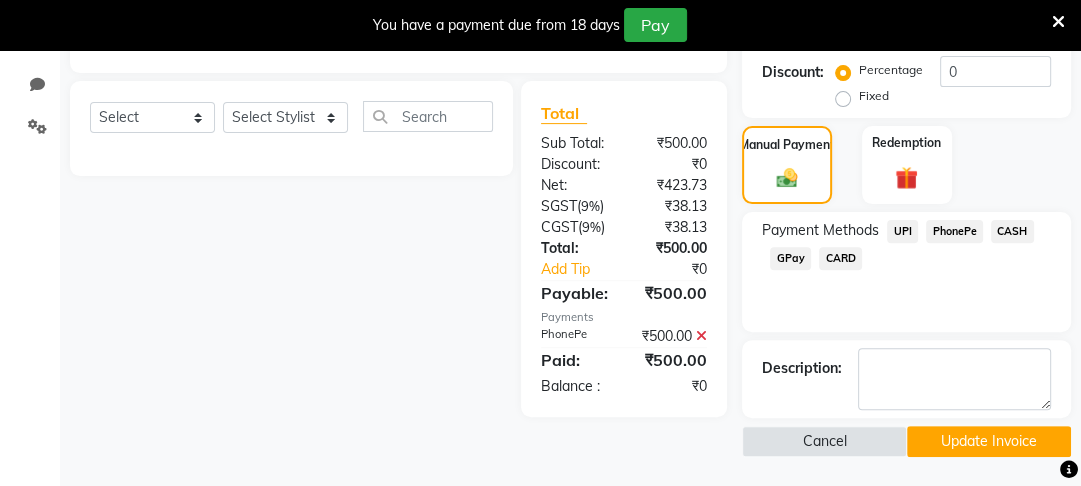 click on "Update Invoice" 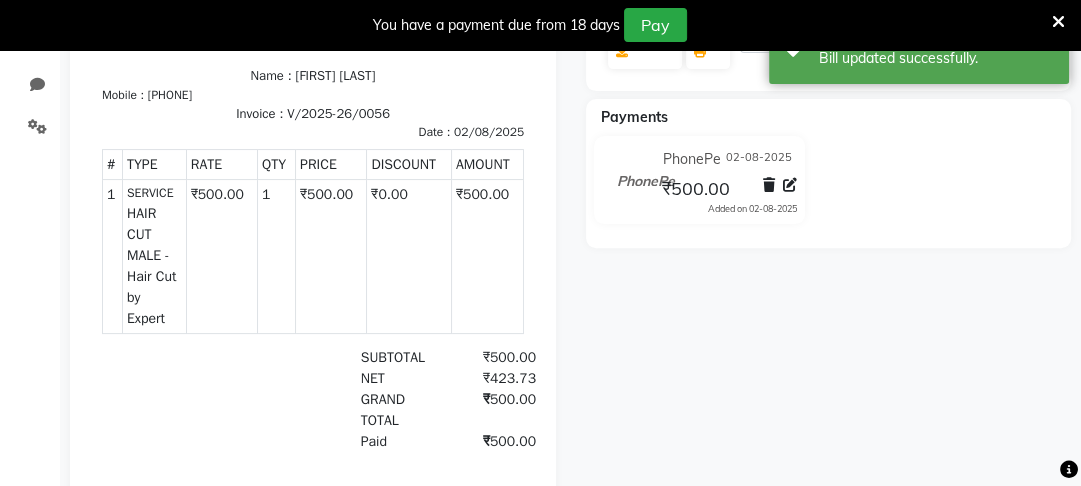 scroll, scrollTop: 0, scrollLeft: 0, axis: both 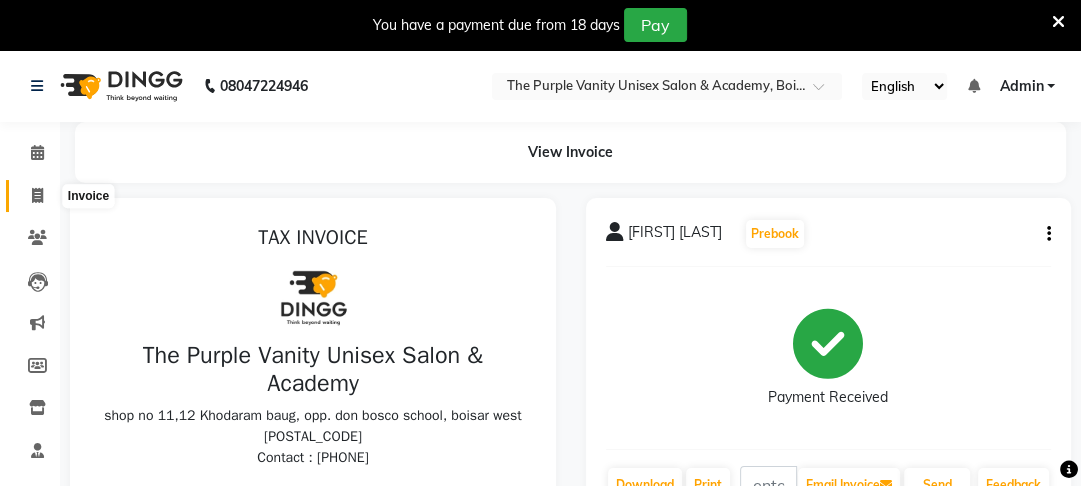 click 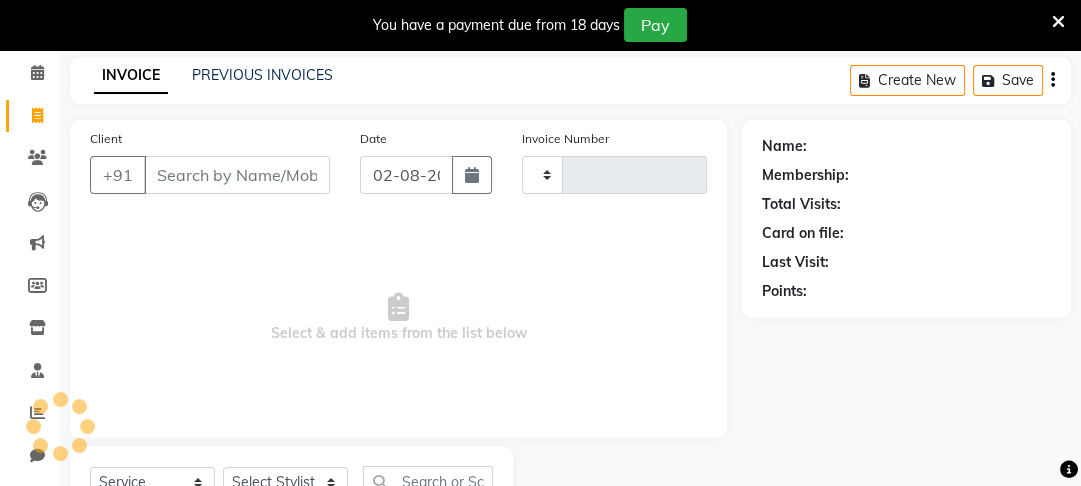 type on "0057" 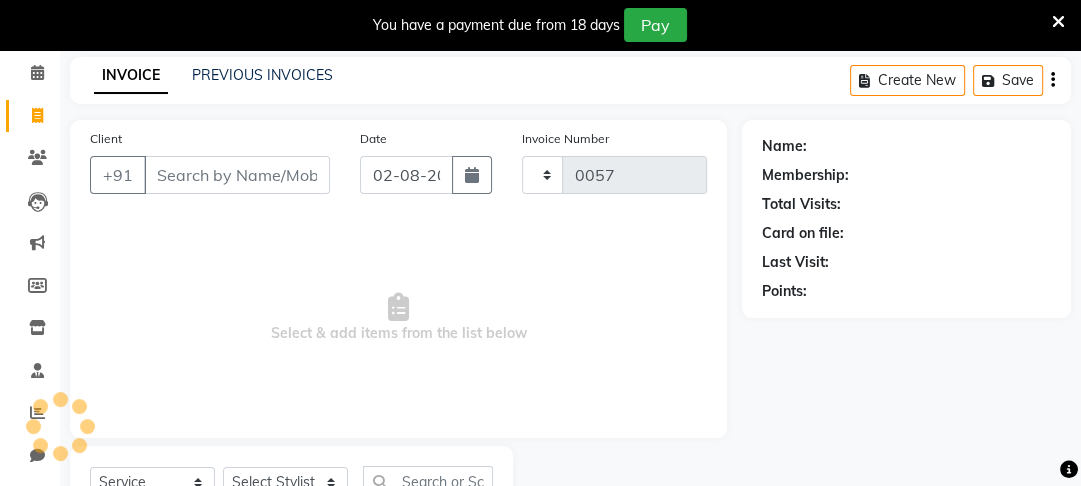 select on "7947" 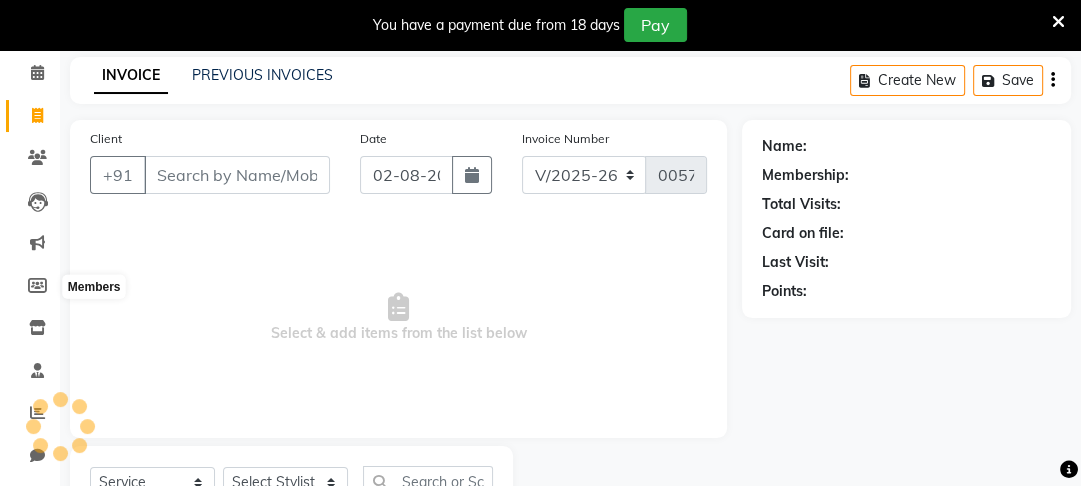 scroll, scrollTop: 166, scrollLeft: 0, axis: vertical 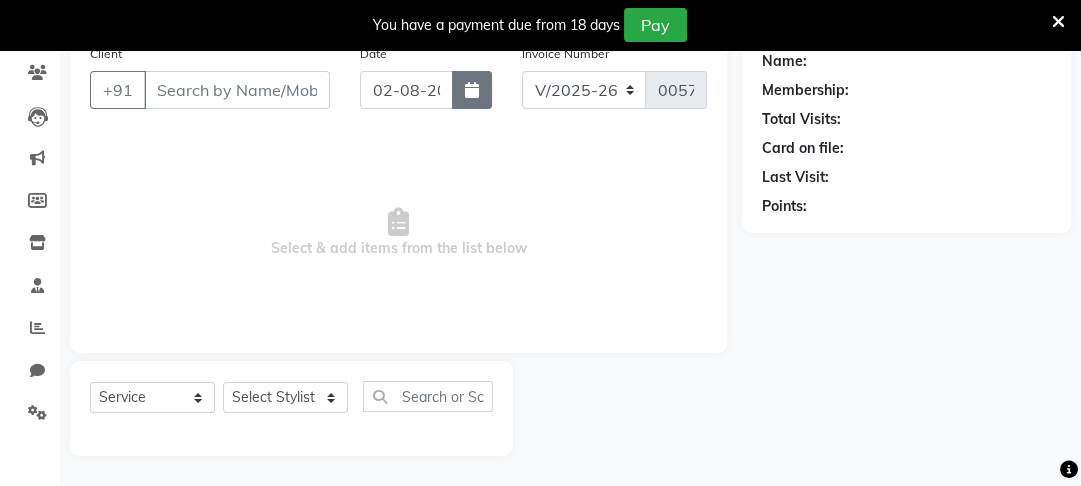 click 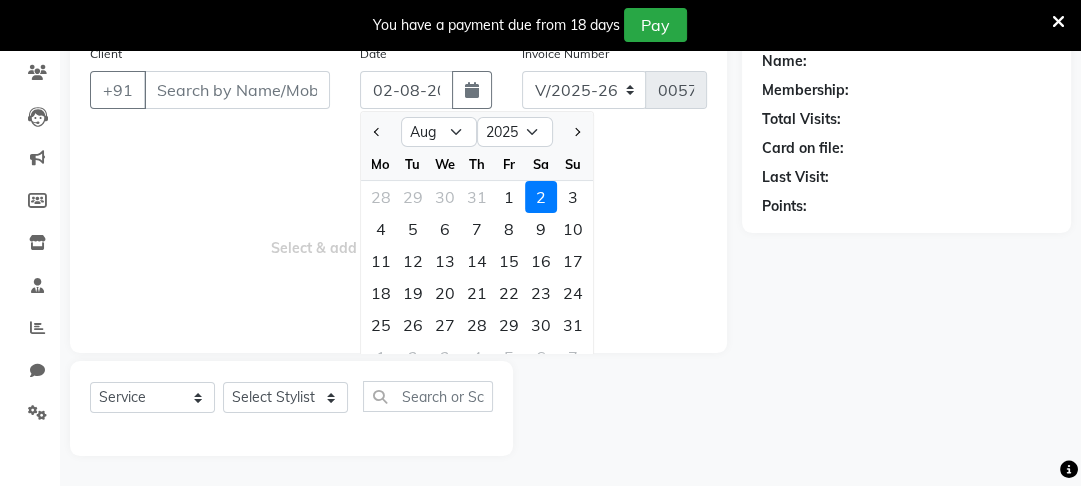 click on "Select & add items from the list below" at bounding box center (398, 233) 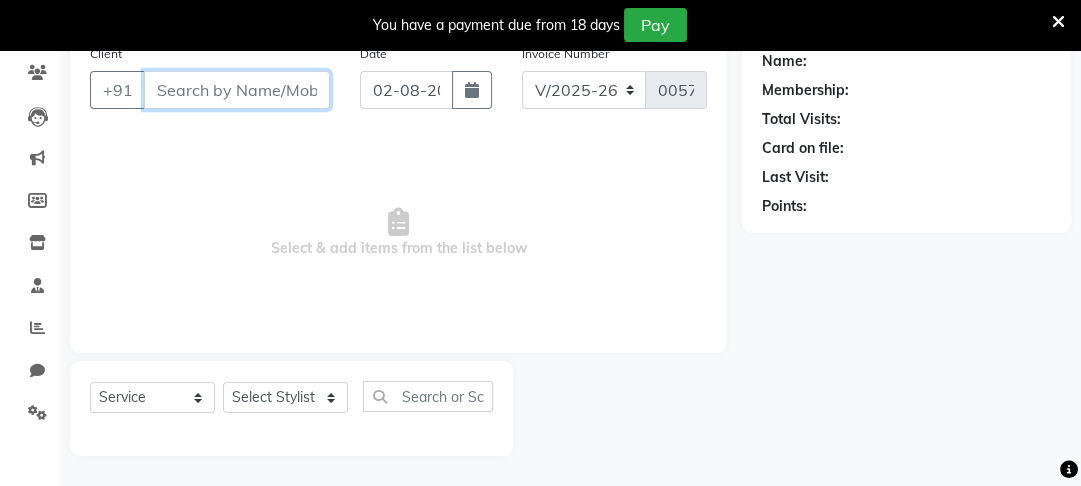 click on "Client" at bounding box center (237, 90) 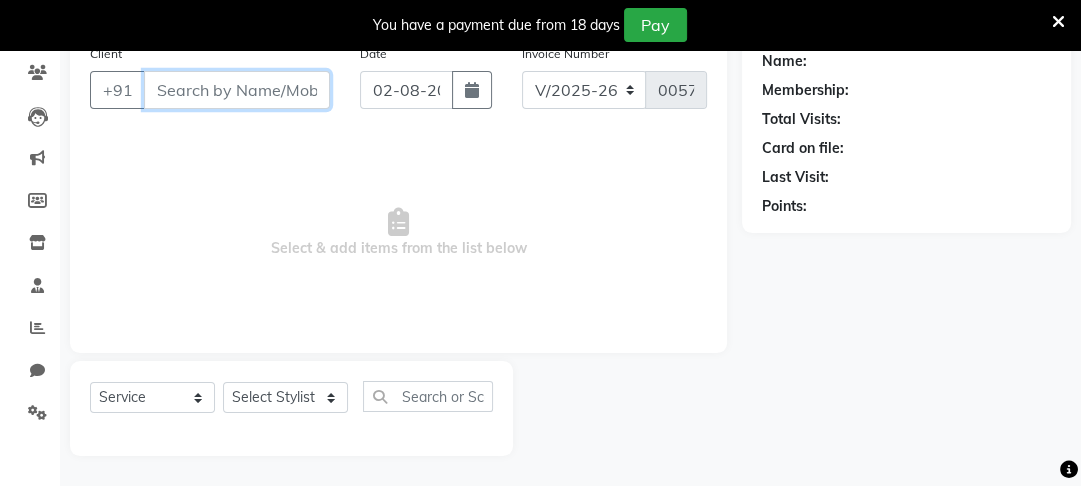 type on "s" 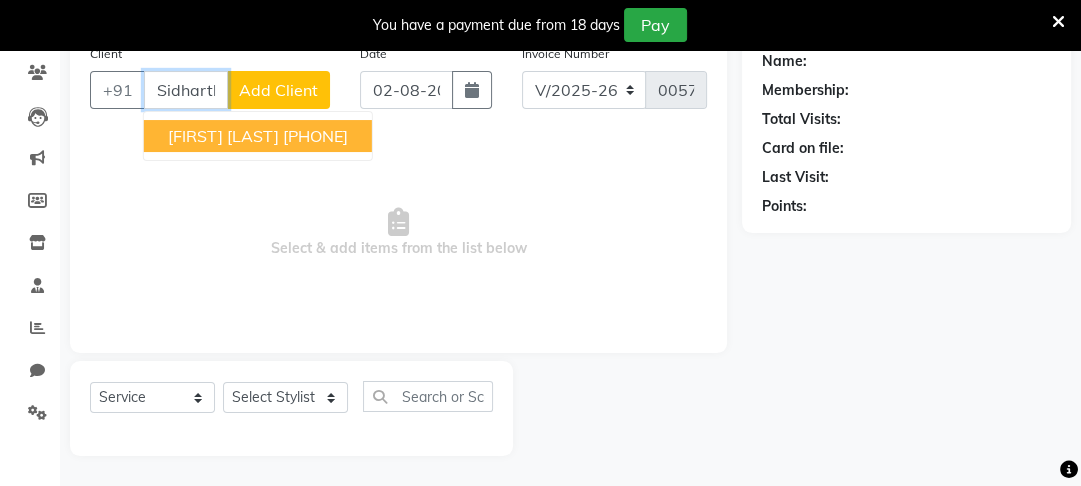 scroll, scrollTop: 0, scrollLeft: 1, axis: horizontal 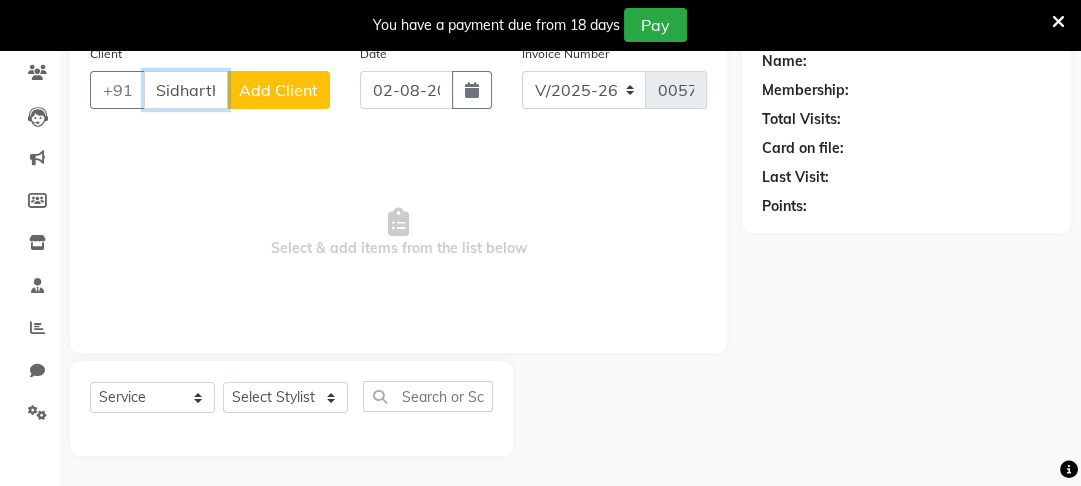 type on "Sidharth" 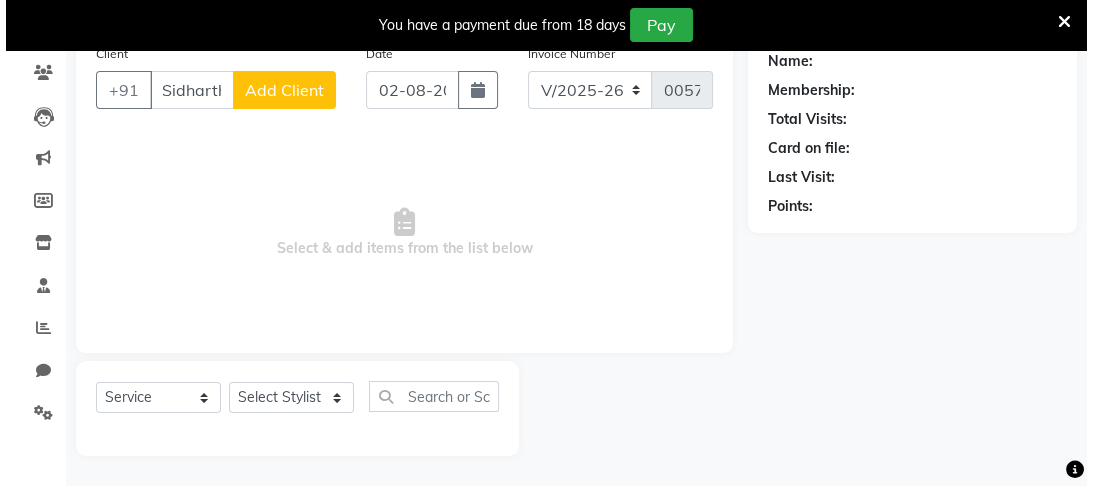 scroll, scrollTop: 0, scrollLeft: 0, axis: both 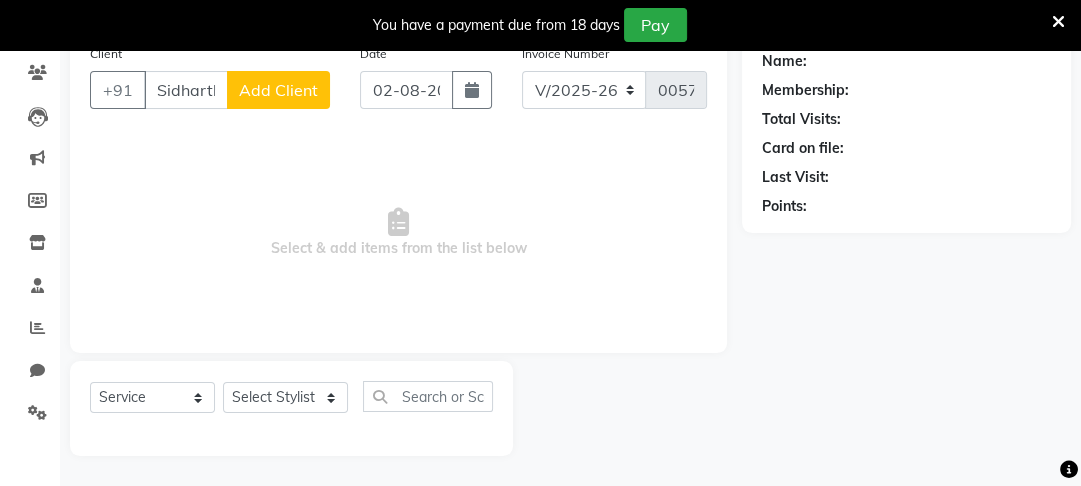 click on "Add Client" 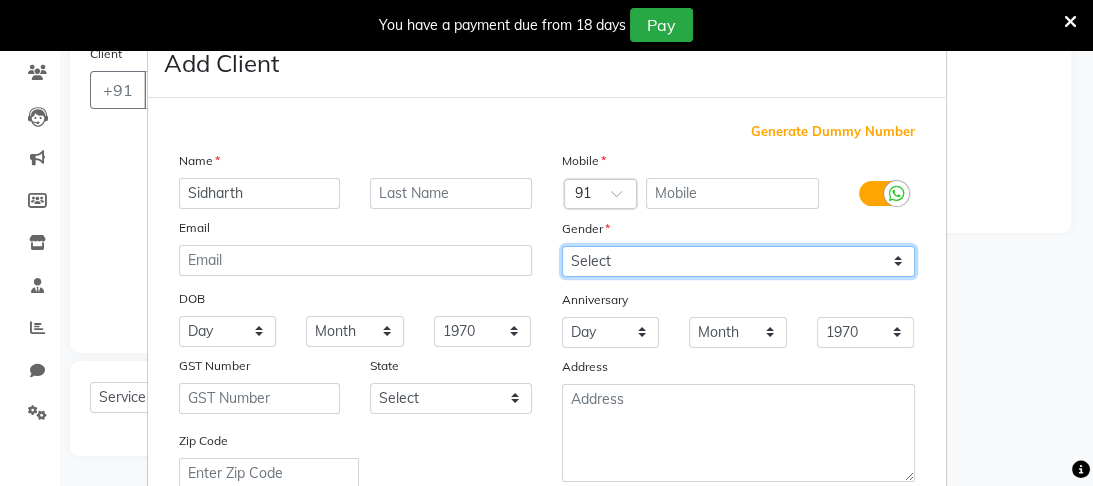 click on "Select Male Female Other Prefer Not To Say" at bounding box center (738, 261) 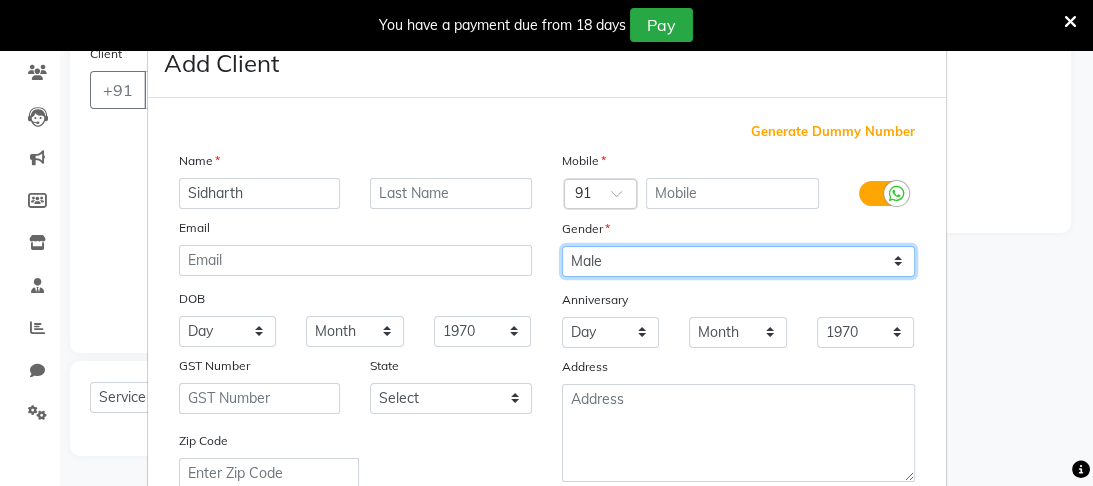 click on "Select Male Female Other Prefer Not To Say" at bounding box center (738, 261) 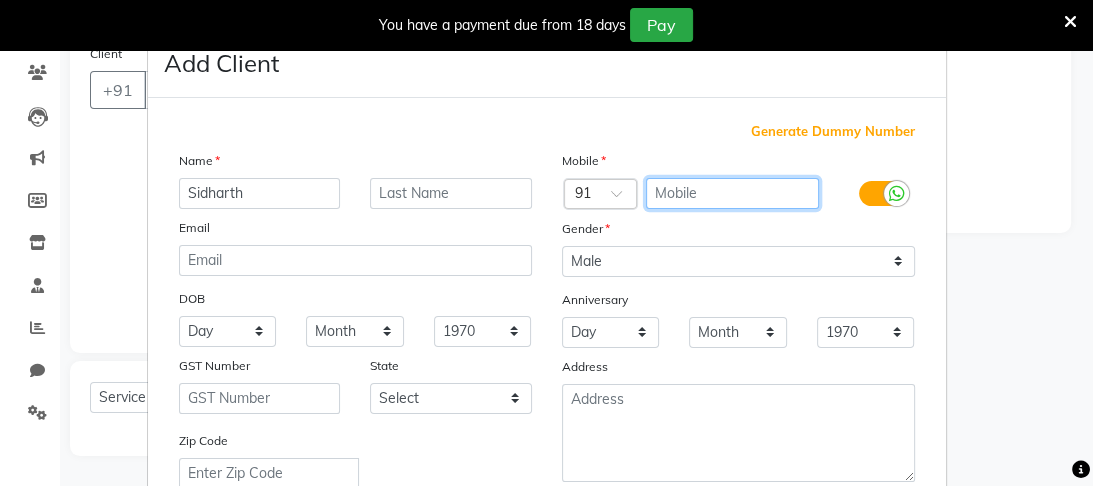 click at bounding box center [732, 193] 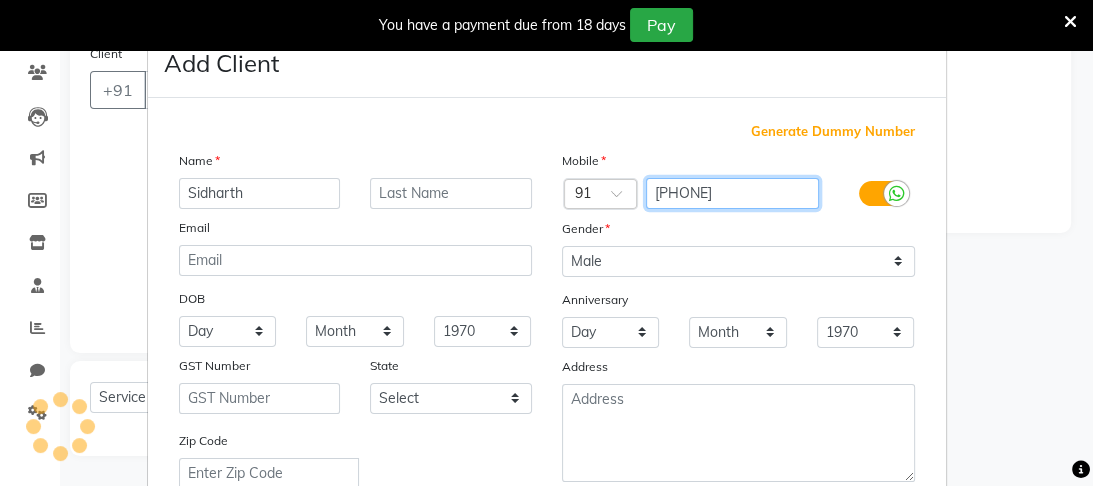 type on "[PHONE]" 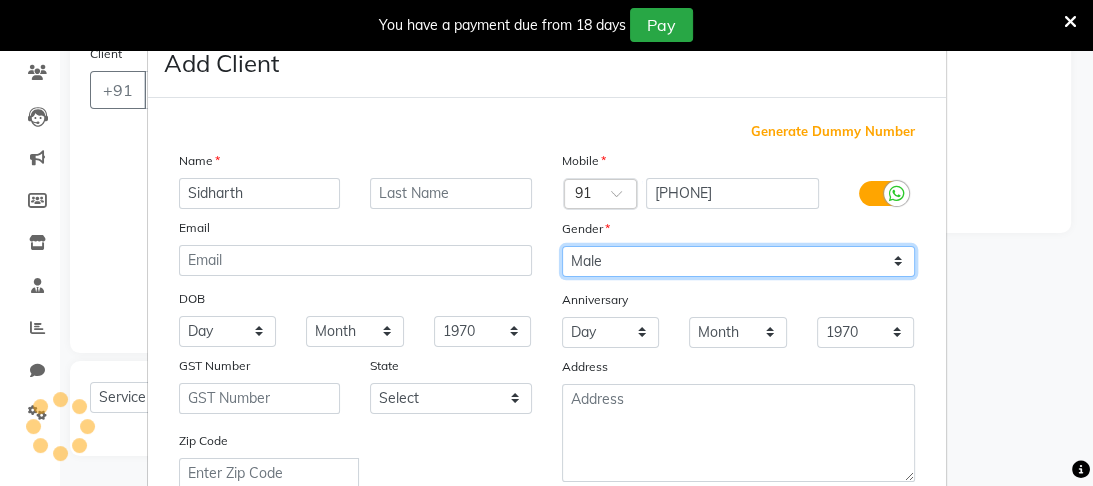 click on "Select Male Female Other Prefer Not To Say" at bounding box center [738, 261] 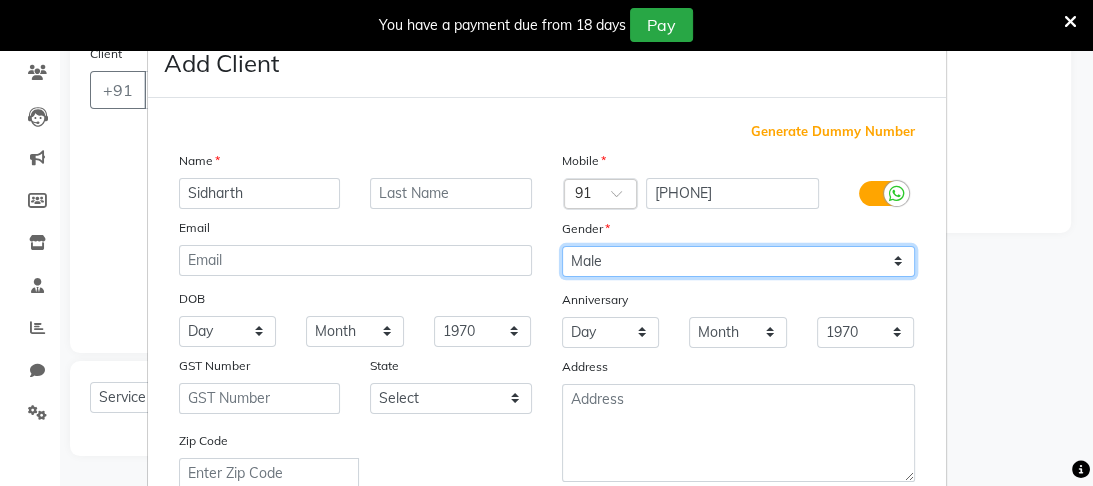 click on "Select Male Female Other Prefer Not To Say" at bounding box center (738, 261) 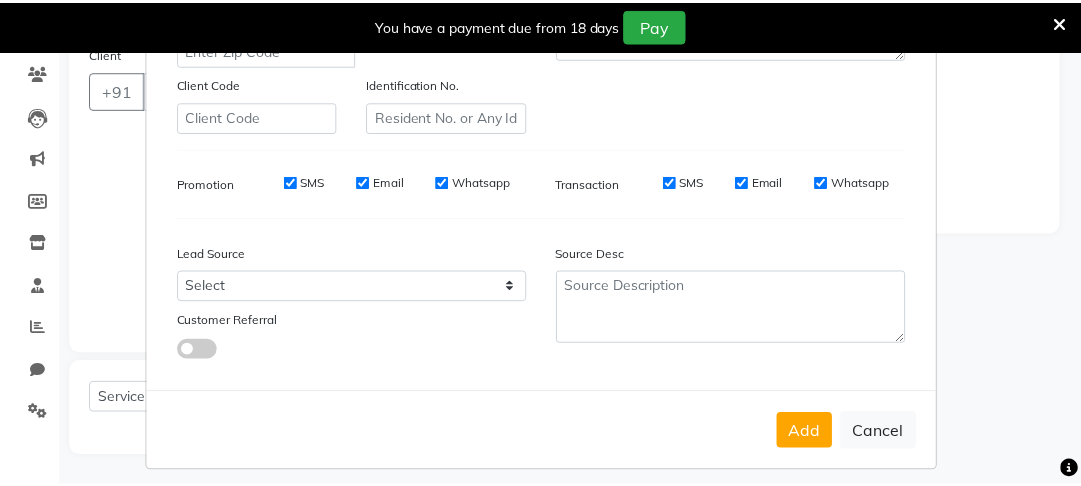 scroll, scrollTop: 447, scrollLeft: 0, axis: vertical 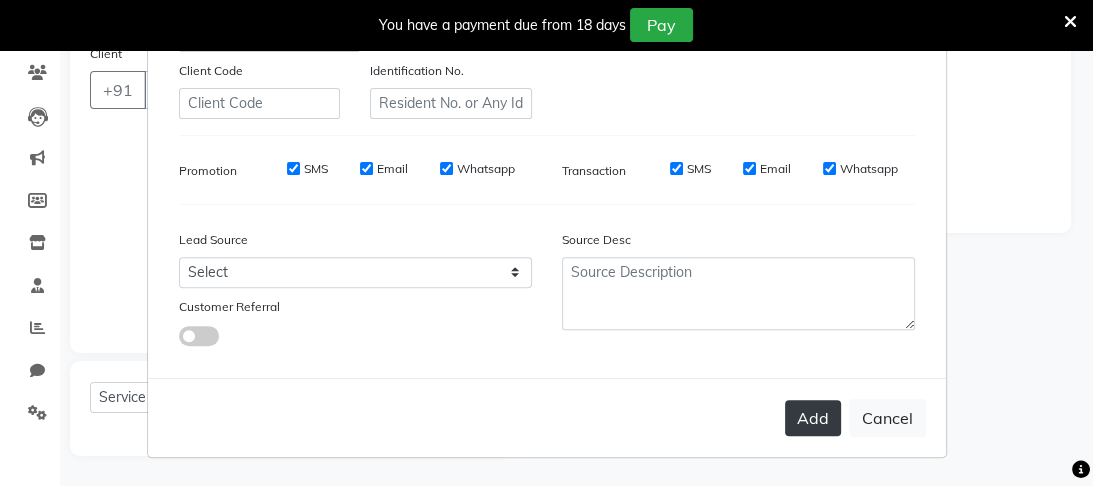 click on "Add" at bounding box center [813, 418] 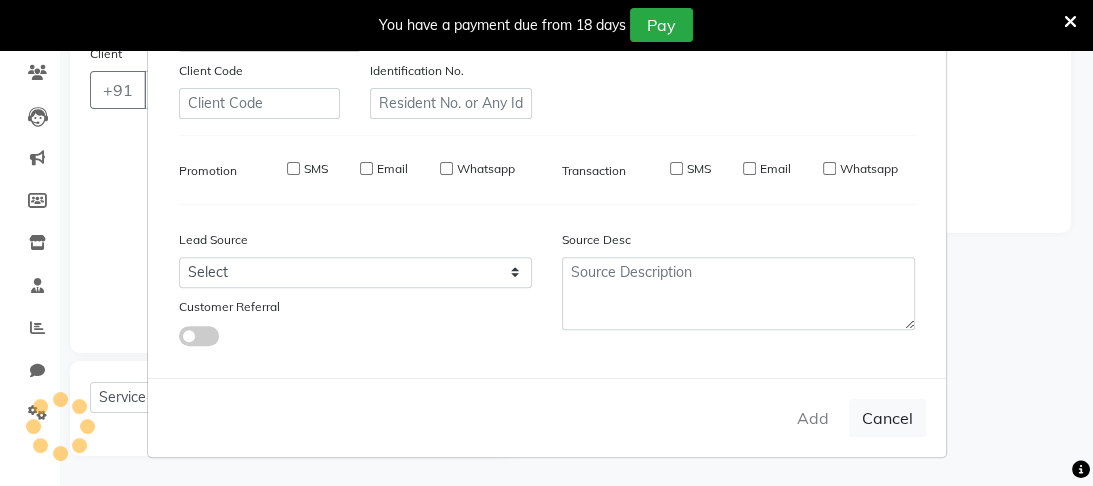 type on "[PHONE]" 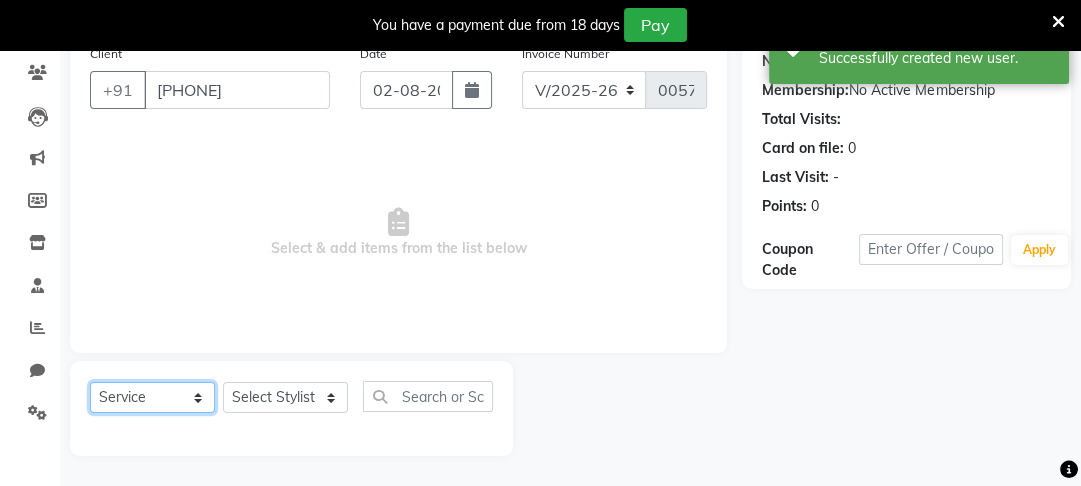 click on "Select  Service  Product  Membership  Package Voucher Prepaid Gift Card" 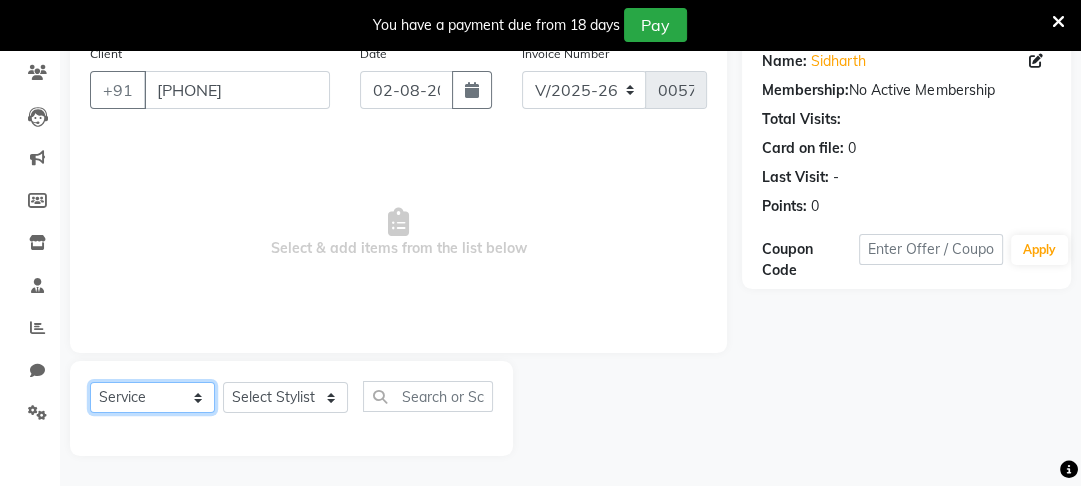 click on "Select  Service  Product  Membership  Package Voucher Prepaid Gift Card" 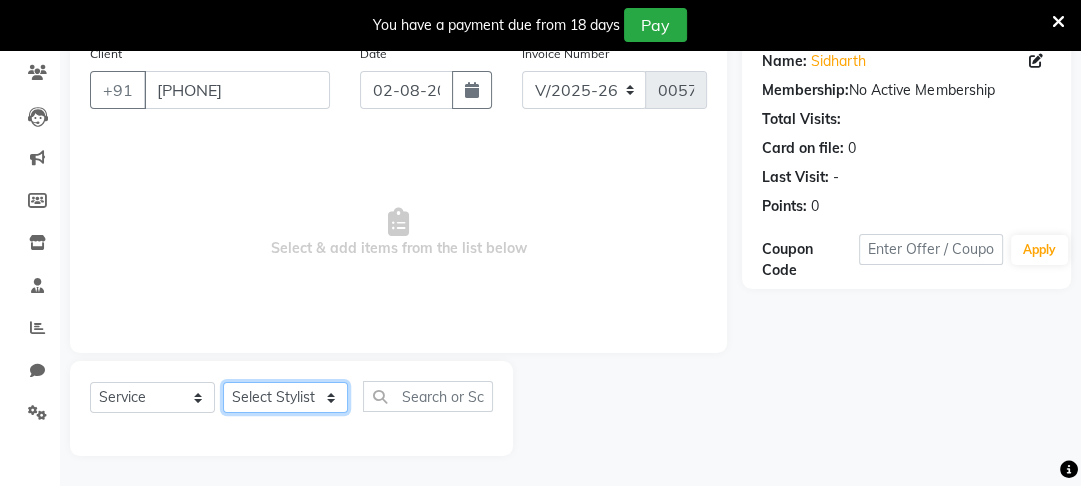 click on "Select Stylist Altaf Arti Fasil Monali namrata sonu Suhaib" 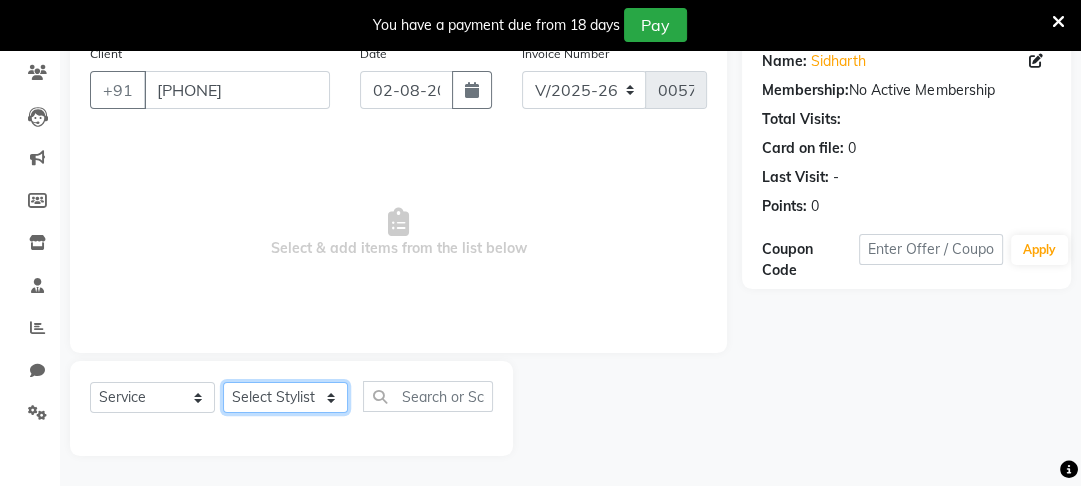 select on "87147" 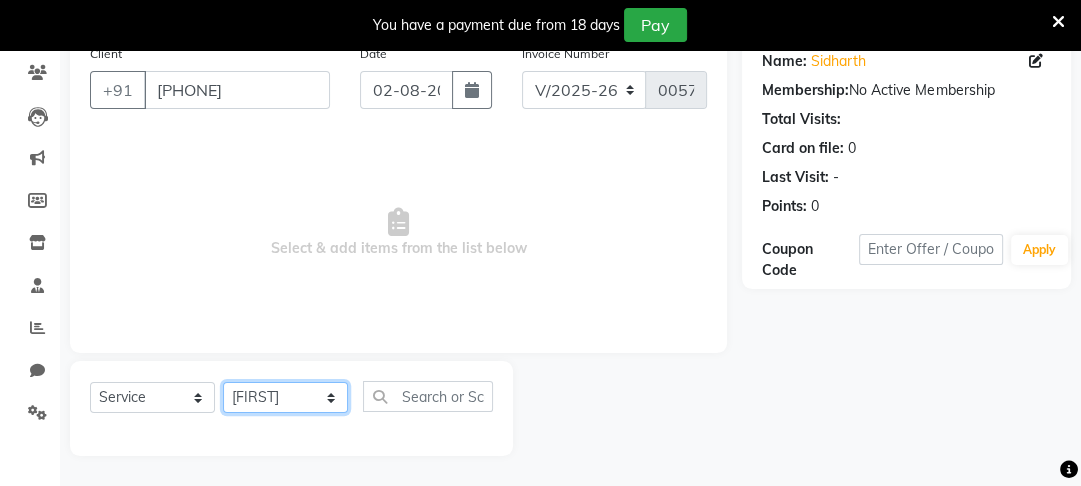 click on "Select Stylist Altaf Arti Fasil Monali namrata sonu Suhaib" 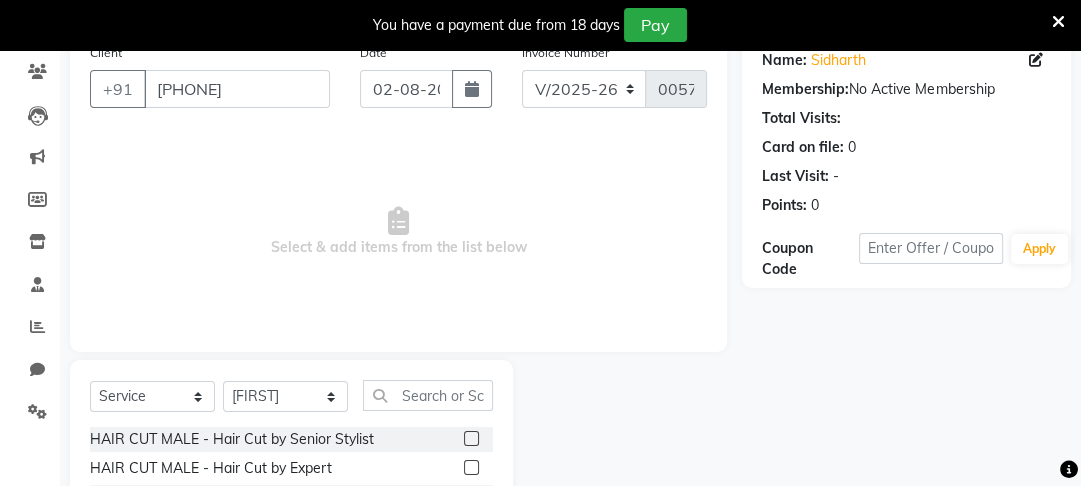 click 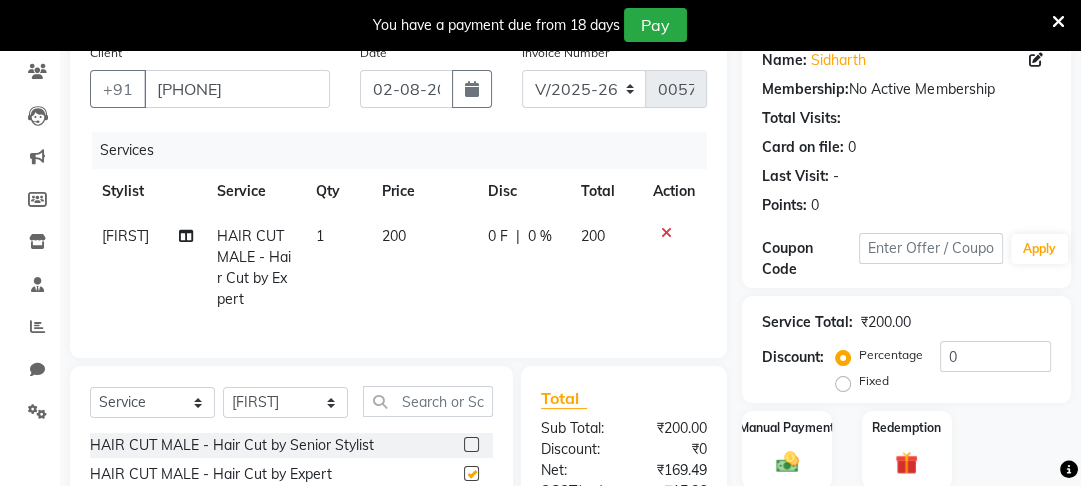 checkbox on "false" 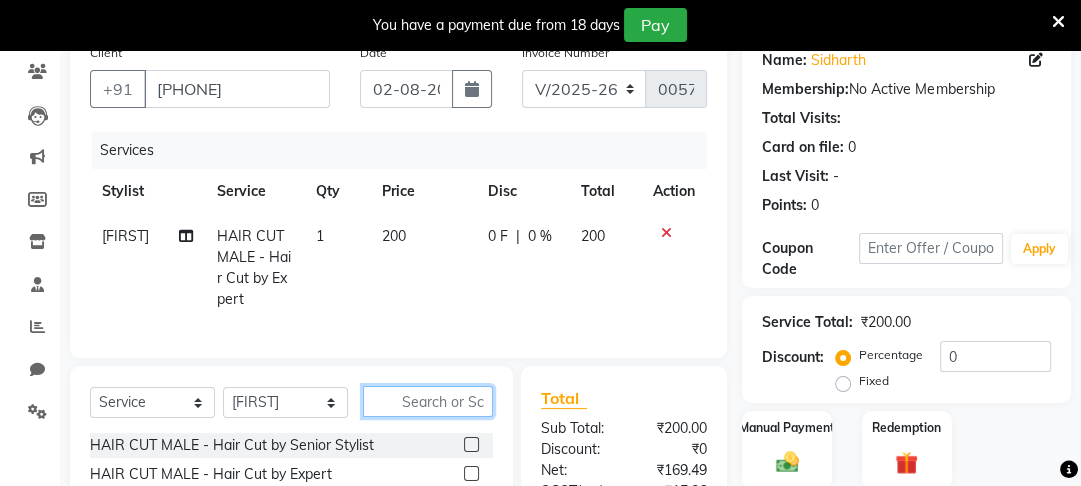 click 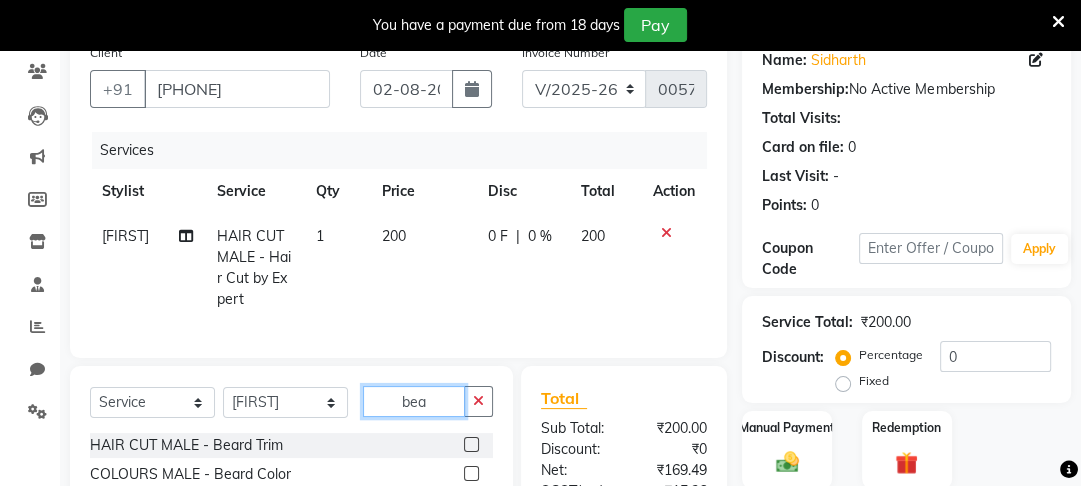 type on "bea" 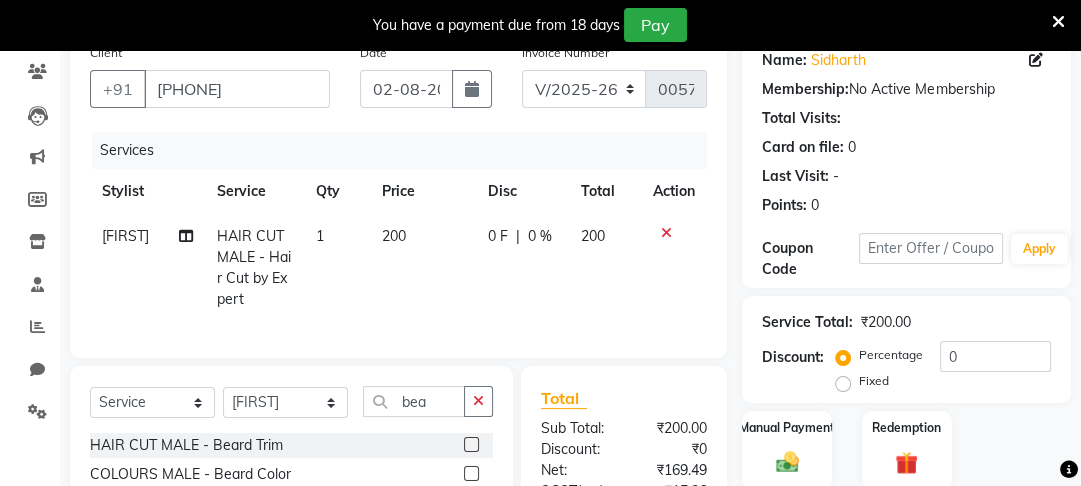 click 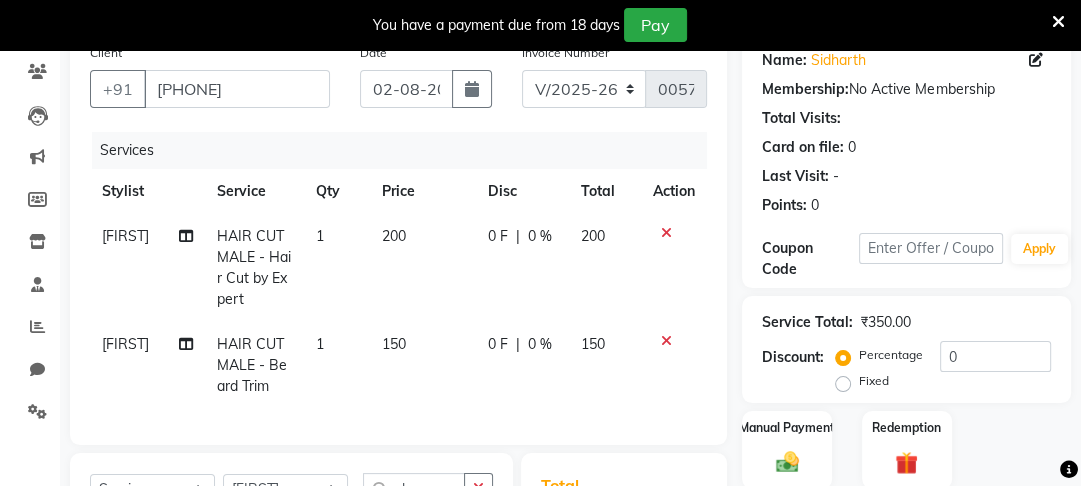 checkbox on "false" 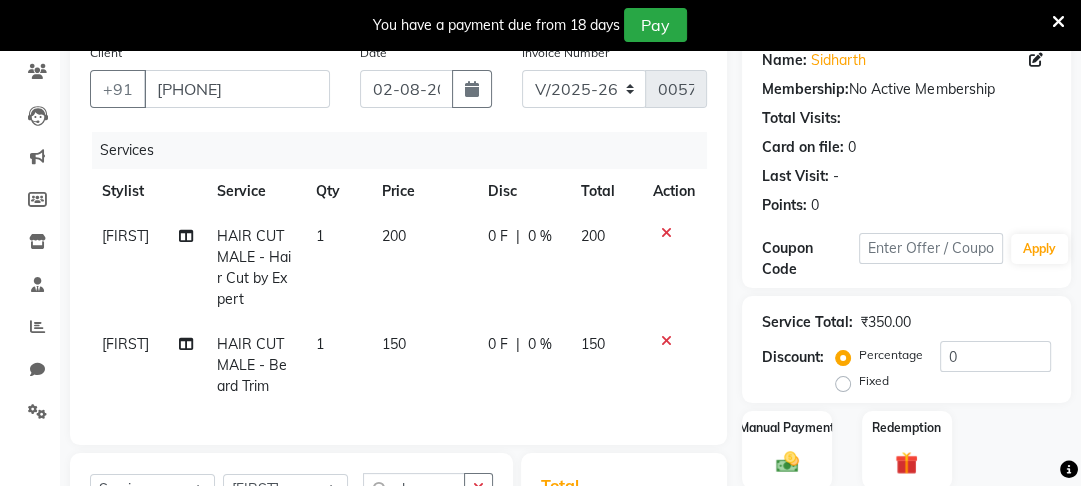 click on "200" 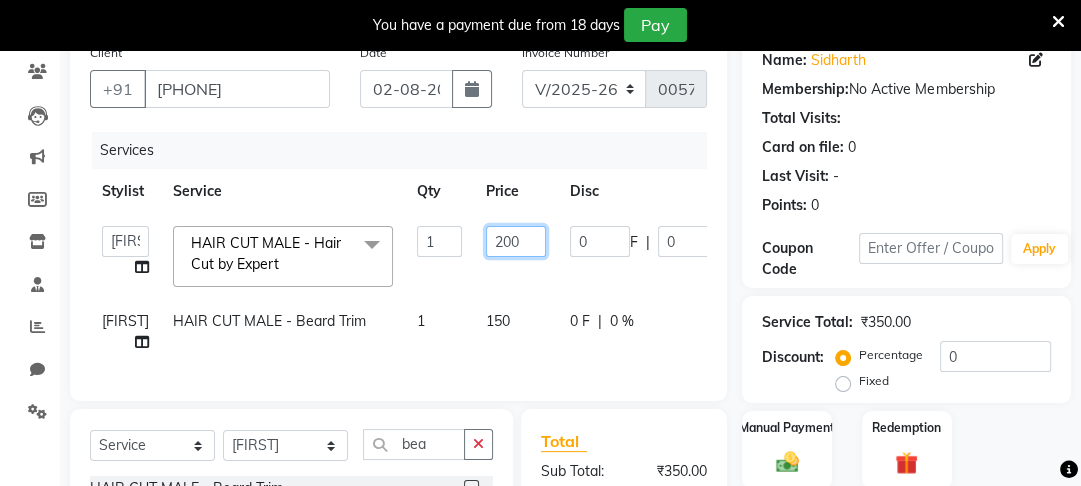 click on "200" 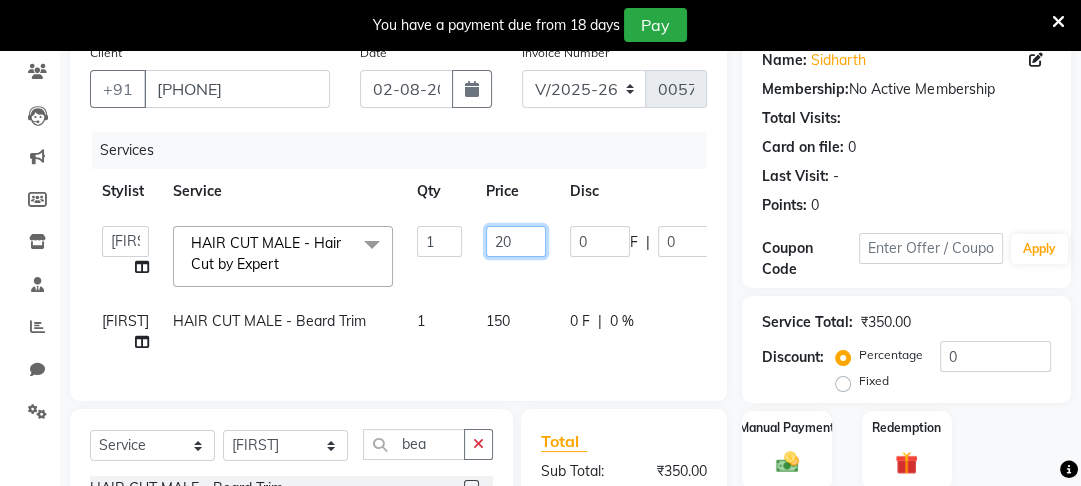 type on "2" 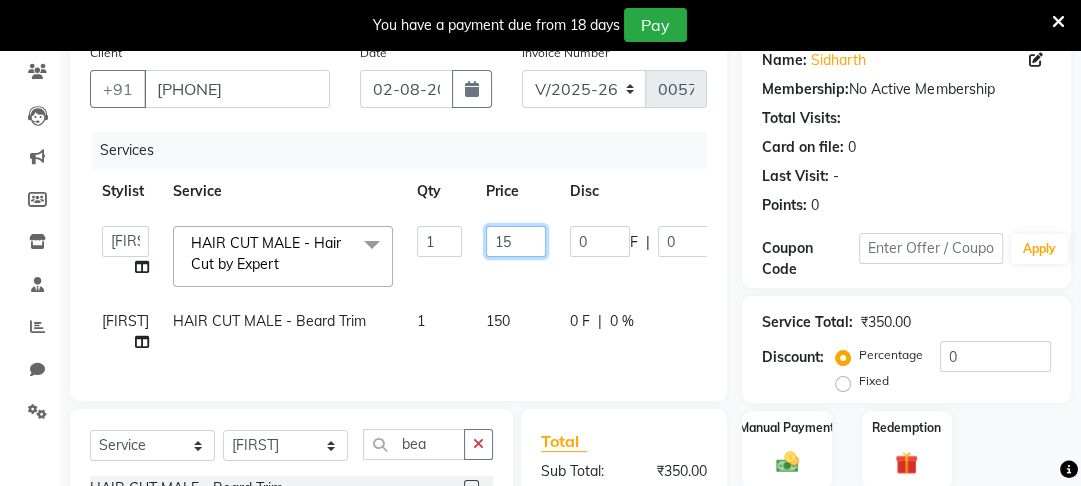 type on "150" 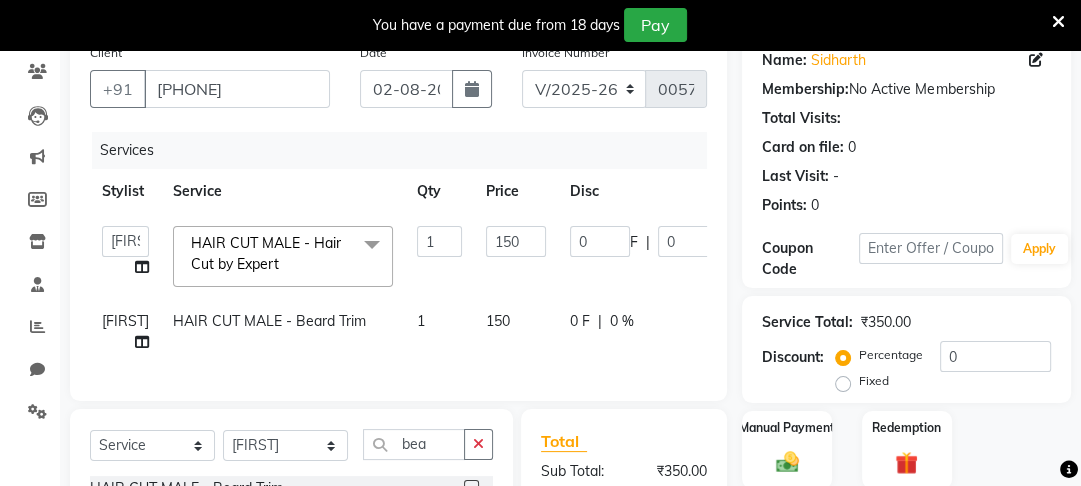 click on "Suhaib HAIR CUT MALE - Beard Trim 1 150 0 F | 0 % 150" 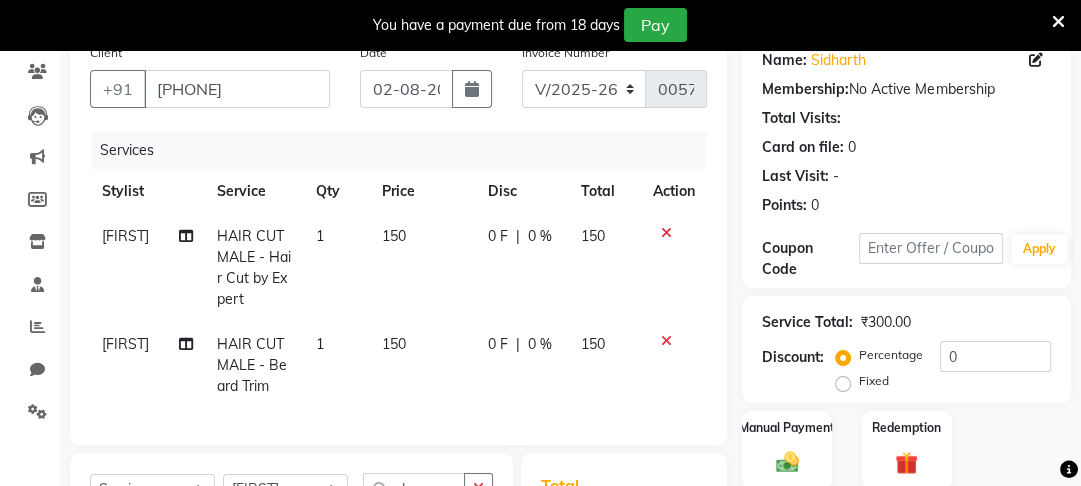 click on "150" 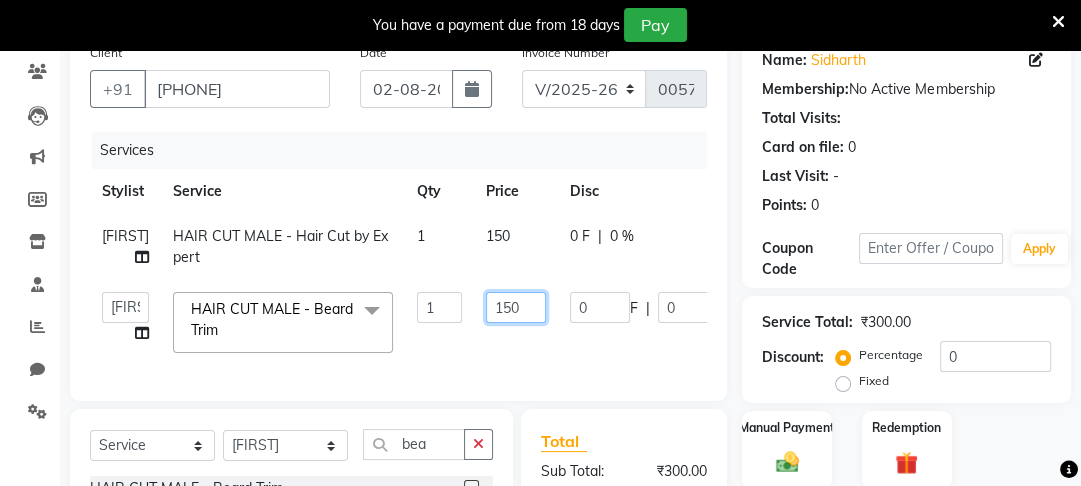 click on "150" 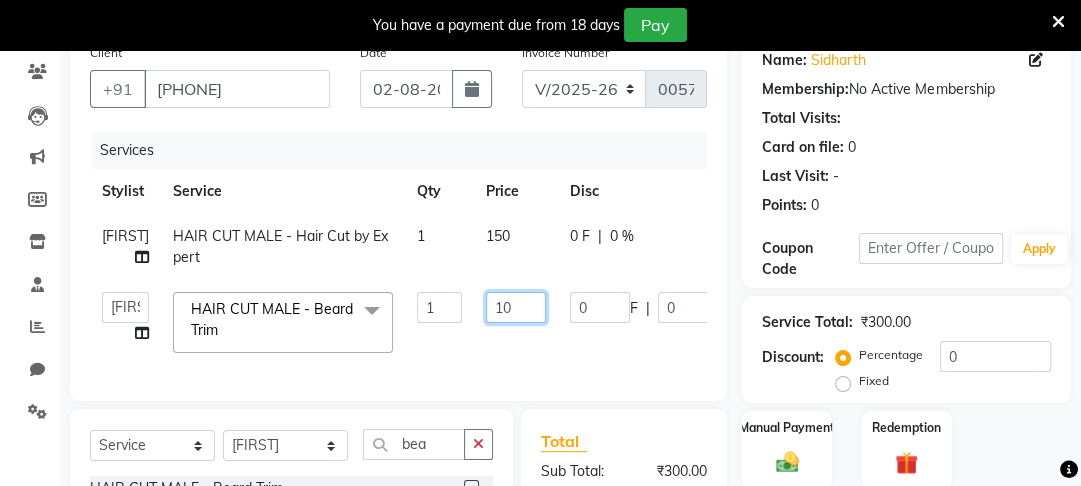 type on "100" 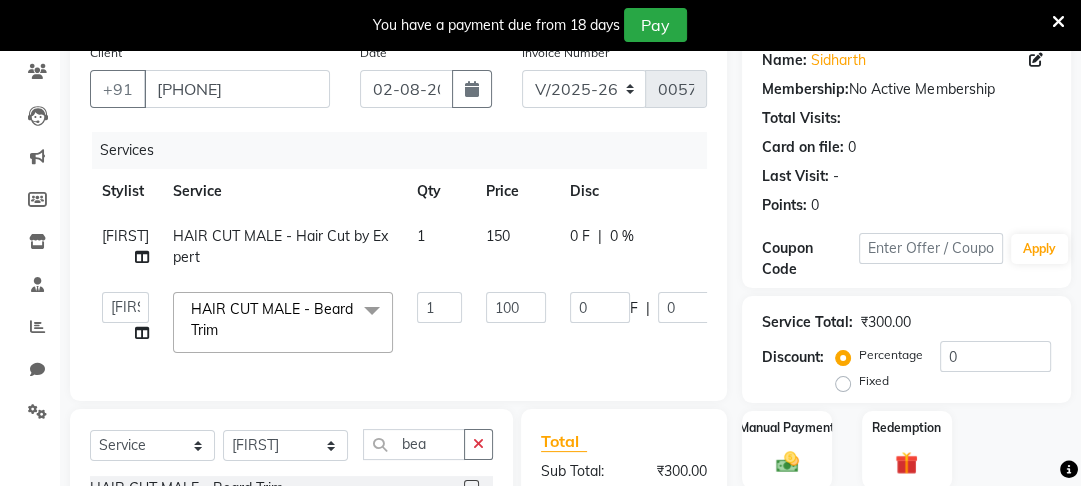 click on "Altaf Arti Fasil Monali namrata sonu Suhaib HAIR CUT MALE - Beard Trim x HAIR CUT MALE - Hair Cut by Senior Stylist HAIR CUT MALE - Hair Cut by Expert HAIR CUT MALE - Hair Wash HAIR CUT MALE - Shave HAIR CUT MALE - Beard Trim HAIR CUT MALE - Styling COLOURS MALE - Beard Color COLOURS MALE - Moustache Color GLOBAL HAIR COLOUR MALE - Ammonia Base Color GLOBAL HAIR COLOUR MALE - Ammonia-Free Color GLOBAL HAIR COLOUR MALE - Loreal Inoa Color GLOBAL HAIR COLOUR MALE - Hair Density (Add-on-charges) SOOTHING & CALM MALE - Head Massage SOOTHING & CALM MALE - Loreal Hair spa SOOTHING & CALM MALE - Keratin Hair spa TEXTURE SERVICES MALE - Keratin Treatment TEXTURE SERVICES MALE - Smoothening Treatment TEXTURE SERVICES MALE - Kerasmooth Treatment TEXTURE SERVICES MALE - Botox TEXTURE SERVICES MALE - Nano Plastia TEXTURE SERVICES MALE - Perming WAXING MALE - Full Hand WAXING MALE - Half Hand WAXING MALE - 3/4th Leg WAXING MALE - Half Leg WAXING MALE - Chest Wax Full WAXING MALE - Back Wax Full 1 100 0 F |" 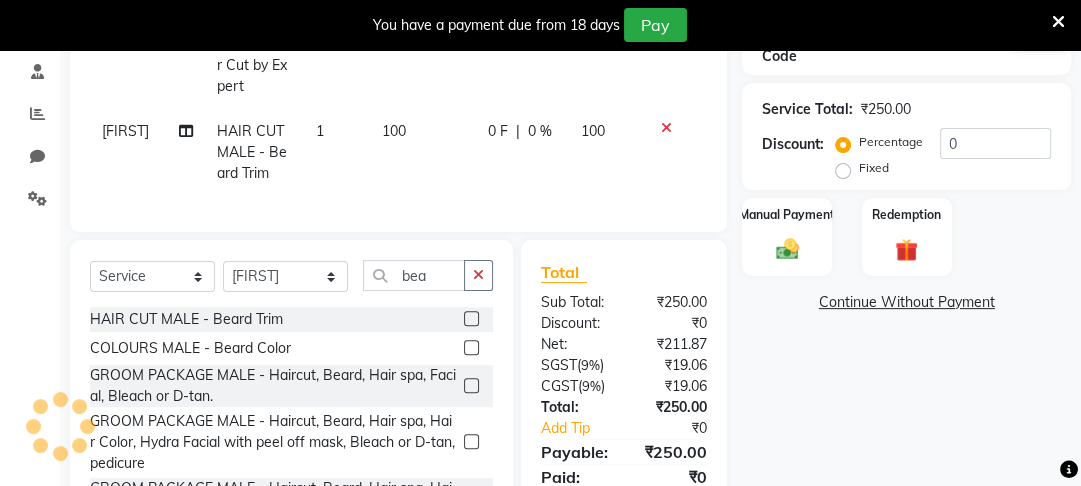 scroll, scrollTop: 471, scrollLeft: 0, axis: vertical 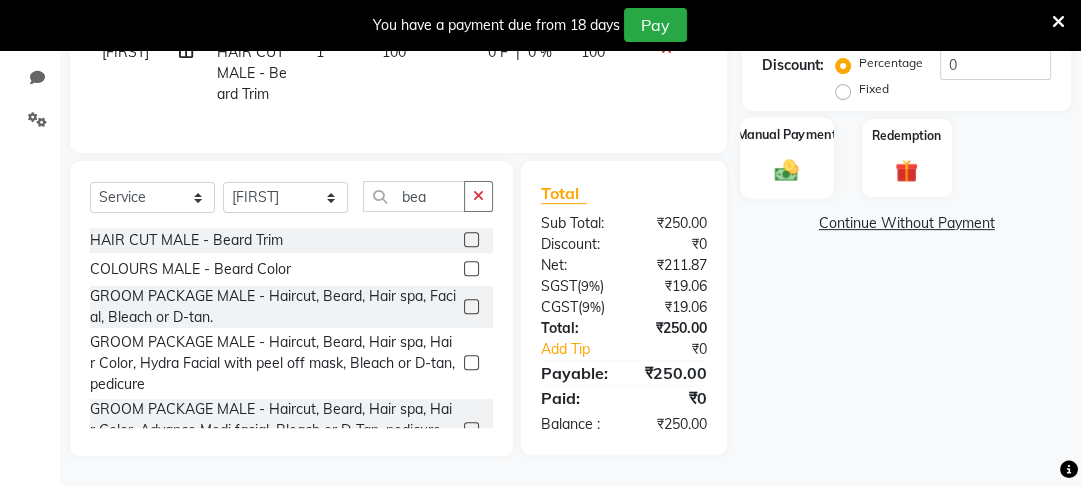 click 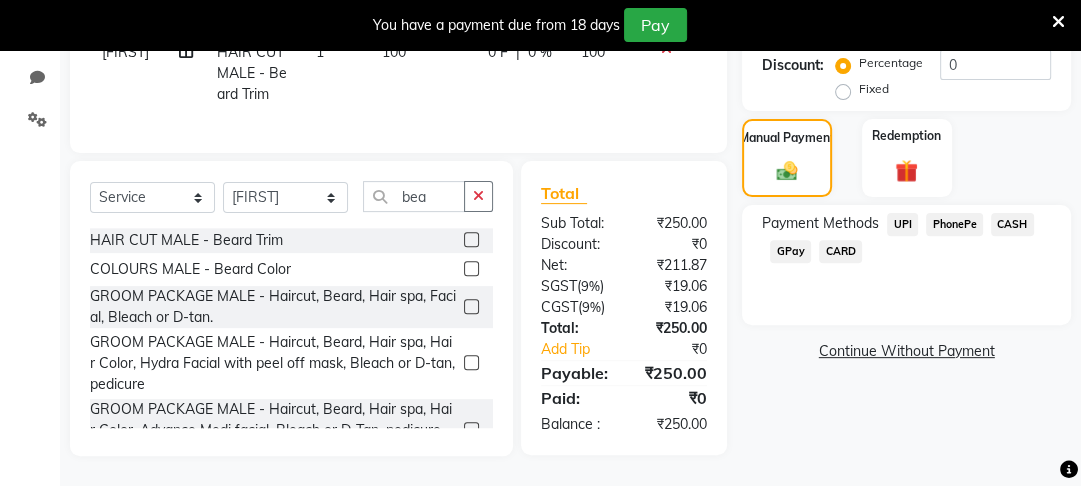 click on "PhonePe" 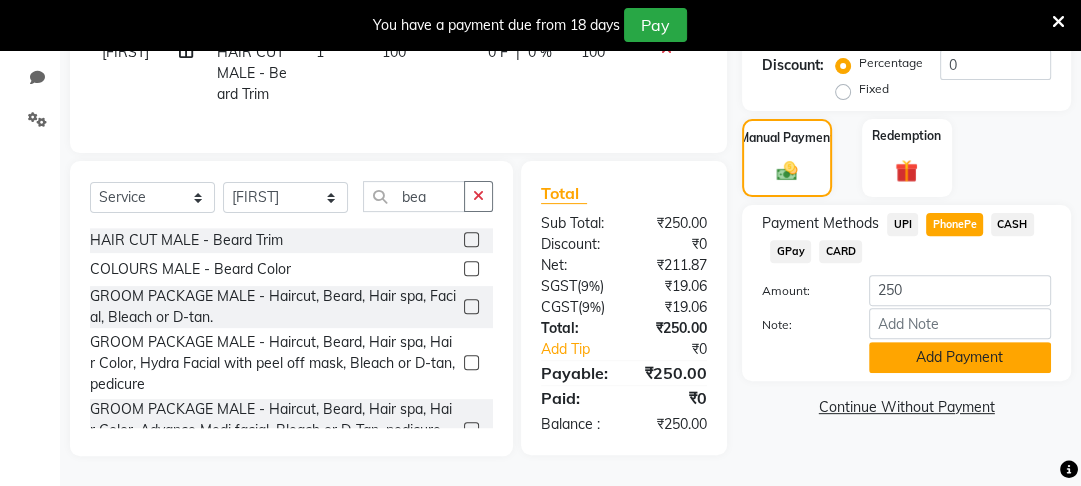 click on "Add Payment" 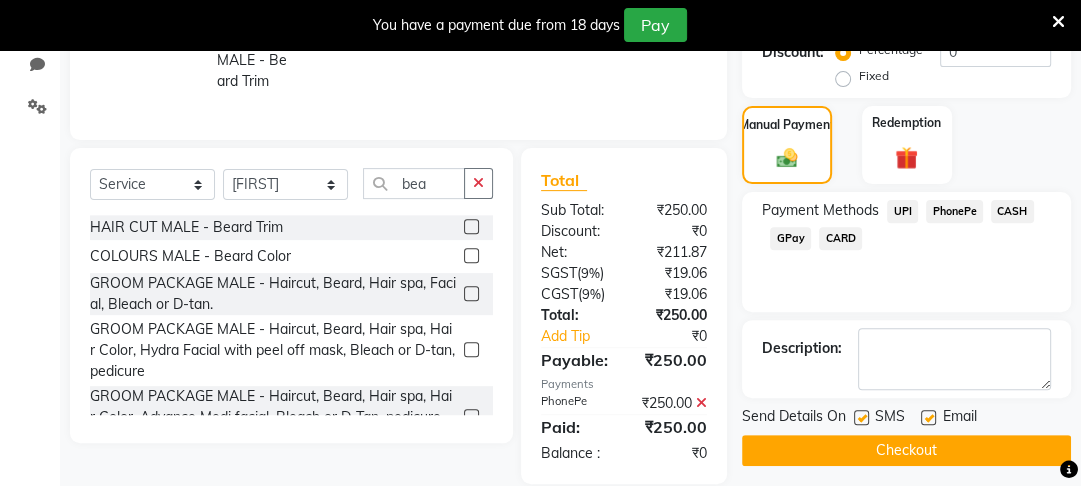 click on "Checkout" 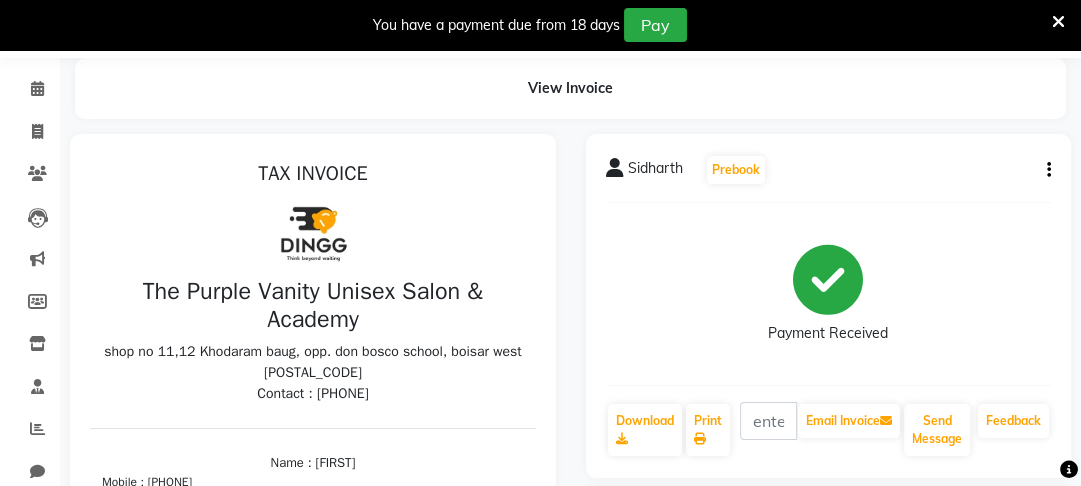 scroll, scrollTop: 0, scrollLeft: 0, axis: both 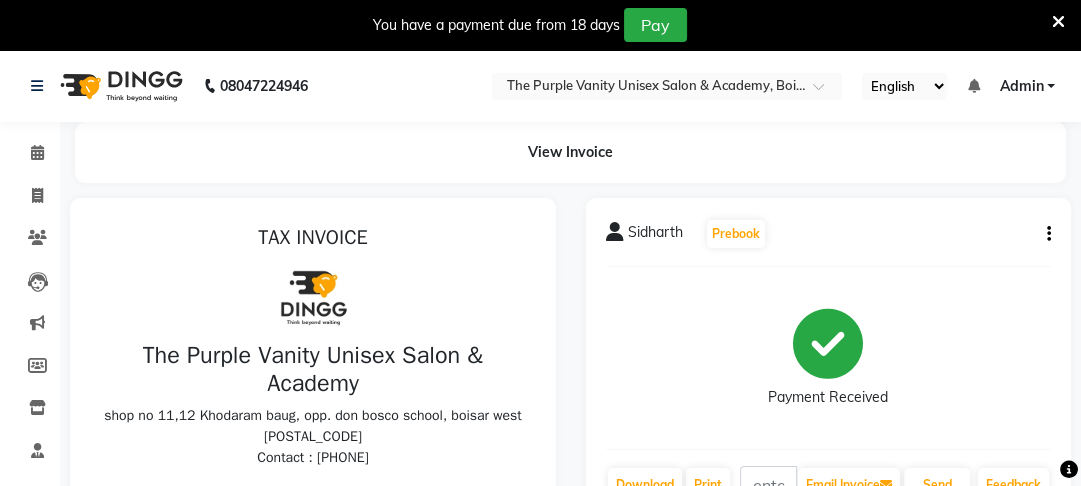 click at bounding box center [1058, 22] 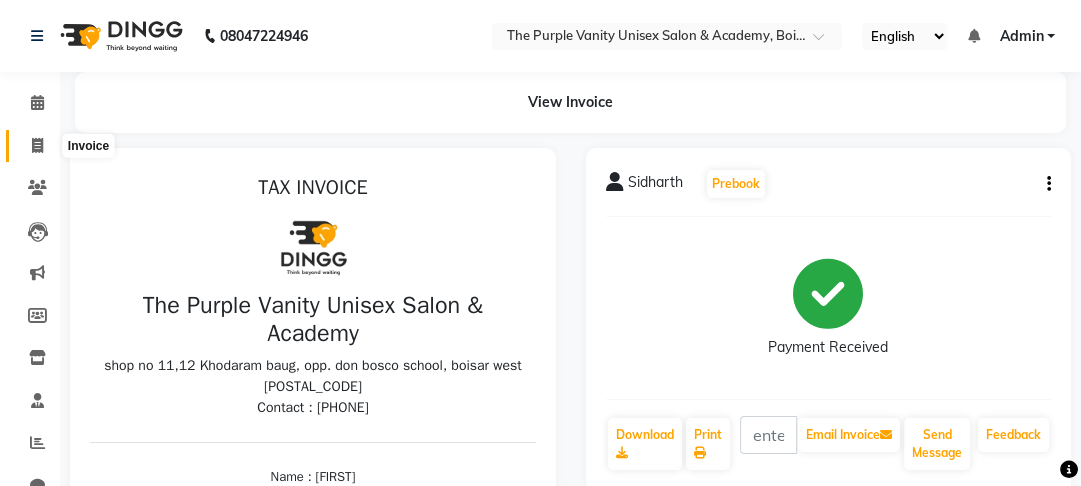 click 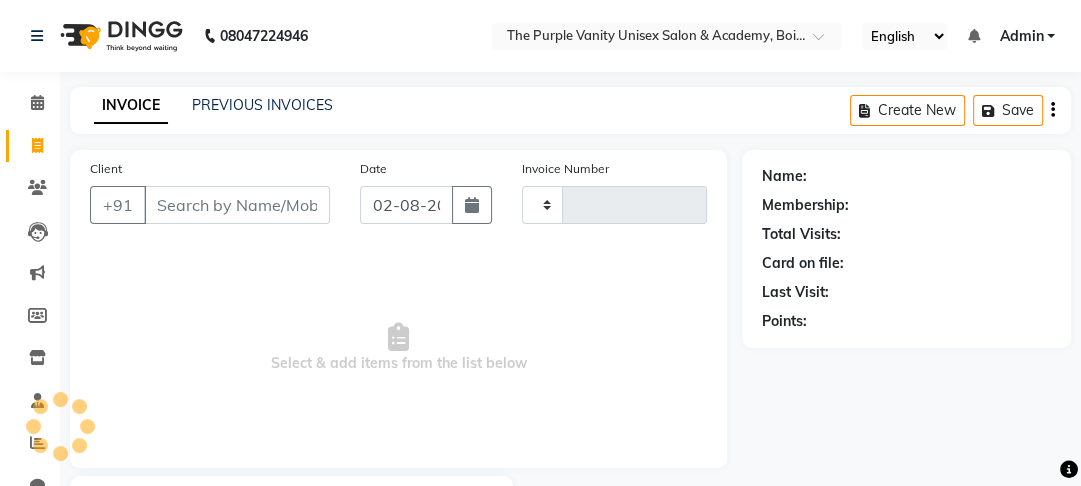 type on "0058" 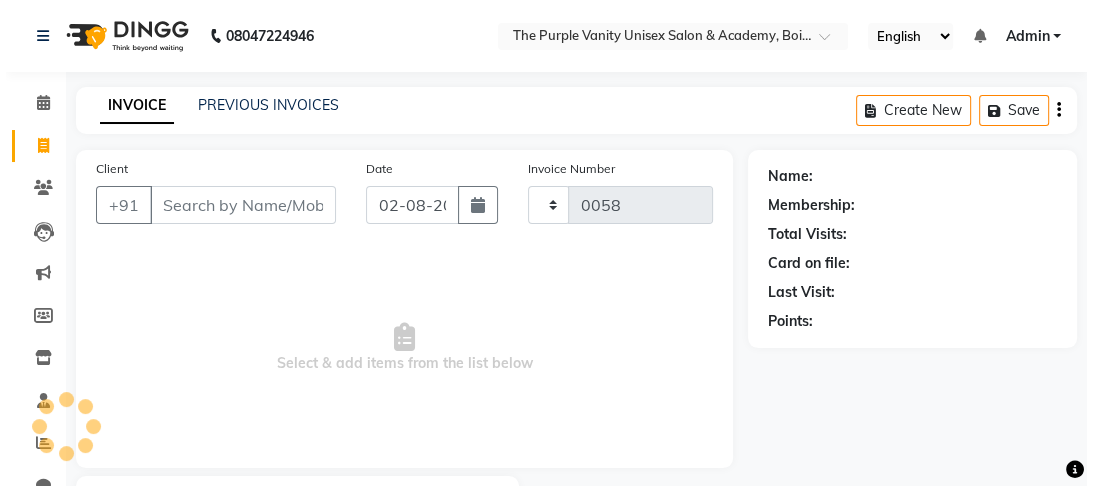 scroll, scrollTop: 116, scrollLeft: 0, axis: vertical 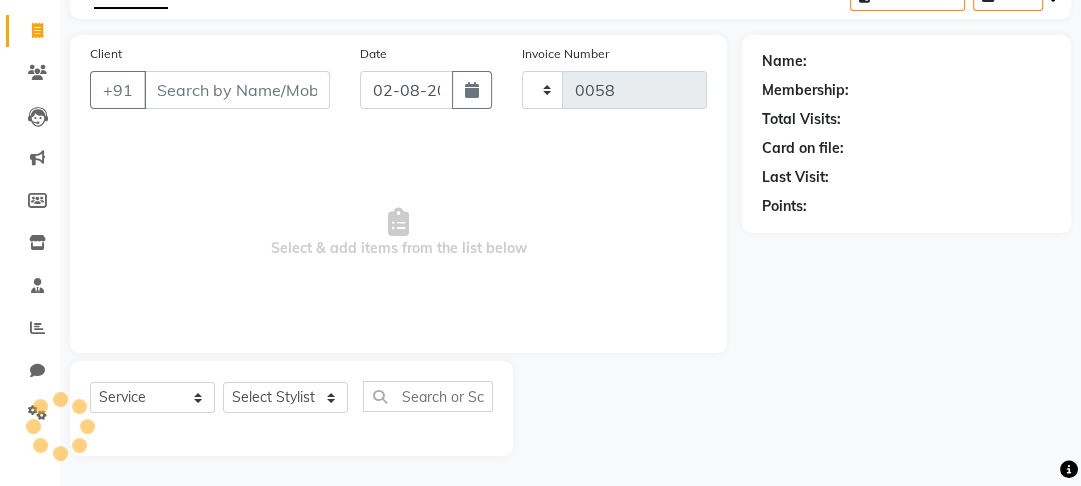 select on "7947" 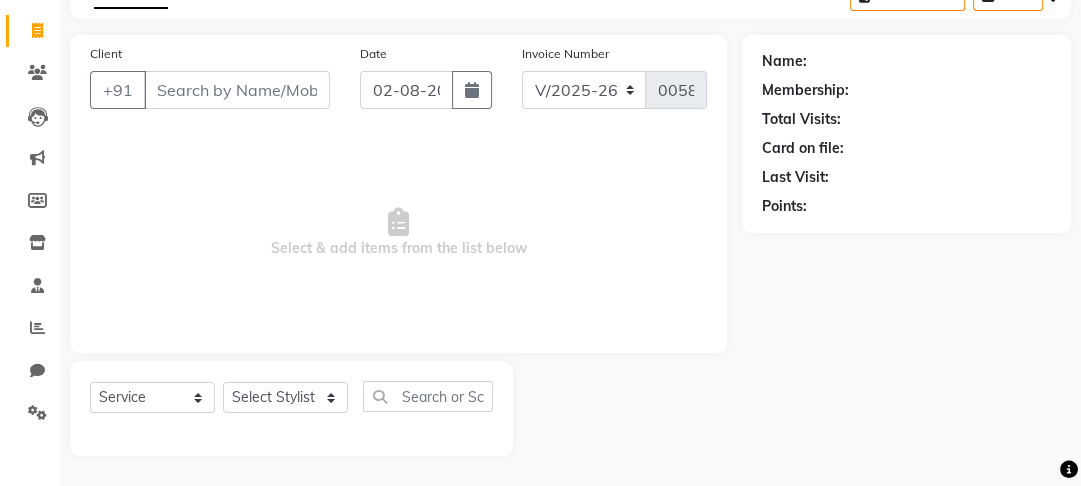 click on "Client" at bounding box center [237, 90] 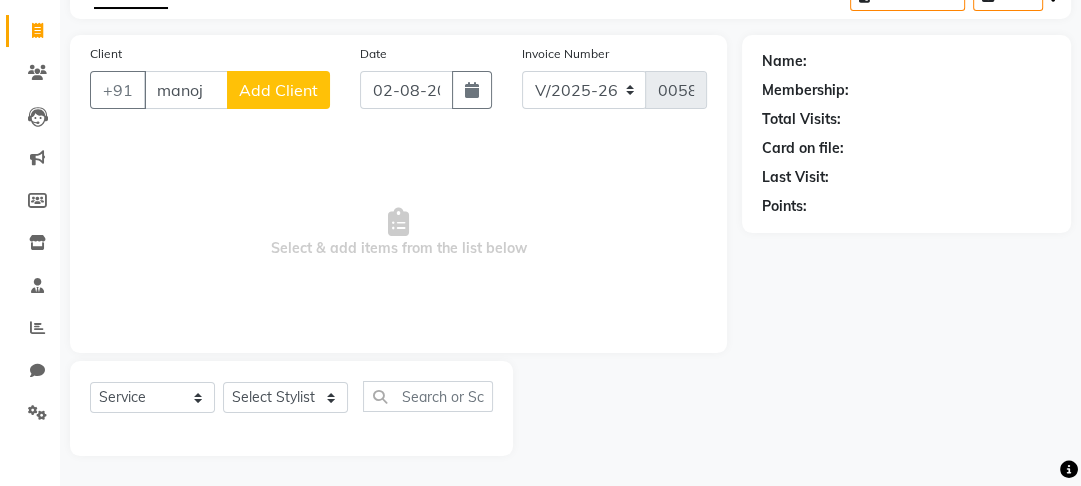 click on "manoj" at bounding box center [186, 90] 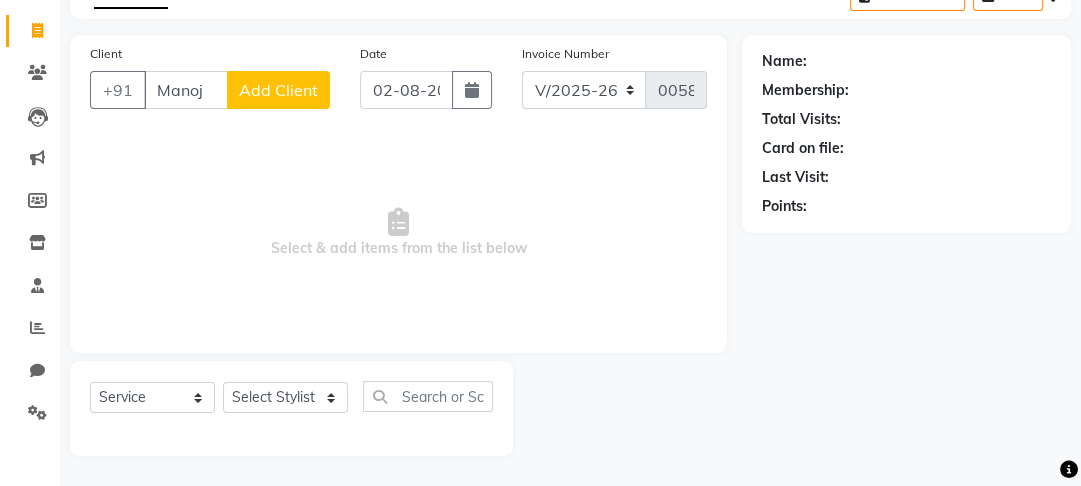 type on "Manoj" 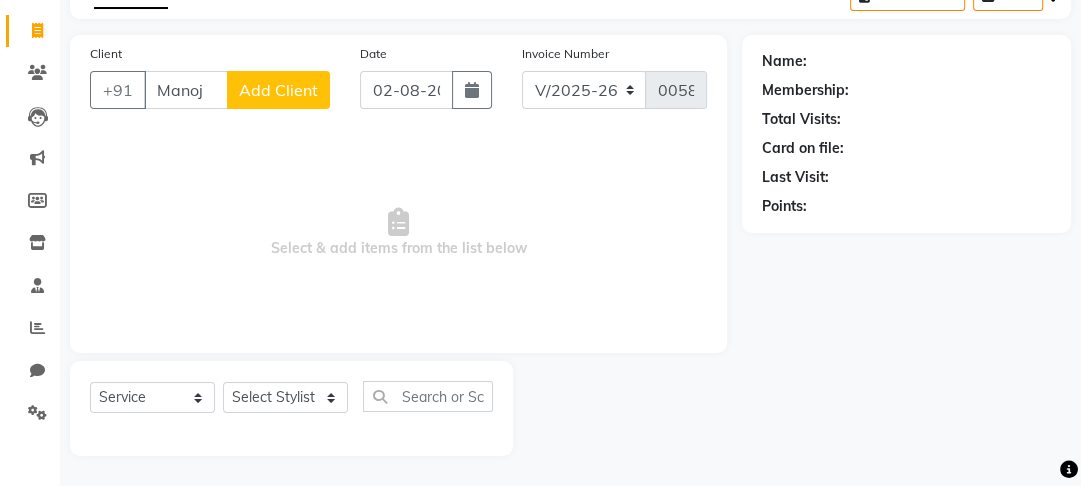 click on "Add Client" 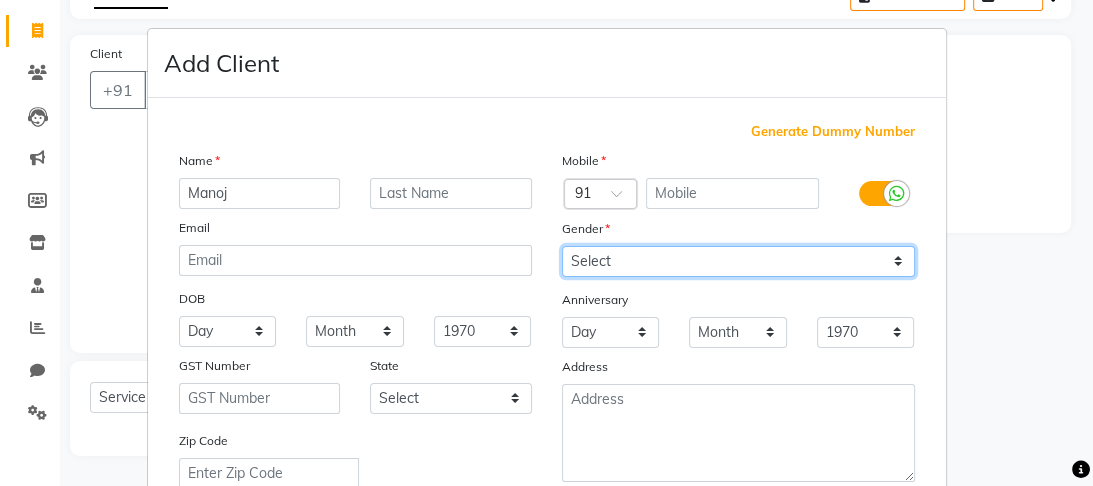 click on "Select Male Female Other Prefer Not To Say" at bounding box center (738, 261) 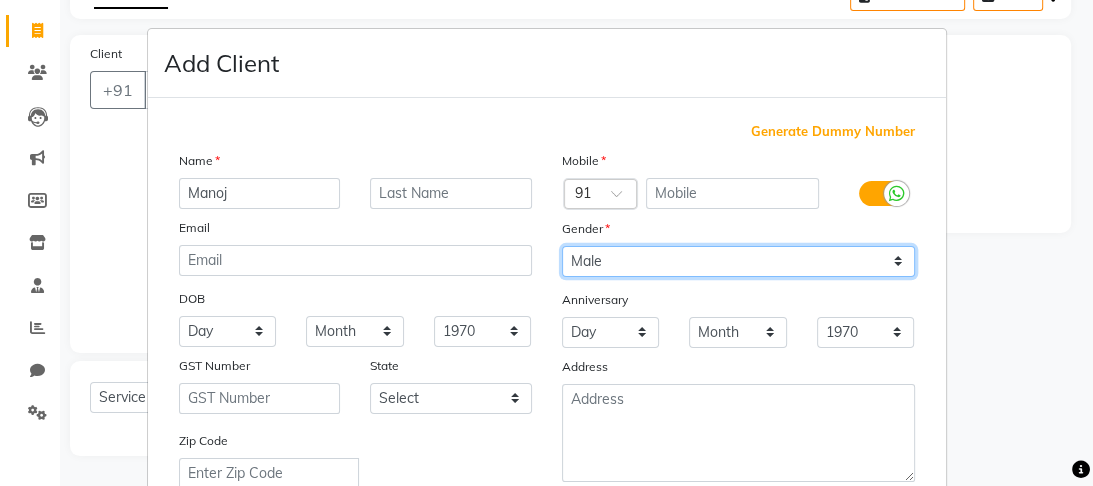 click on "Select Male Female Other Prefer Not To Say" at bounding box center [738, 261] 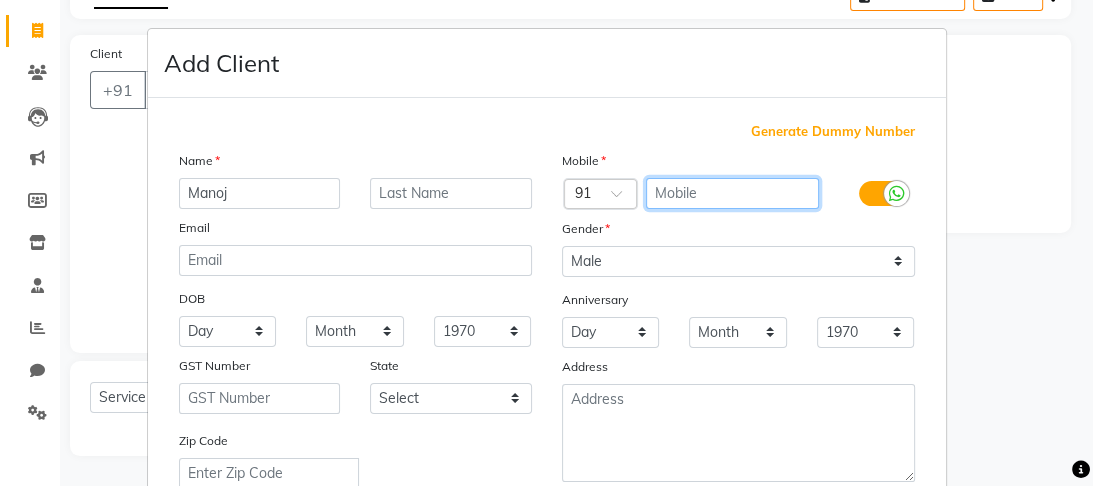 click at bounding box center (732, 193) 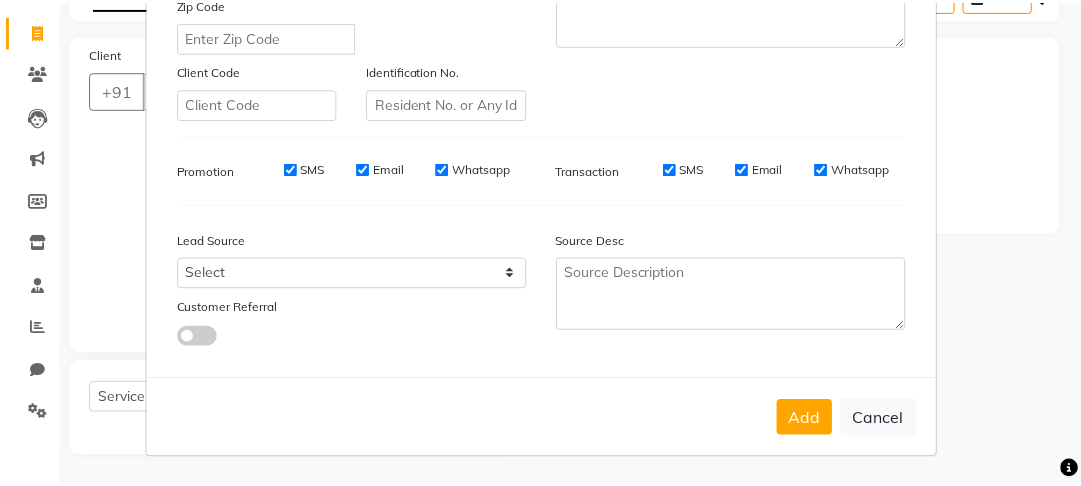 scroll, scrollTop: 447, scrollLeft: 0, axis: vertical 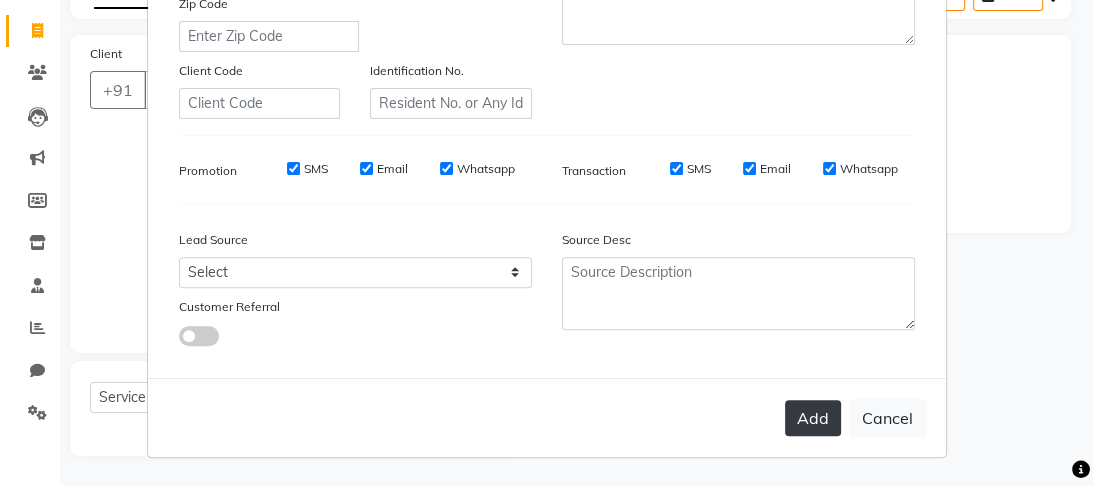 type on "[PHONE]" 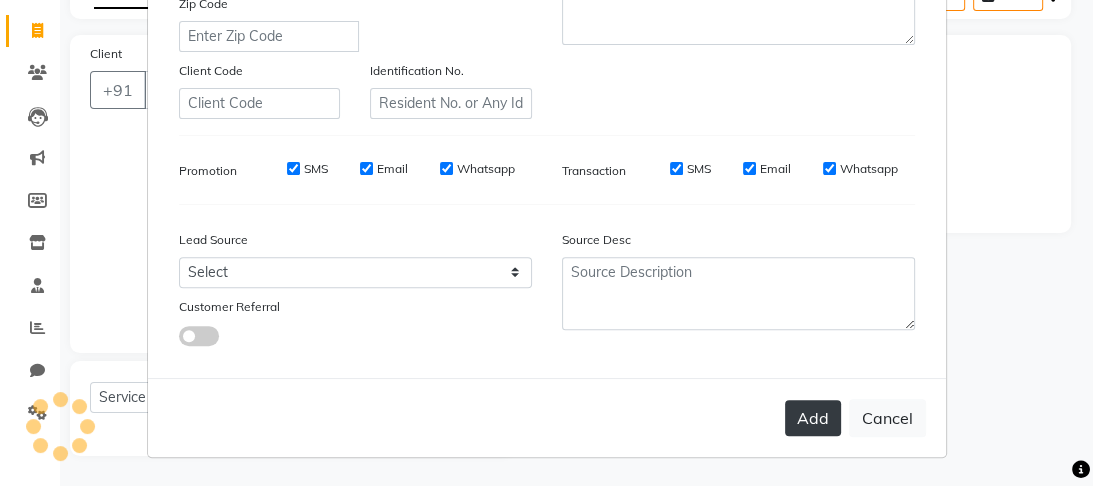 click on "Add" at bounding box center (813, 418) 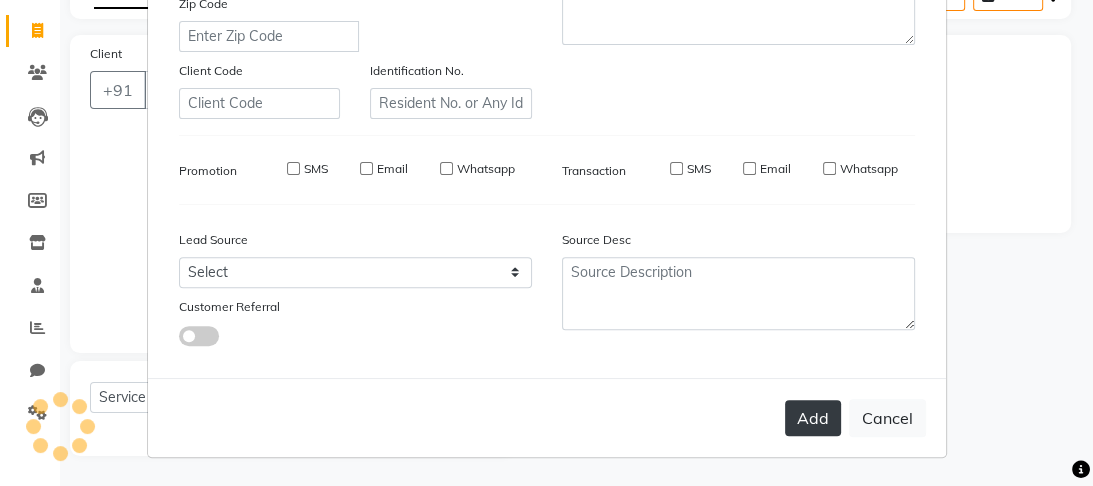 type on "[PHONE]" 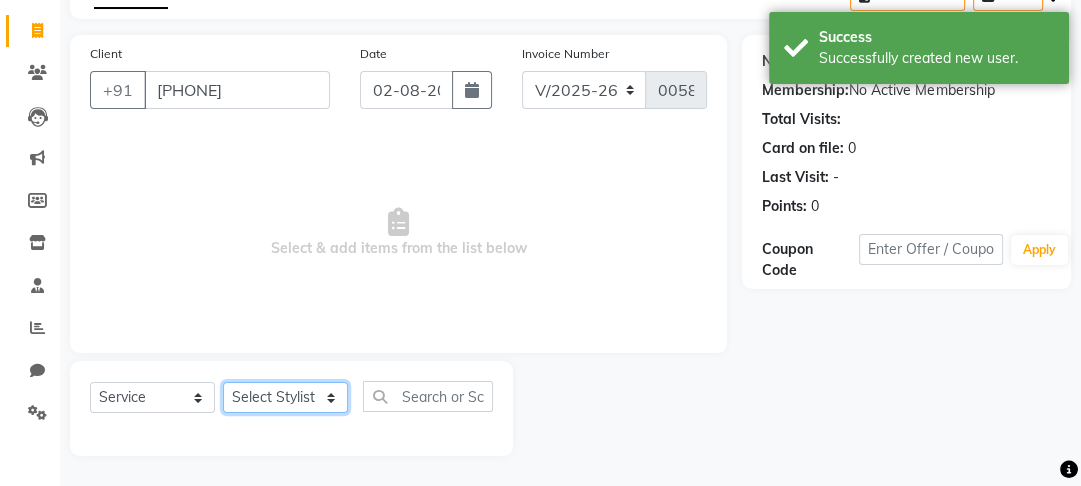 click on "Select Stylist Altaf Arti Fasil Monali namrata sonu Suhaib" 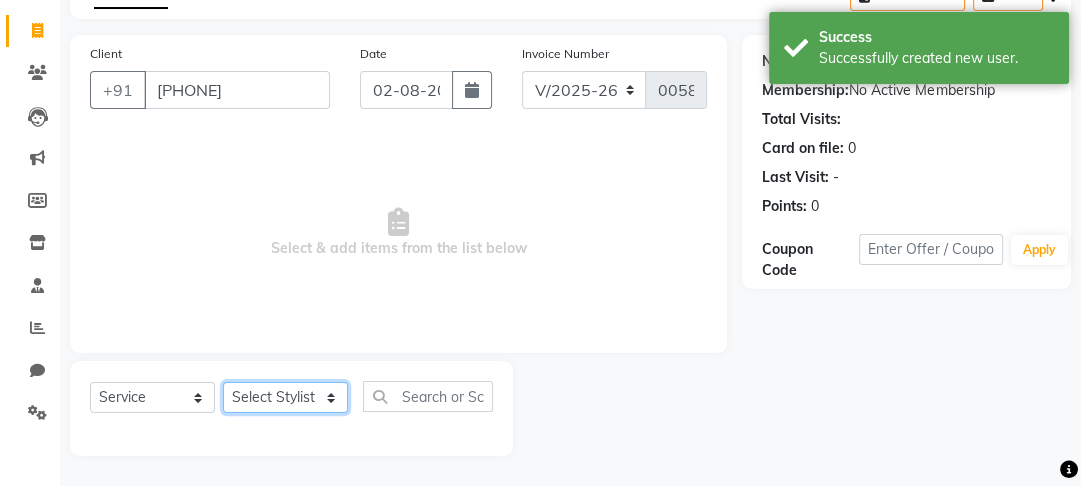 select on "87147" 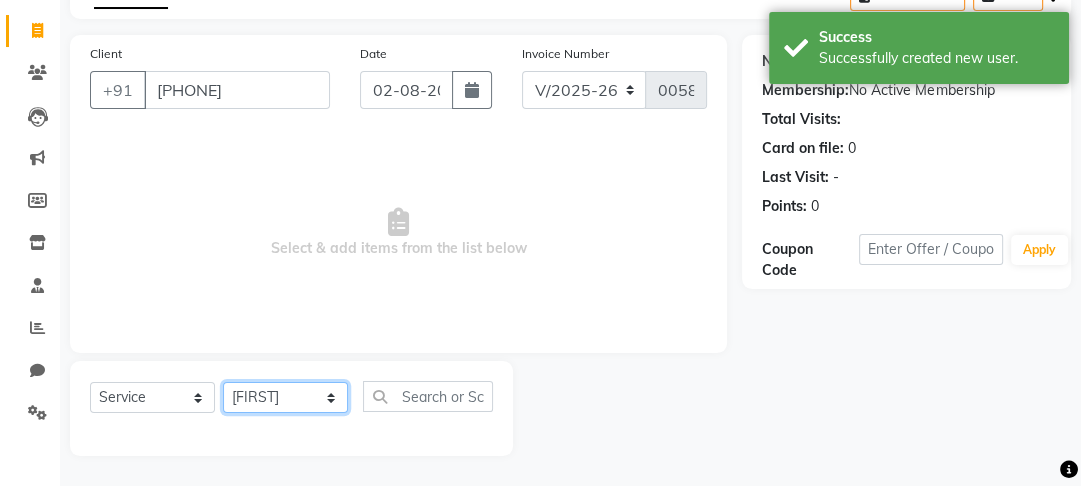 click on "Select Stylist Altaf Arti Fasil Monali namrata sonu Suhaib" 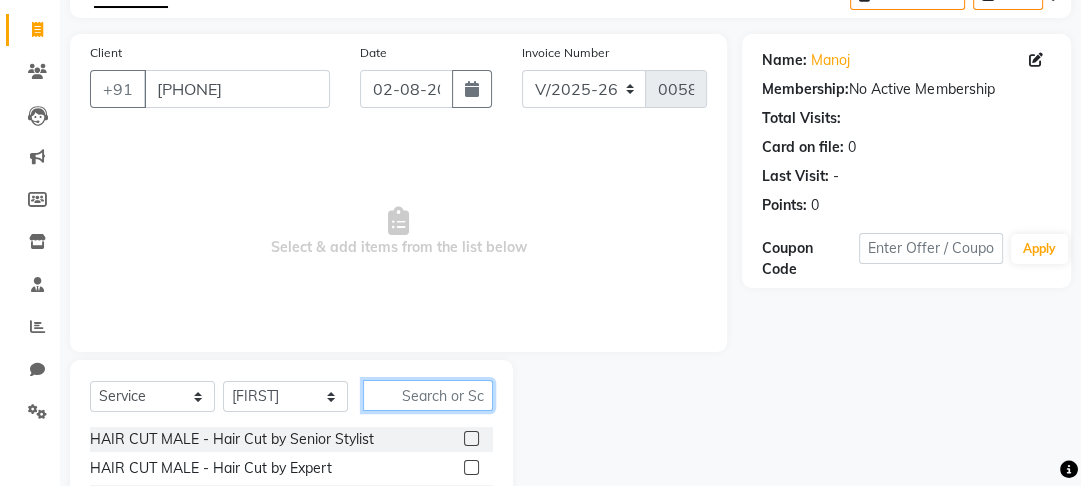 click 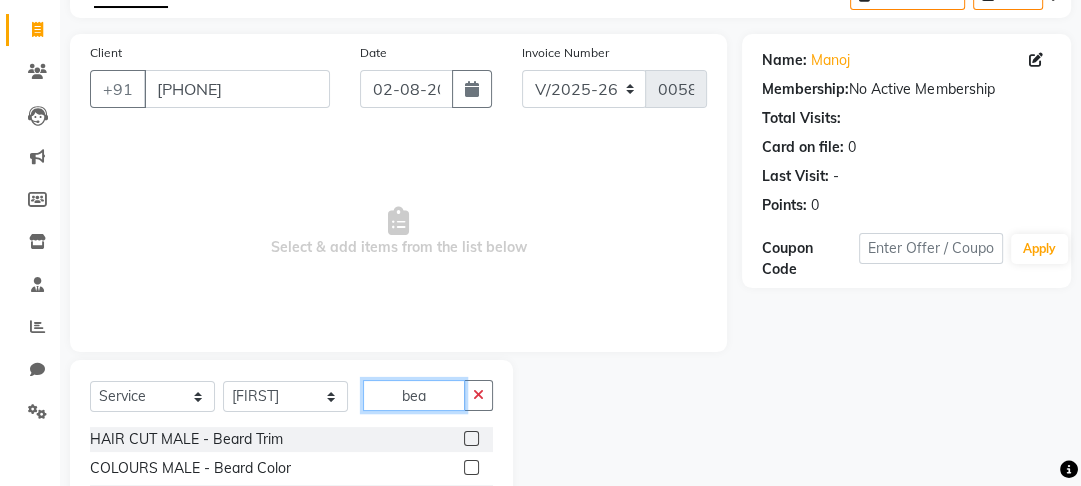 type on "bea" 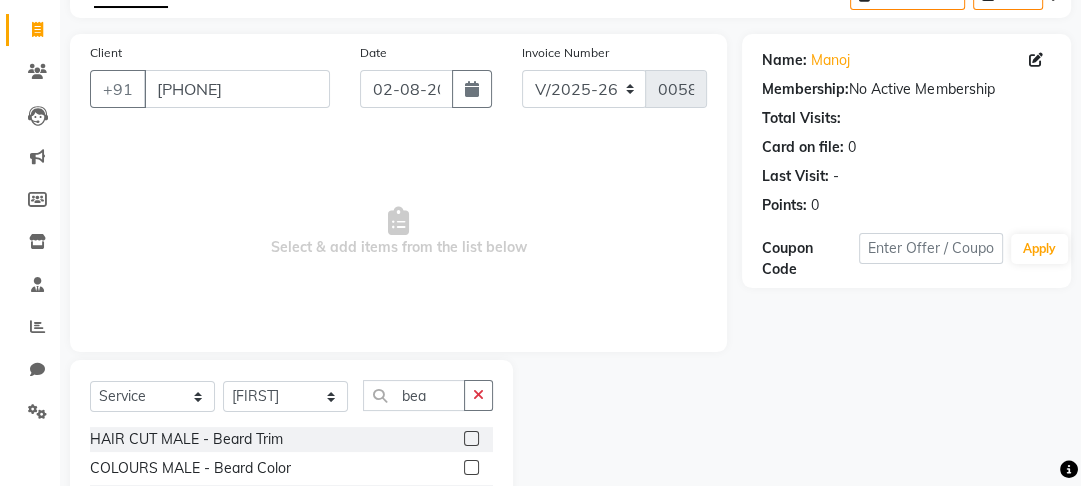 click 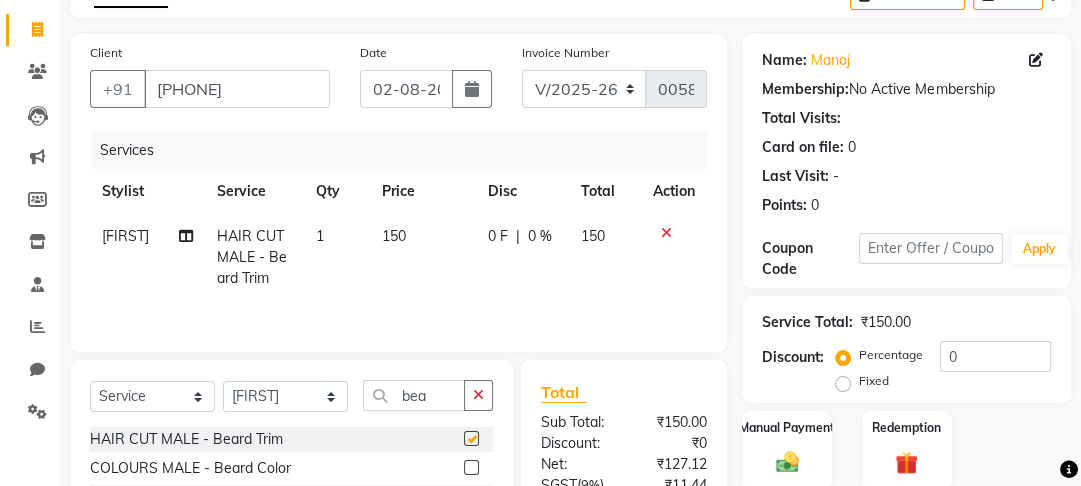 checkbox on "false" 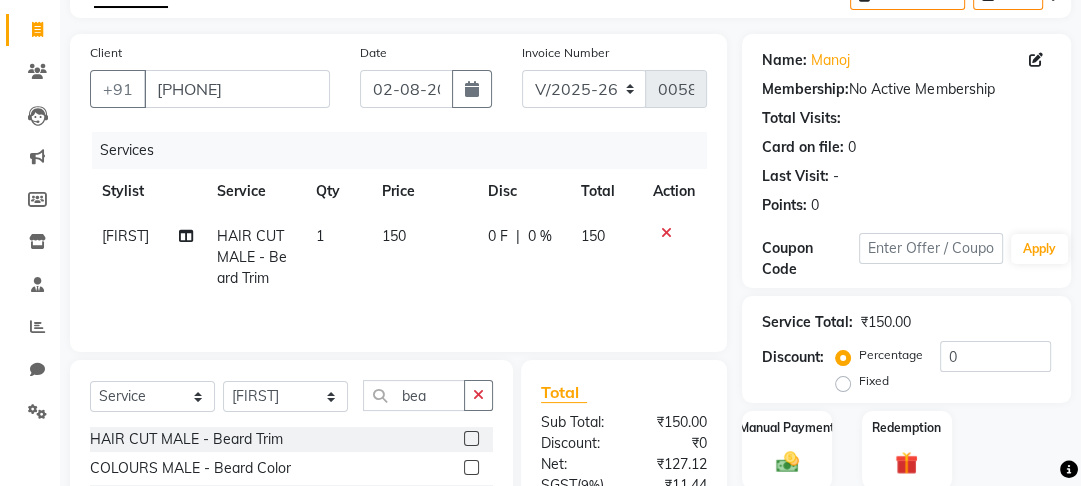 click on "150" 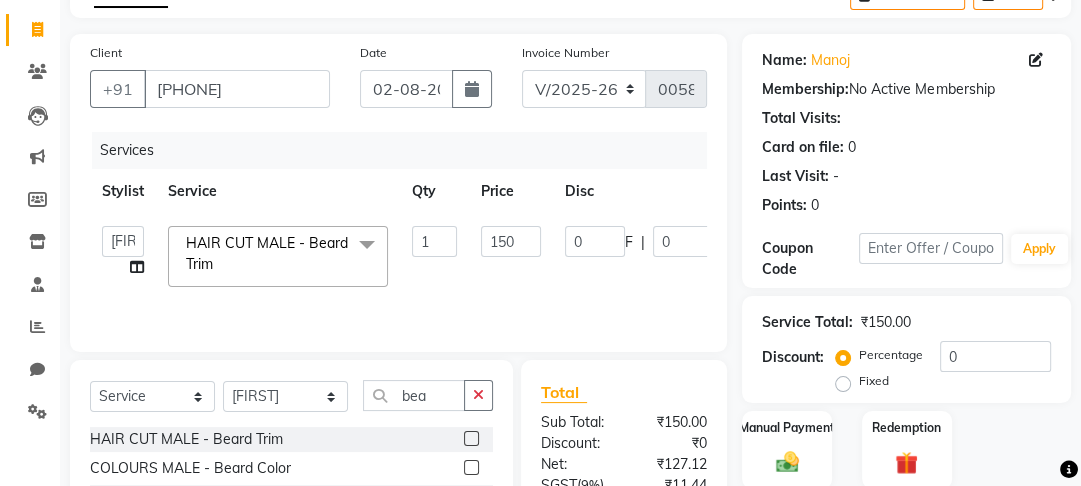click on "1" 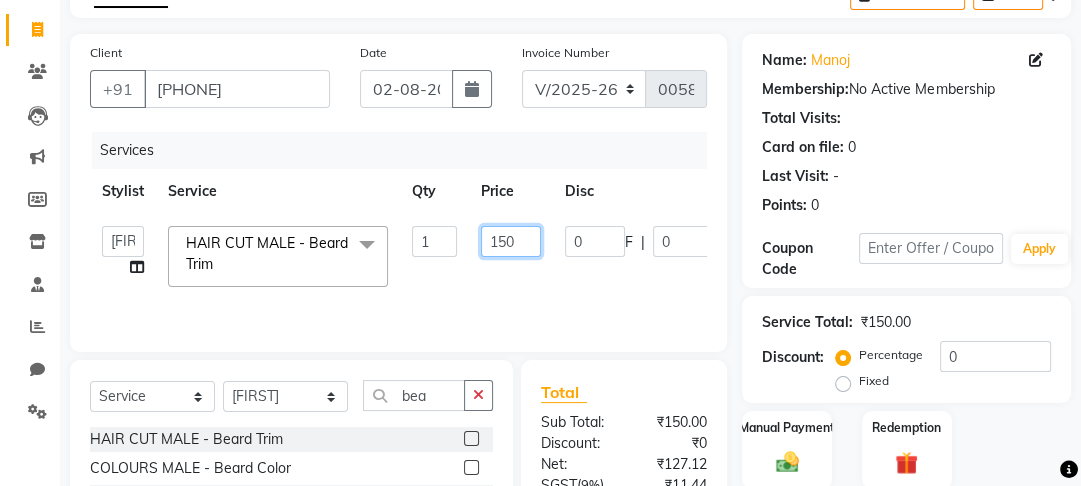 click on "150" 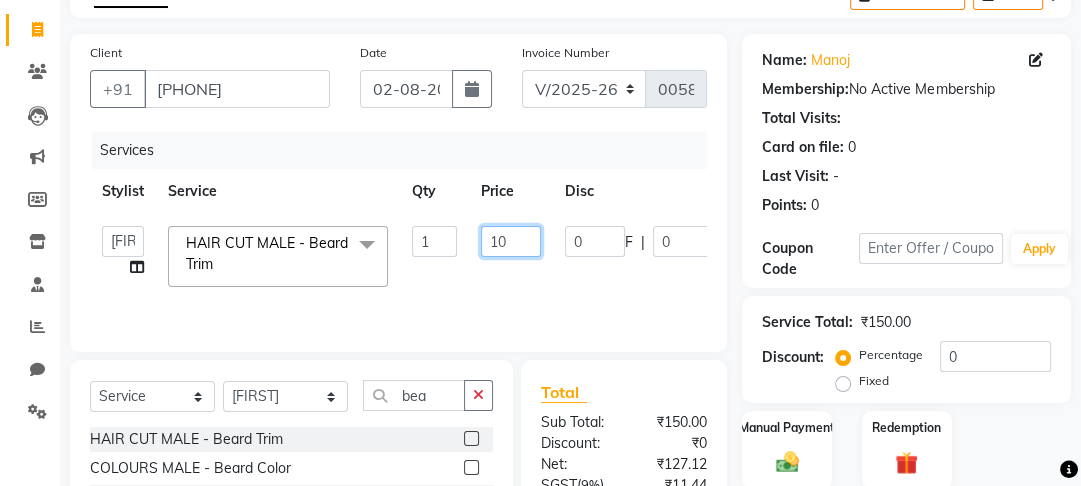 type on "100" 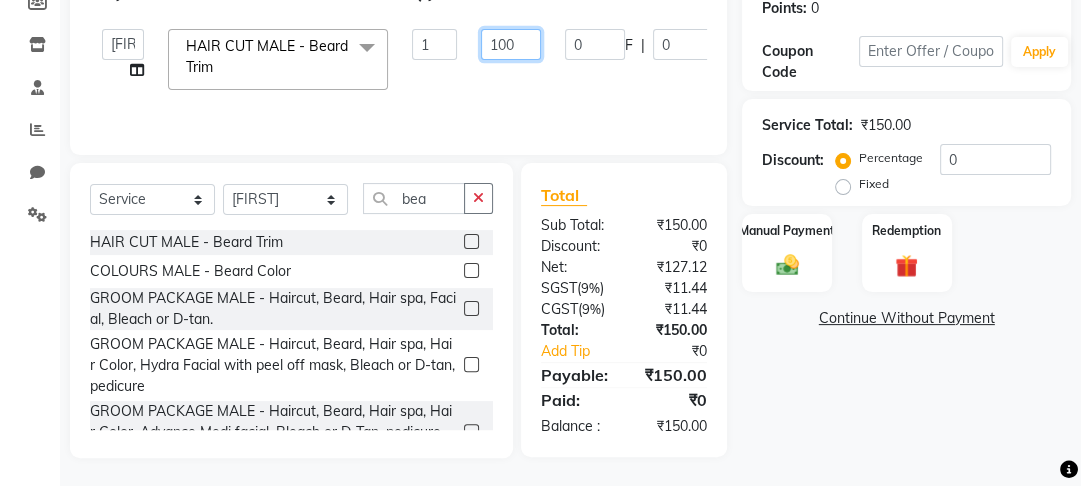 scroll, scrollTop: 316, scrollLeft: 0, axis: vertical 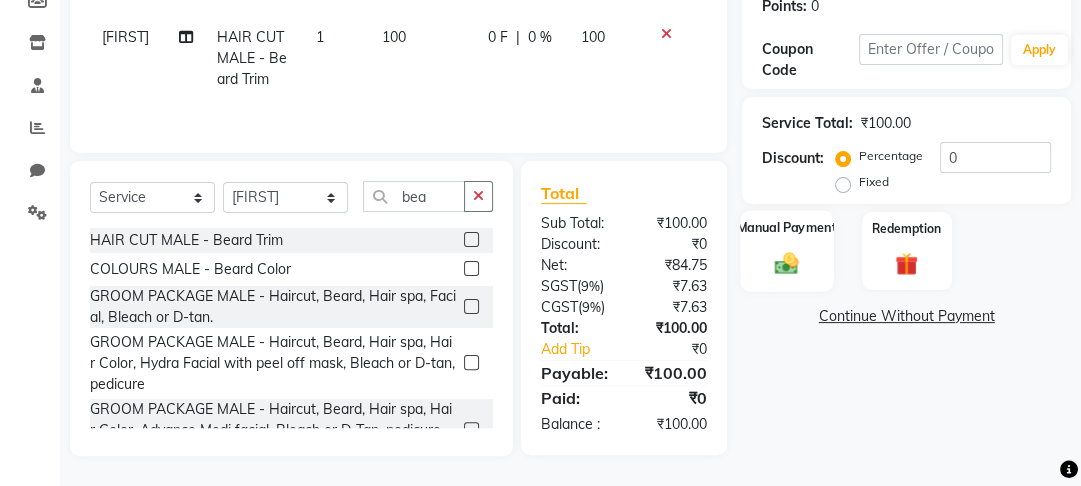 click on "Manual Payment" 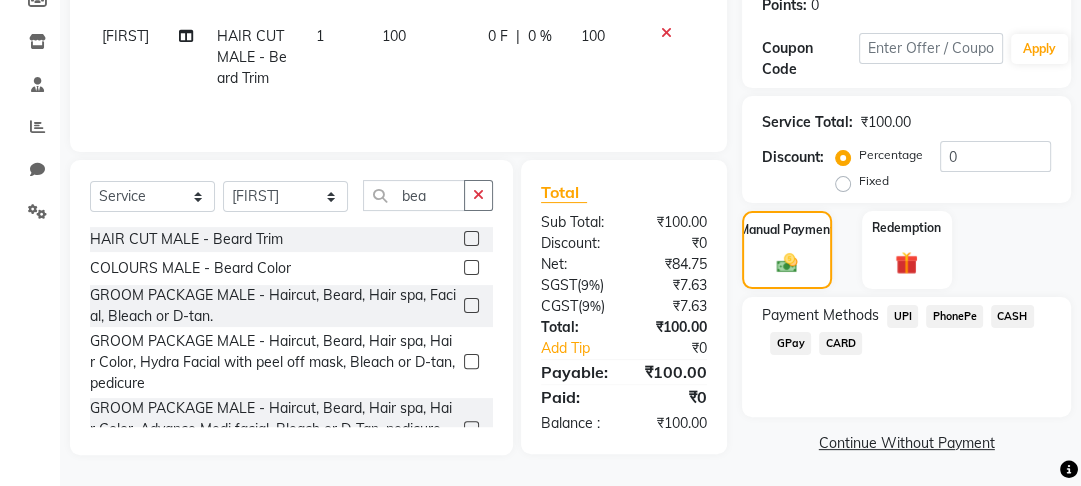 click on "PhonePe" 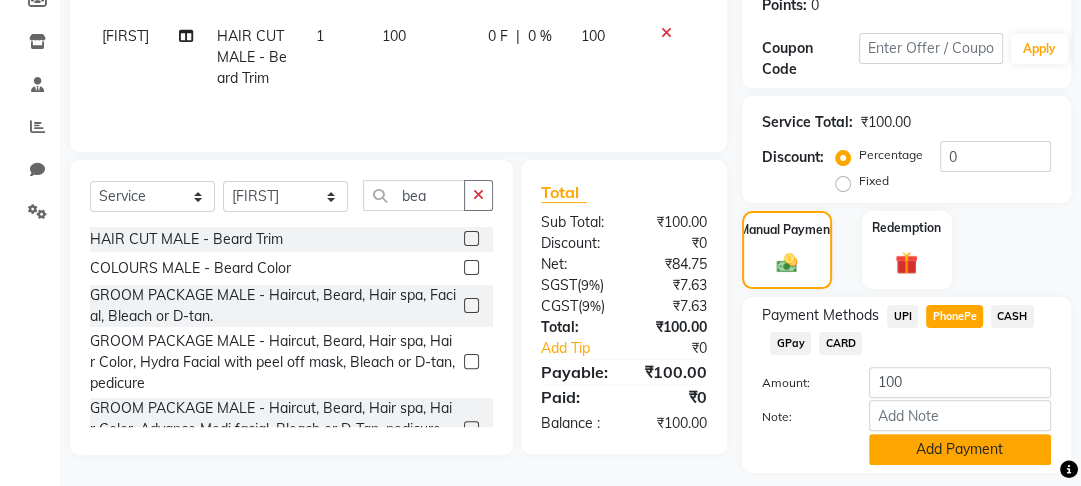 click on "Add Payment" 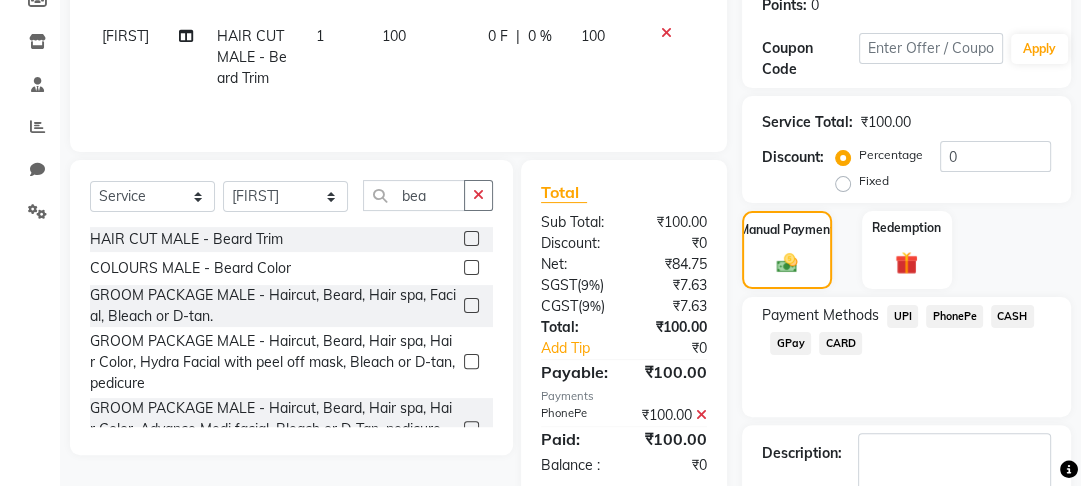 scroll, scrollTop: 429, scrollLeft: 0, axis: vertical 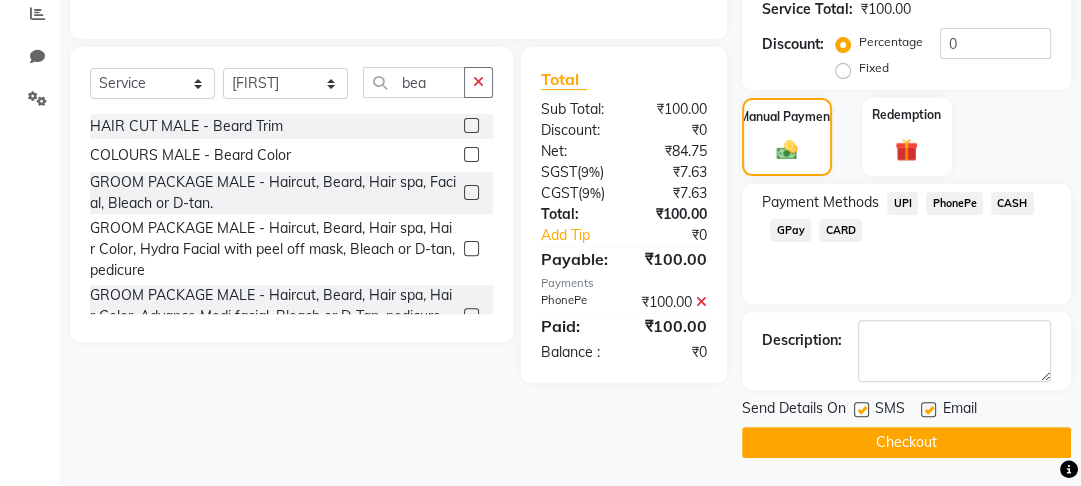 click on "Checkout" 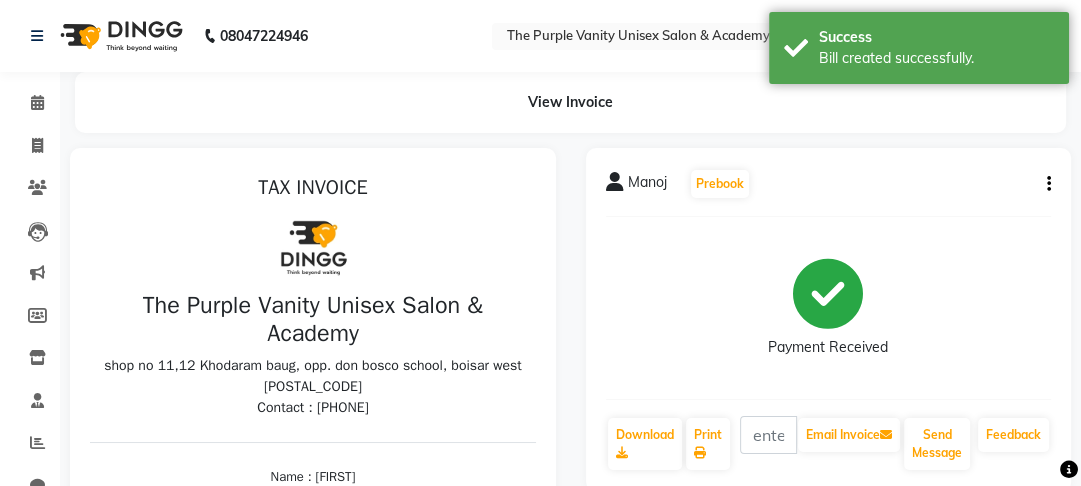 scroll, scrollTop: 0, scrollLeft: 0, axis: both 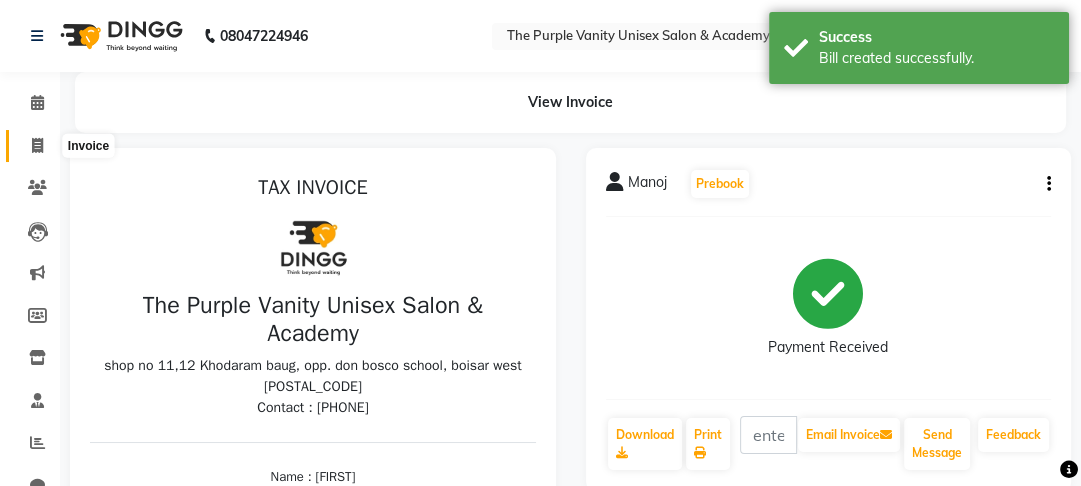 click 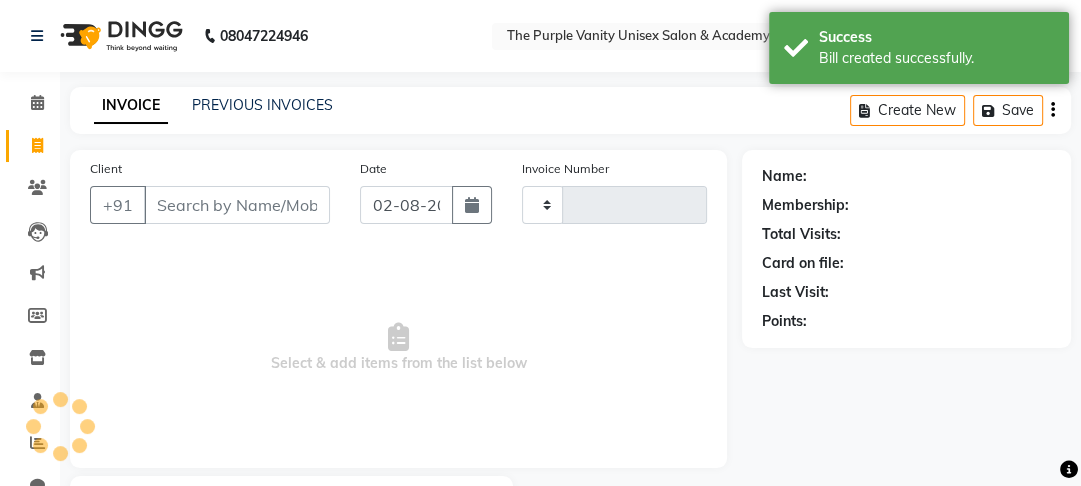type on "0059" 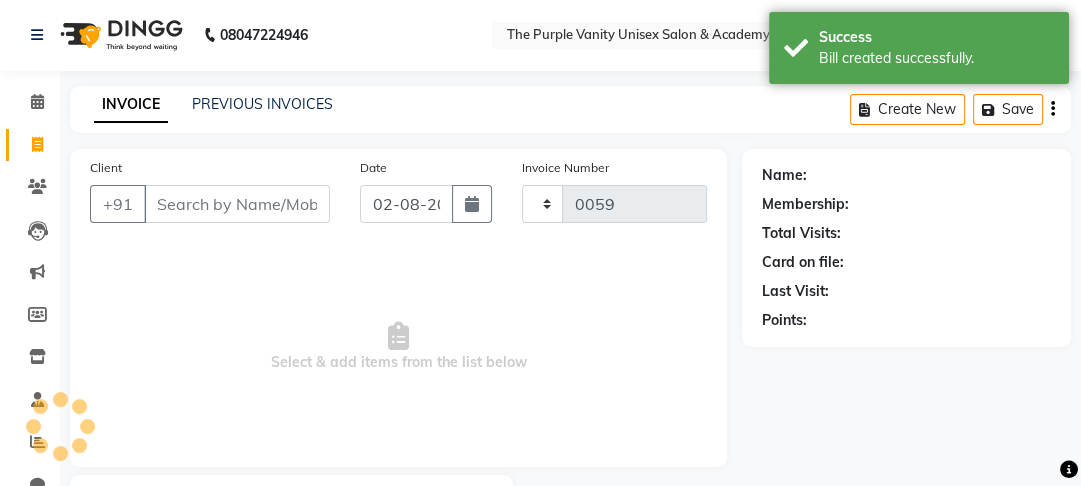 select on "7947" 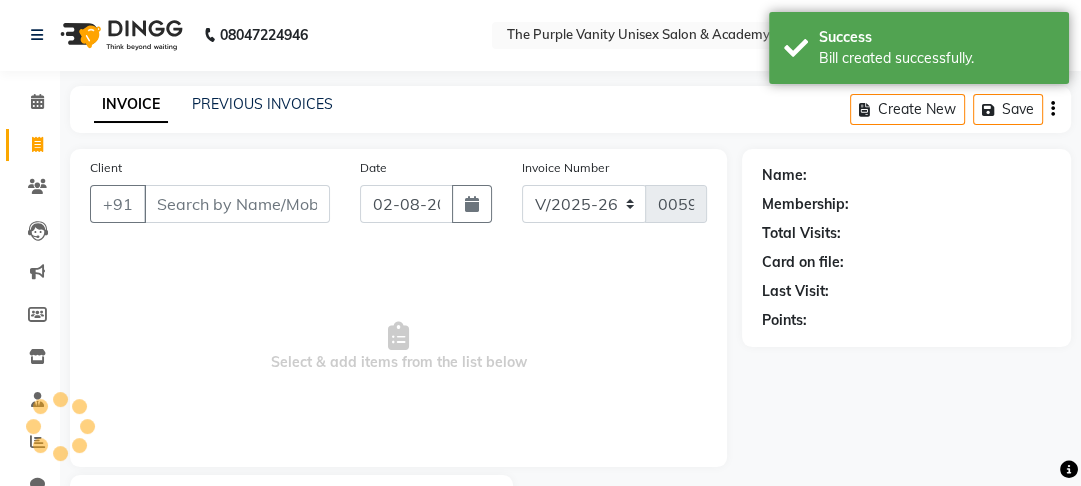 scroll, scrollTop: 116, scrollLeft: 0, axis: vertical 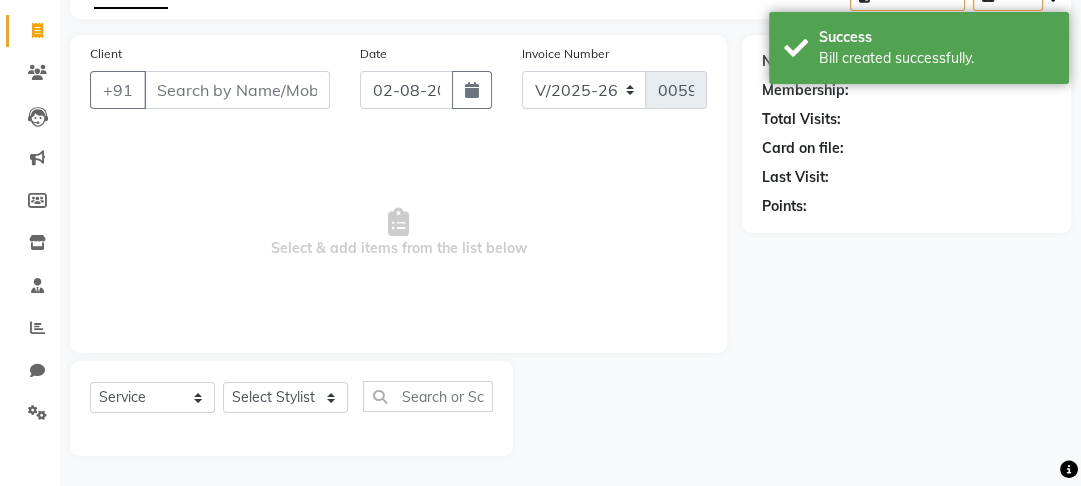 click on "Client" at bounding box center [237, 90] 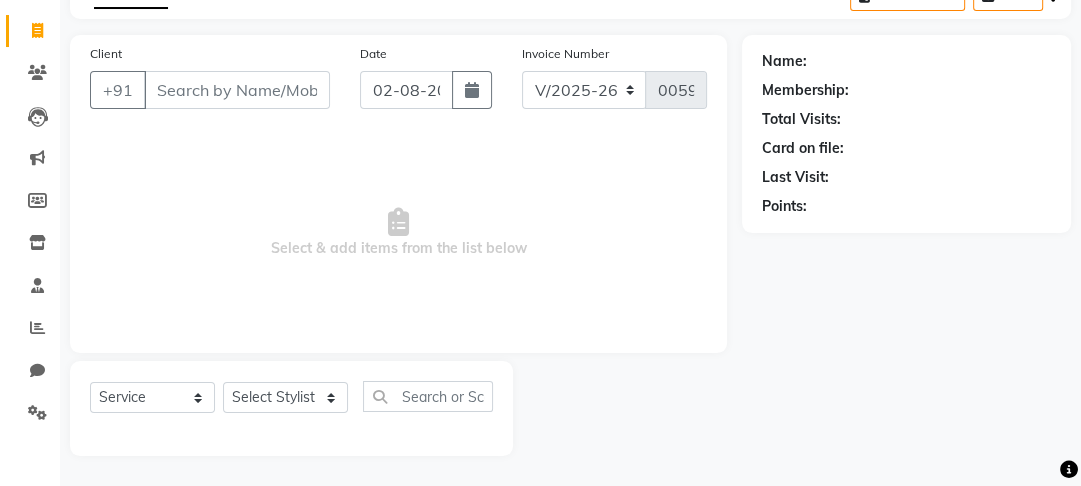 type on "j" 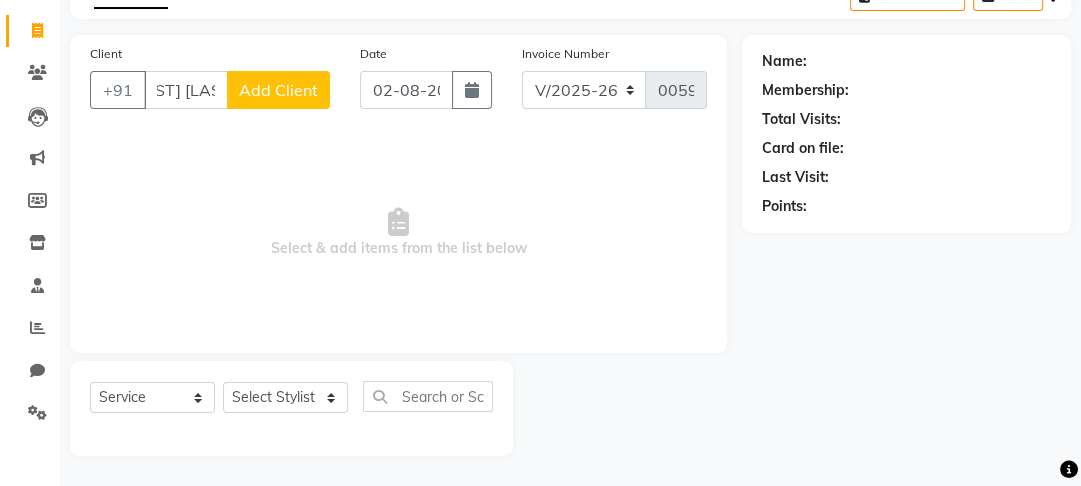 scroll, scrollTop: 0, scrollLeft: 40, axis: horizontal 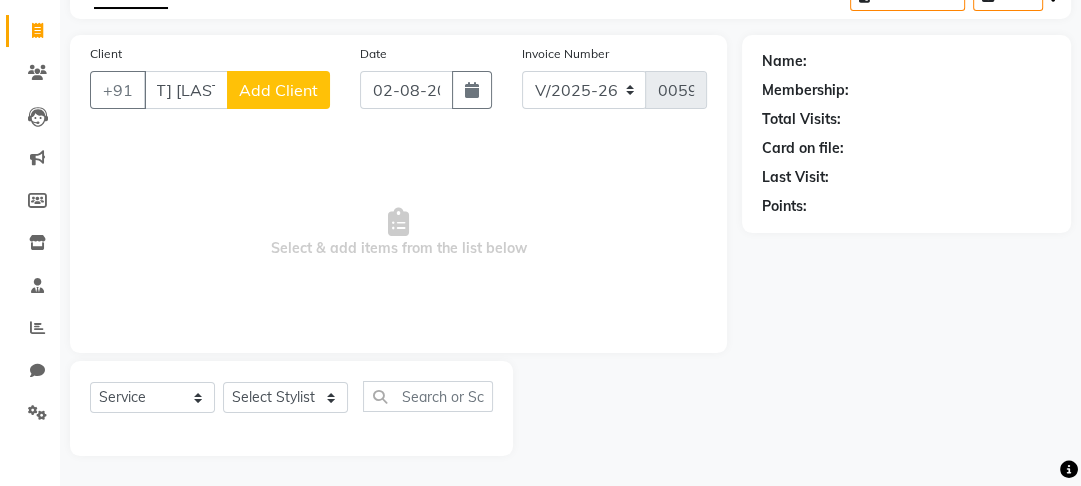 type on "[FIRST] [LAST]" 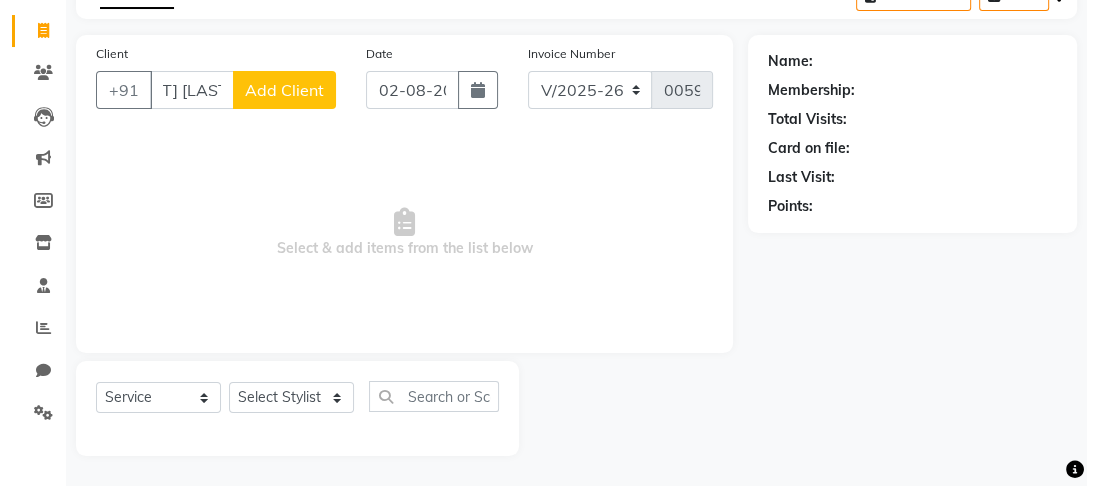 scroll, scrollTop: 0, scrollLeft: 0, axis: both 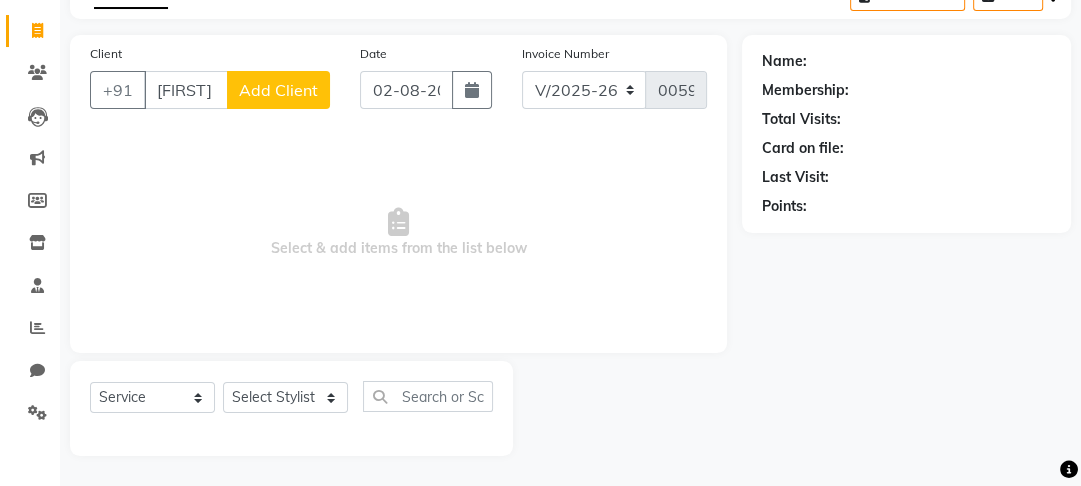 click on "Add Client" 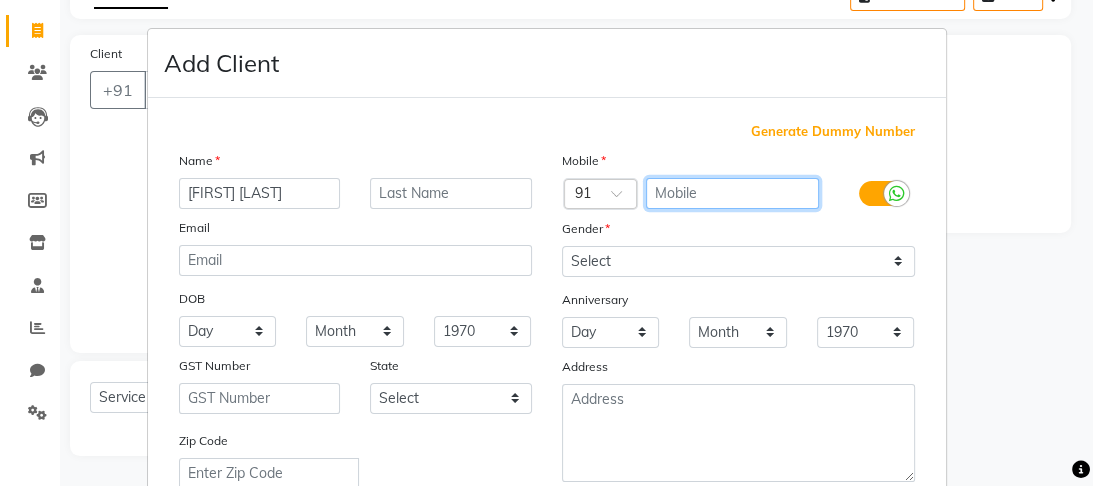 click at bounding box center (732, 193) 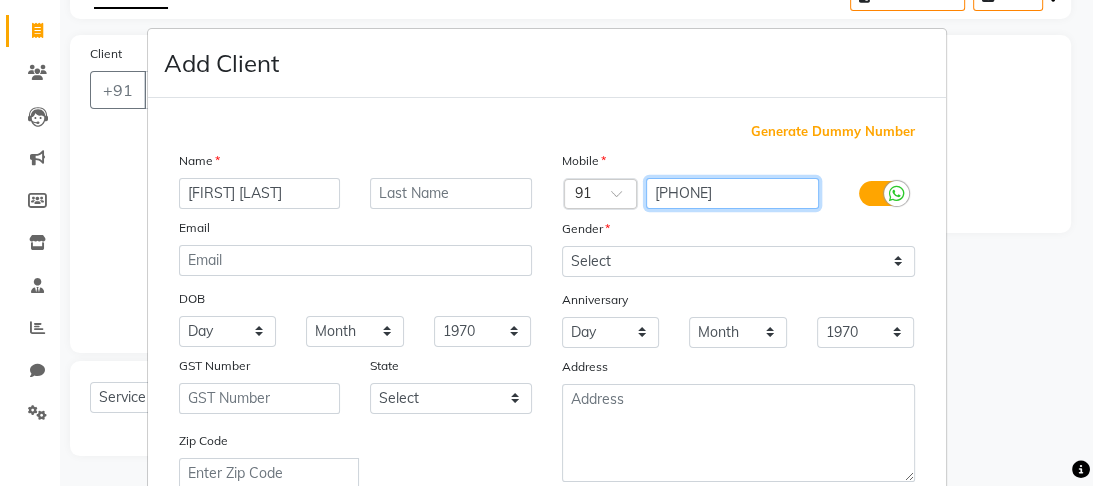 type on "[PHONE]" 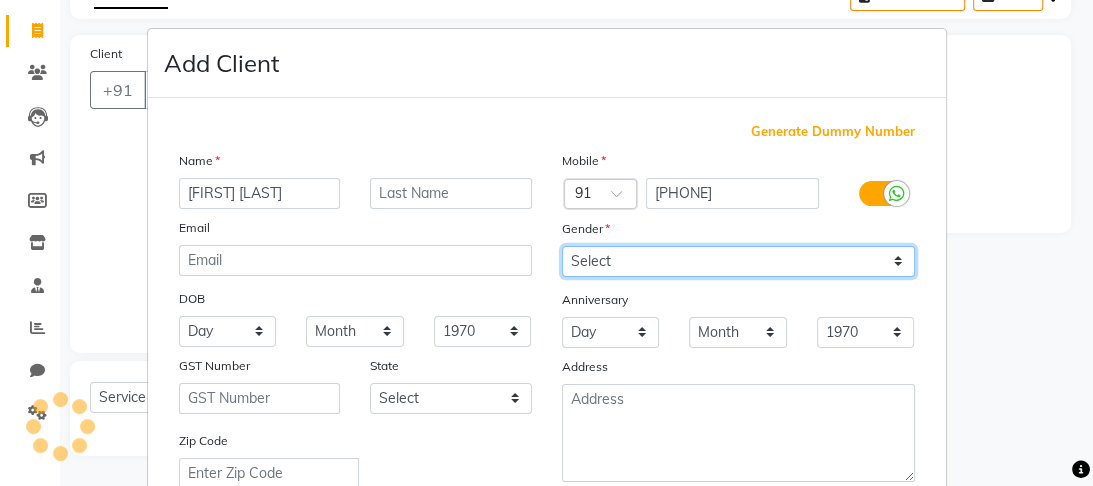 click on "Select Male Female Other Prefer Not To Say" at bounding box center (738, 261) 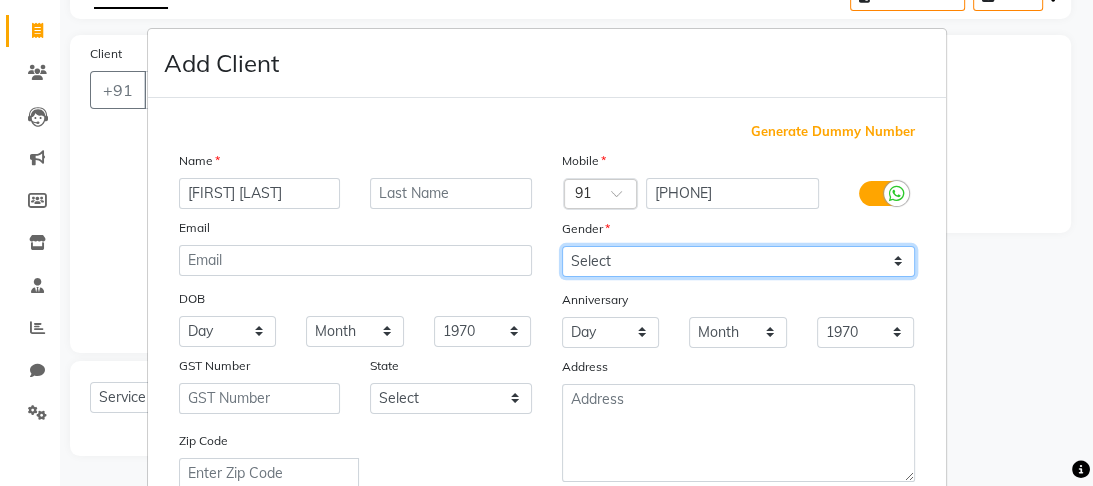 select on "female" 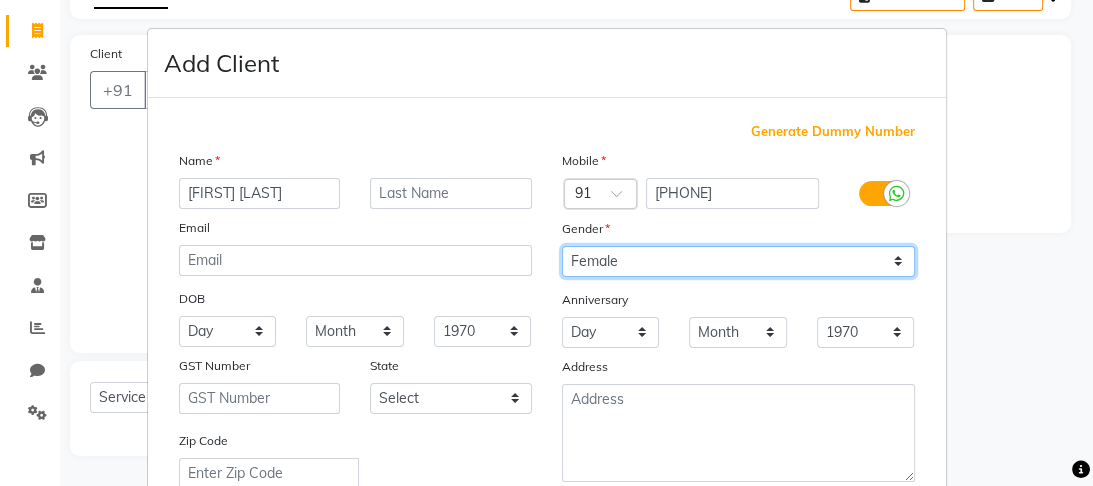 click on "Select Male Female Other Prefer Not To Say" at bounding box center (738, 261) 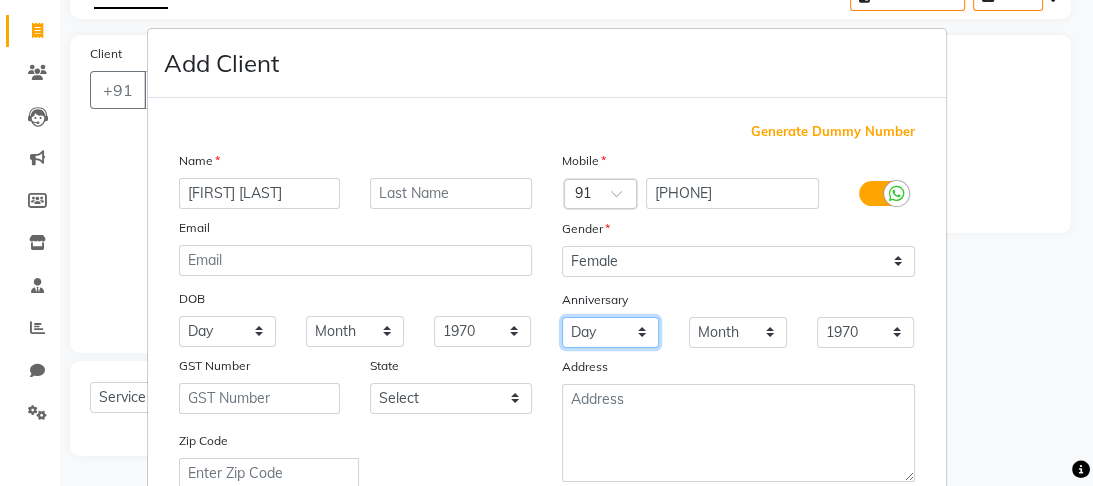 click on "Day 01 02 03 04 05 06 07 08 09 10 11 12 13 14 15 16 17 18 19 20 21 22 23 24 25 26 27 28 29 30 31" at bounding box center [611, 332] 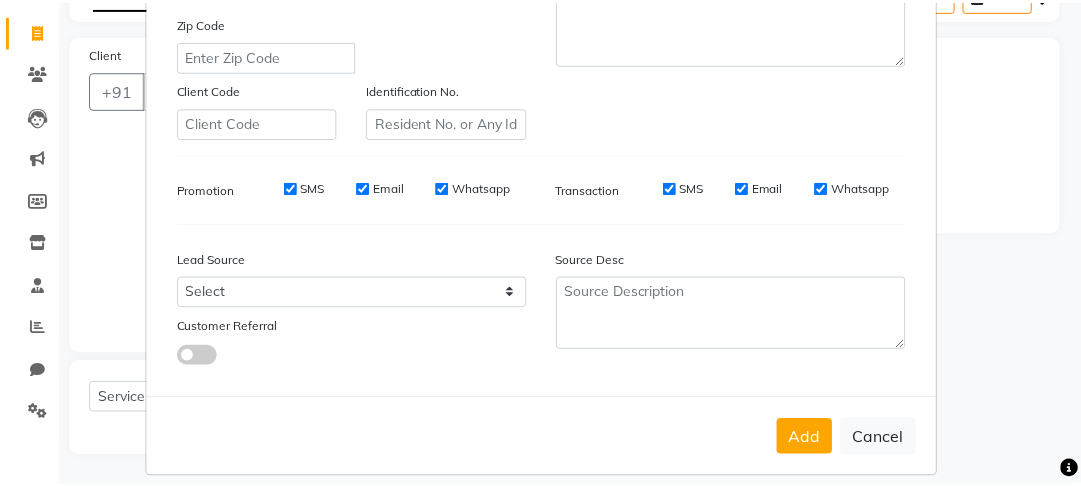 scroll, scrollTop: 447, scrollLeft: 0, axis: vertical 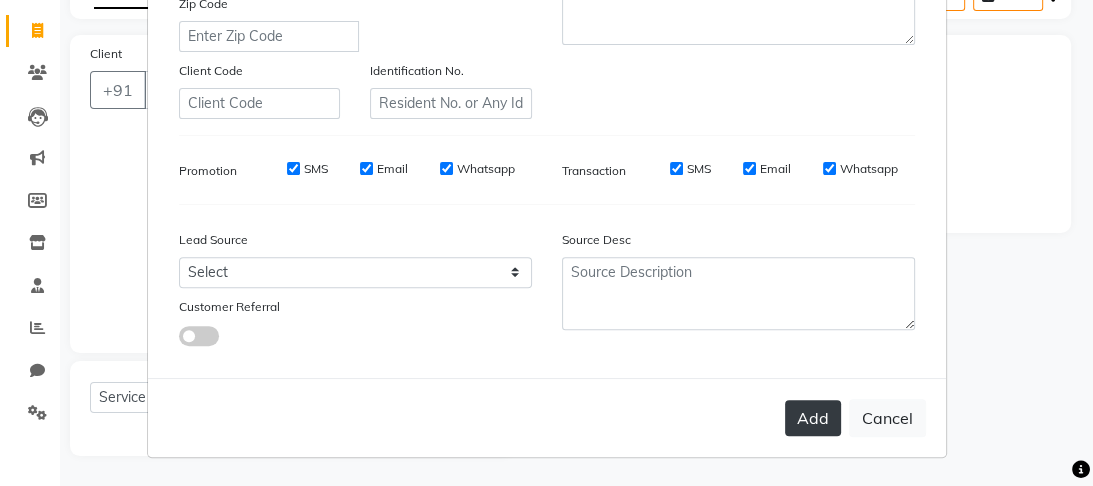 click on "Add" at bounding box center [813, 418] 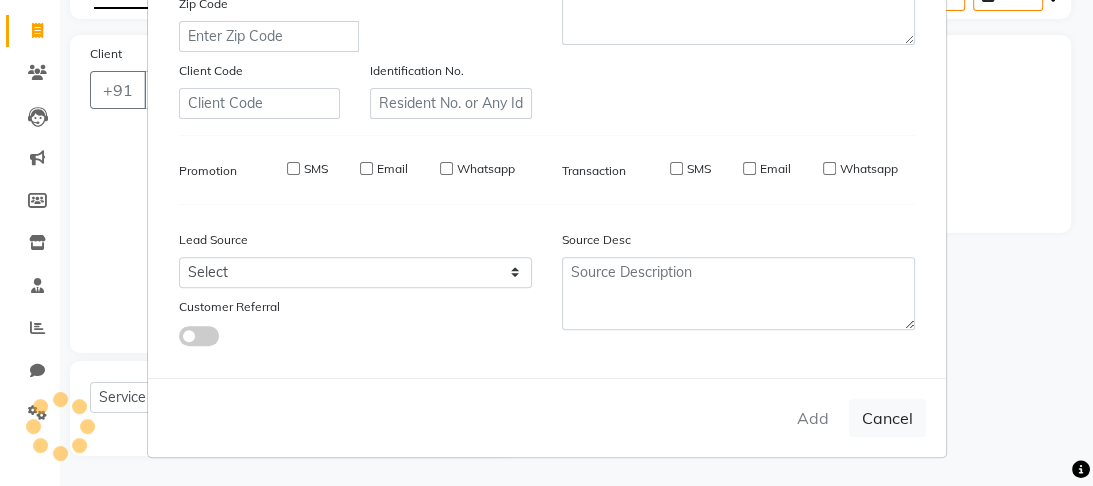 type on "[PHONE]" 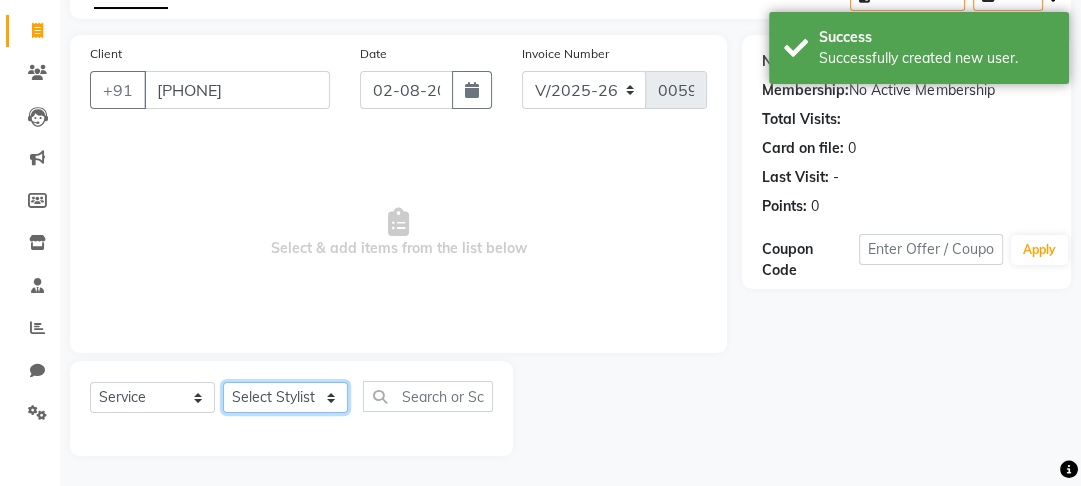 click on "Select Stylist Altaf Arti Fasil Monali namrata sonu Suhaib" 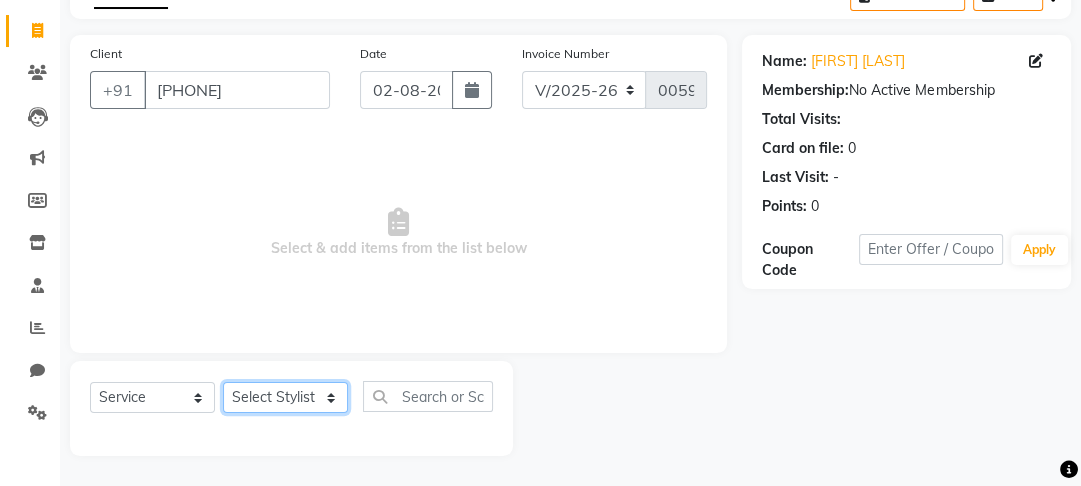 select on "87143" 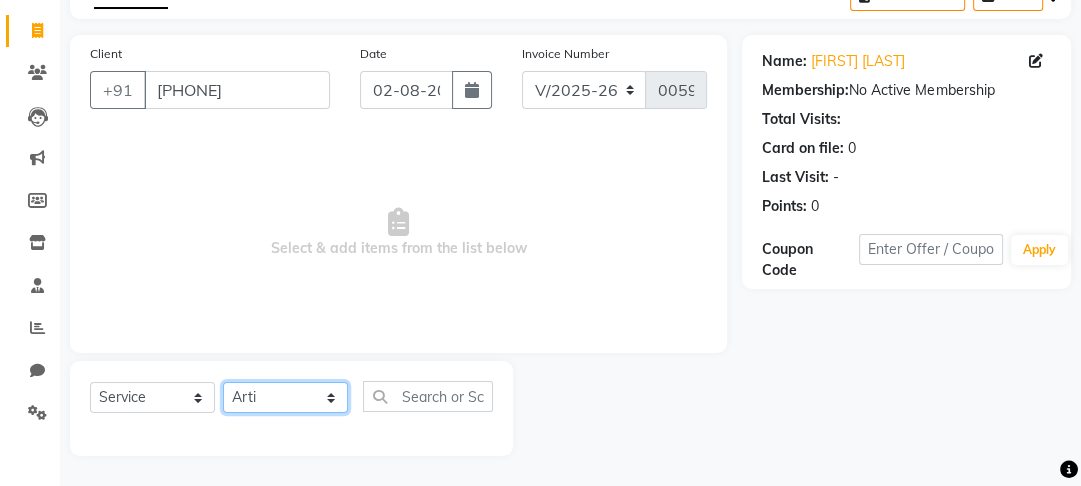 click on "Select Stylist Altaf Arti Fasil Monali namrata sonu Suhaib" 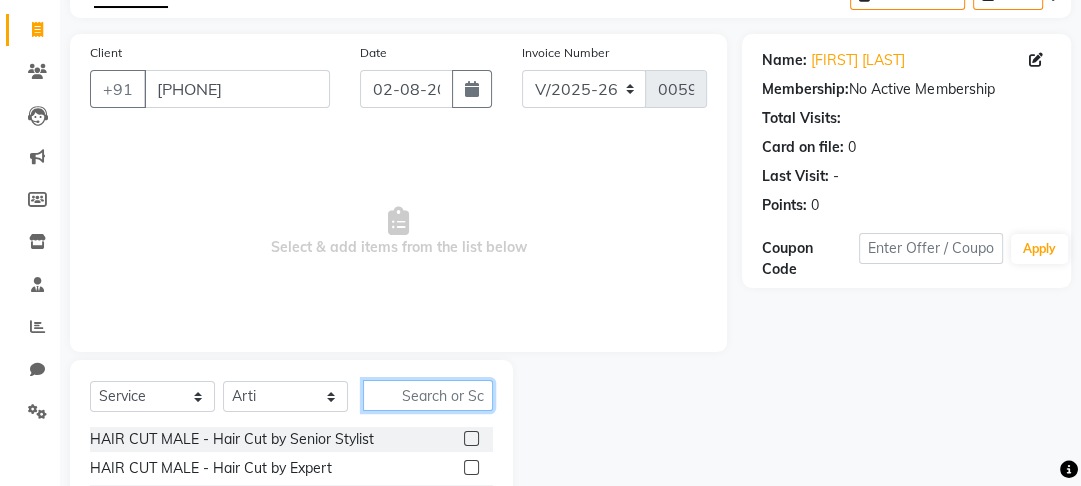 click 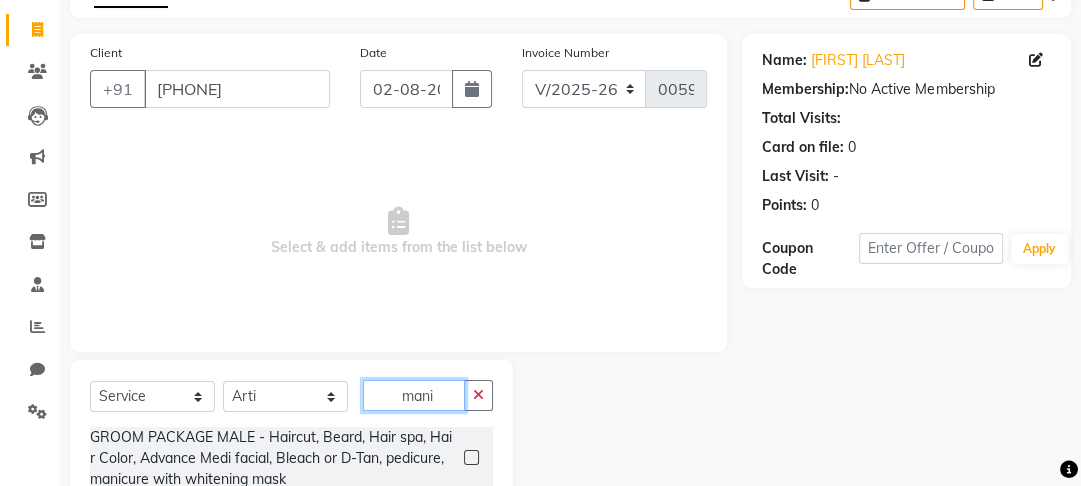 type on "mani" 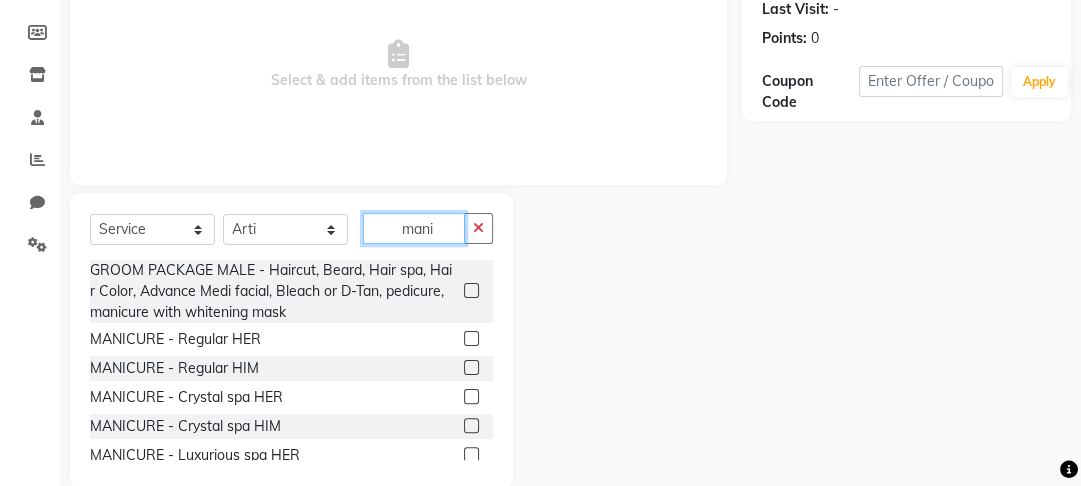 scroll, scrollTop: 287, scrollLeft: 0, axis: vertical 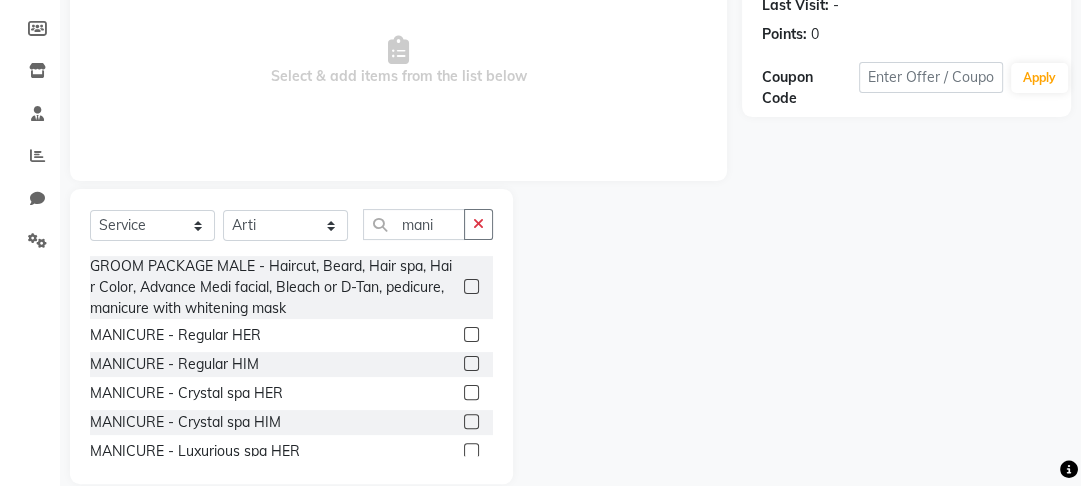 click 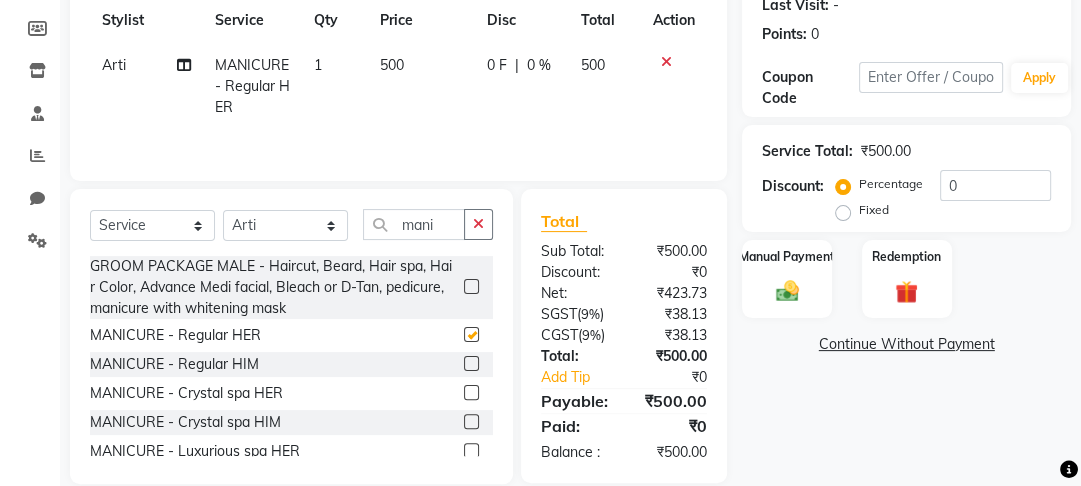 checkbox on "false" 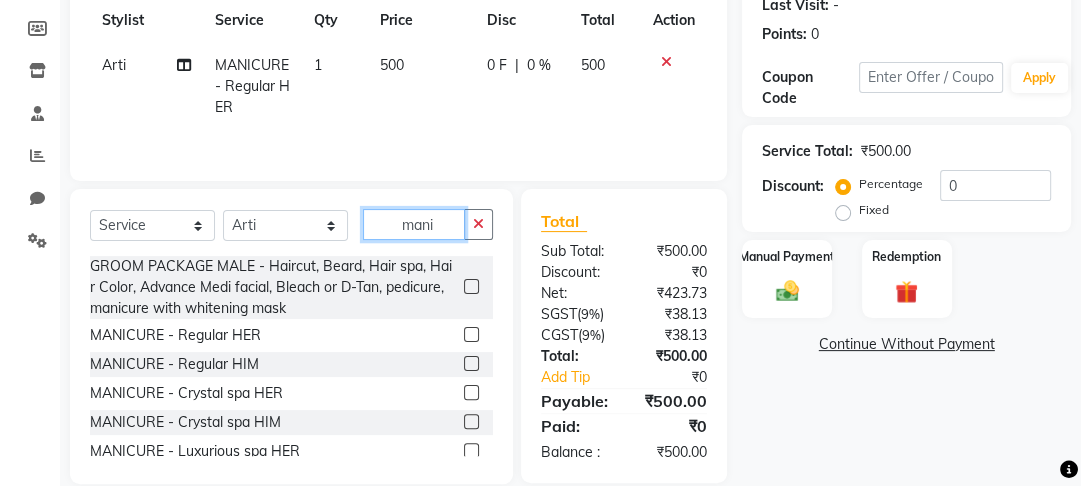 click on "mani" 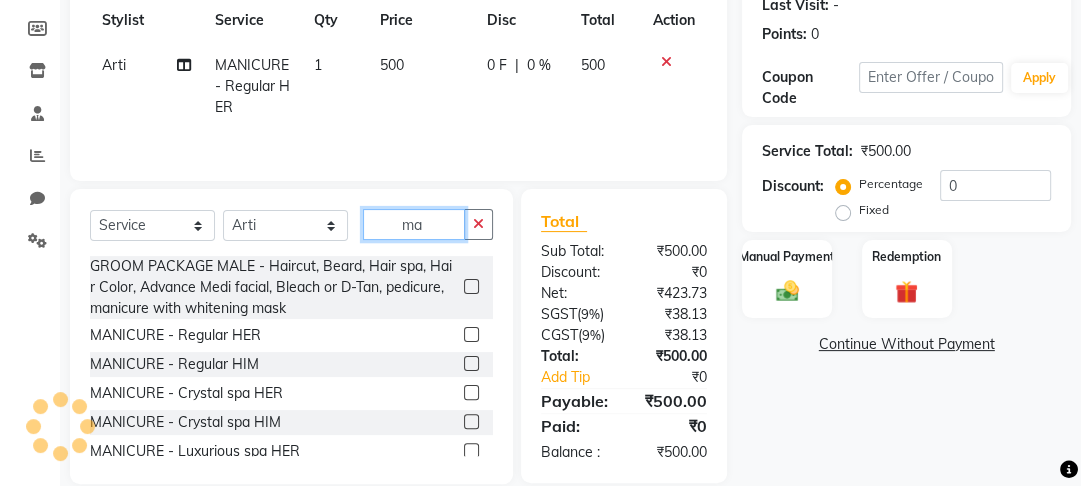 type on "m" 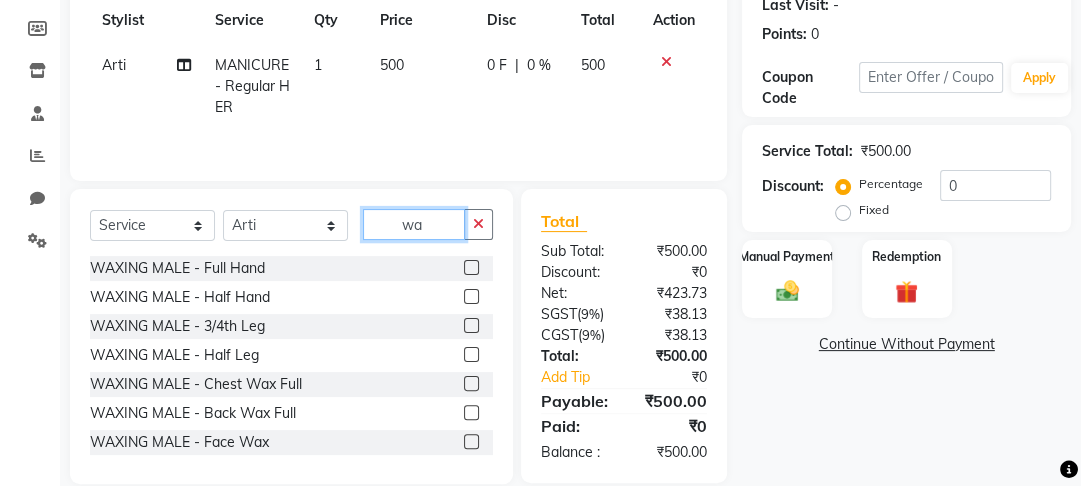 type on "w" 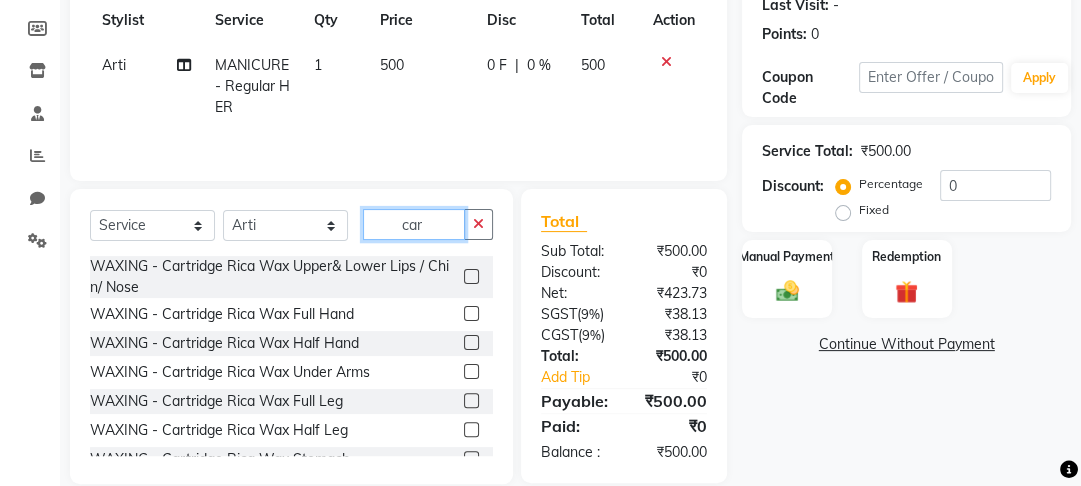 type on "car" 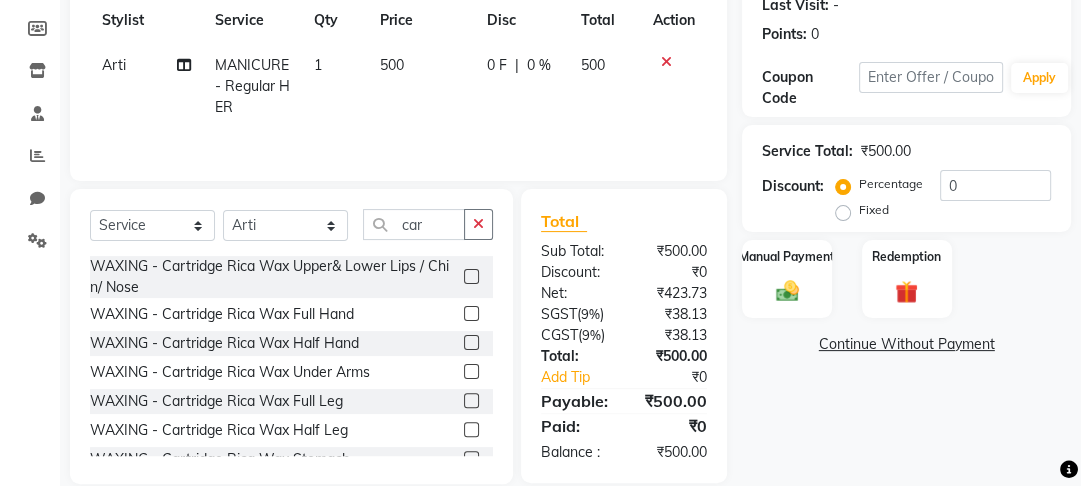 click 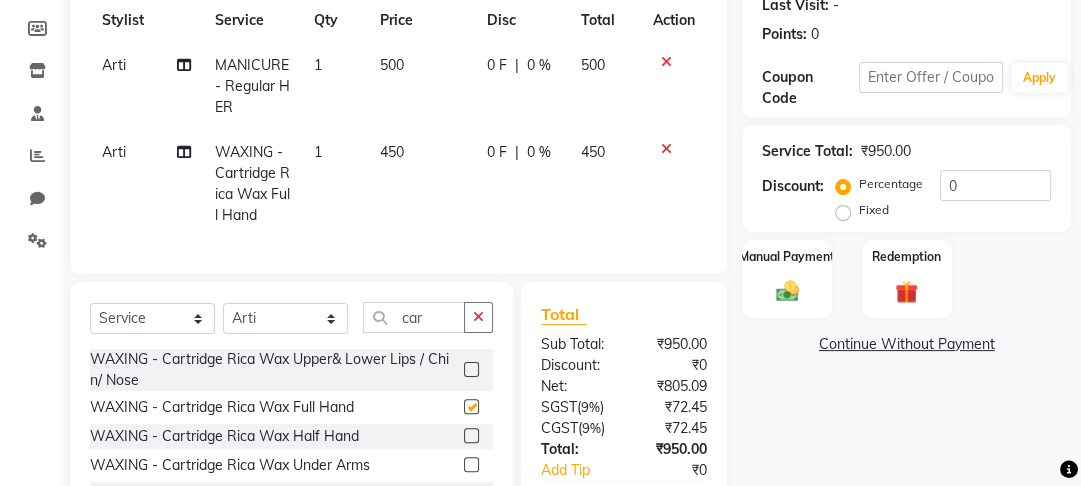 checkbox on "false" 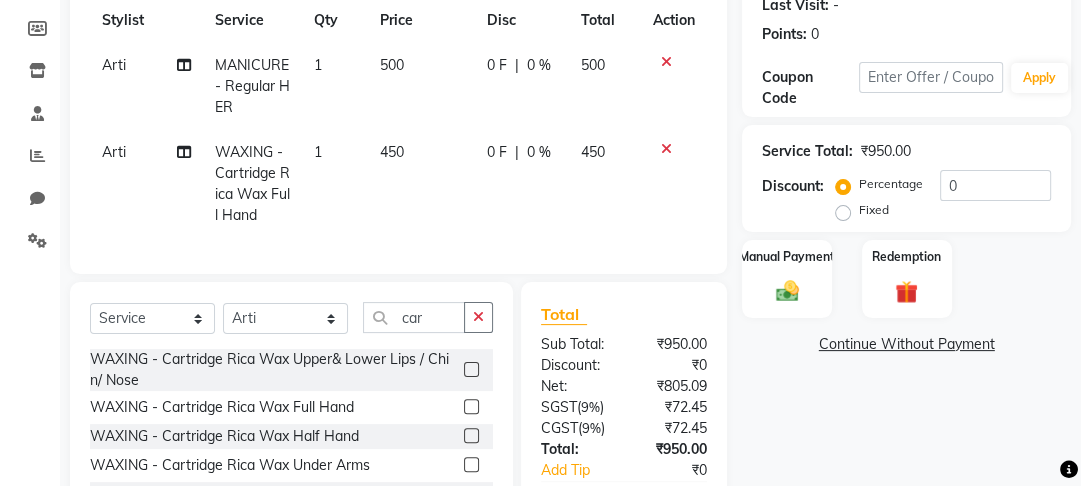 click 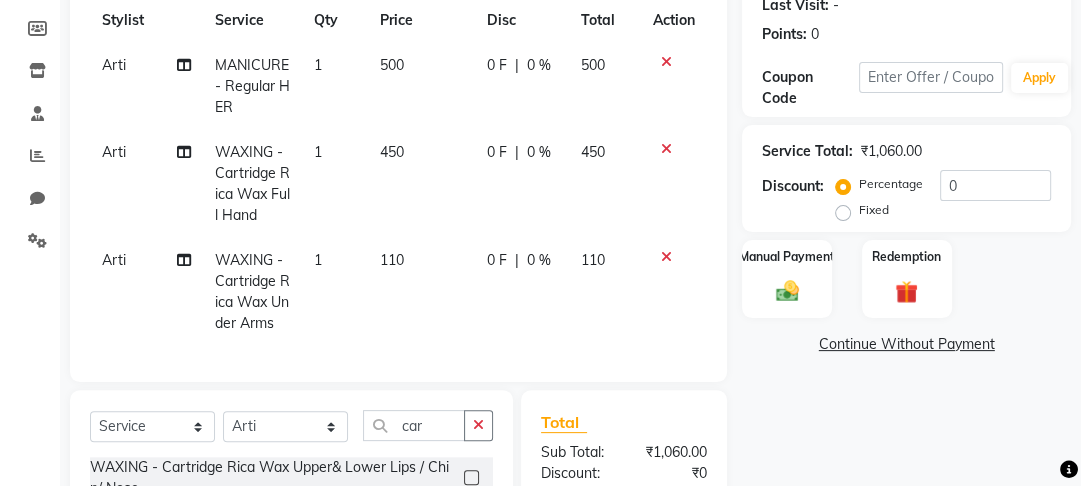 checkbox on "false" 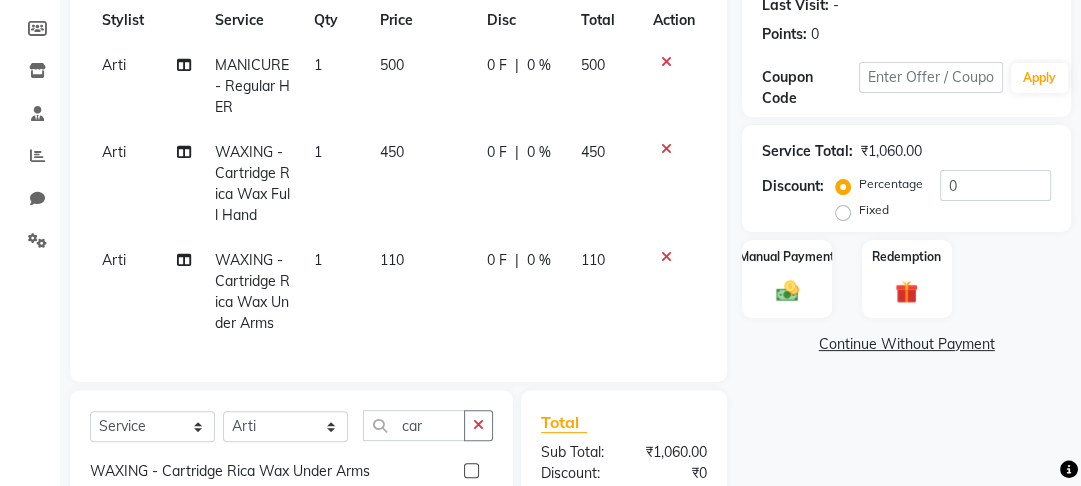 scroll, scrollTop: 107, scrollLeft: 0, axis: vertical 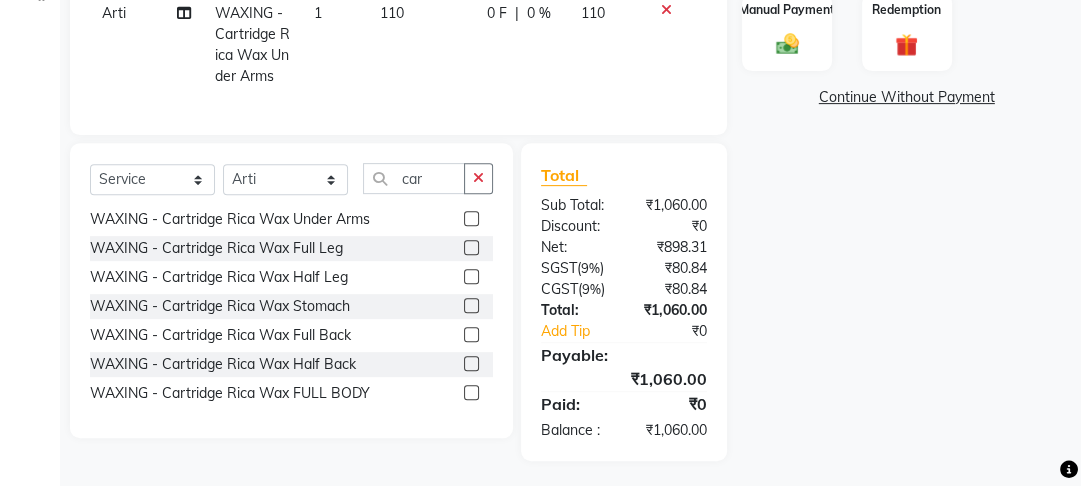 click 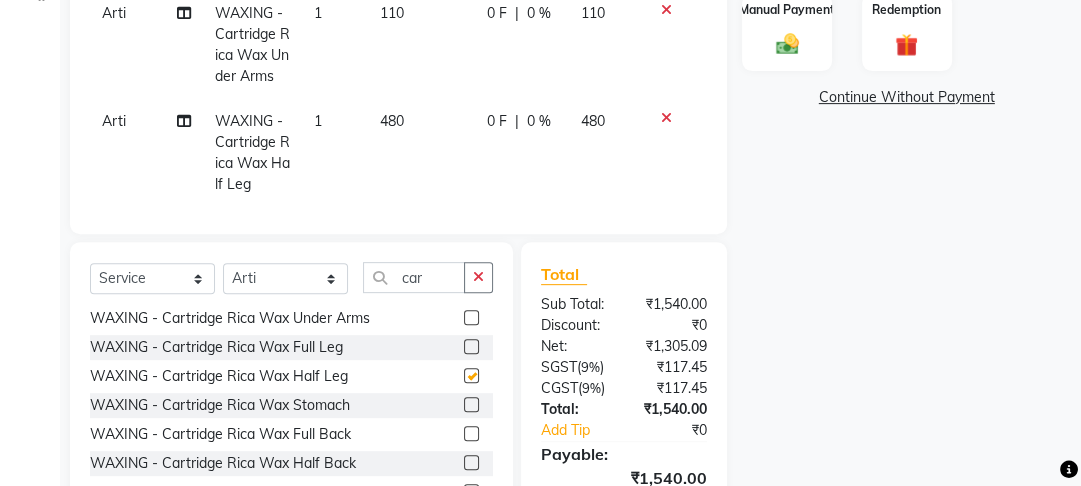 checkbox on "false" 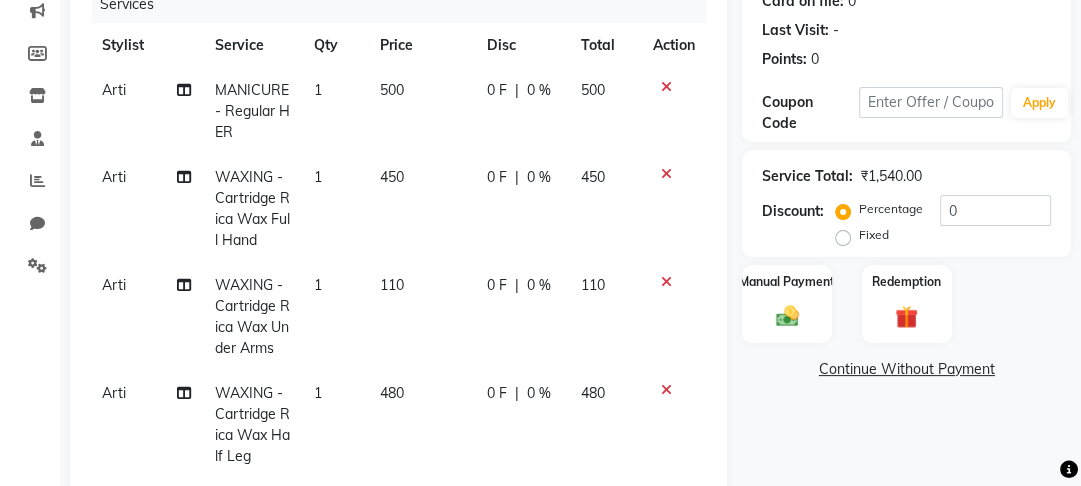scroll, scrollTop: 256, scrollLeft: 0, axis: vertical 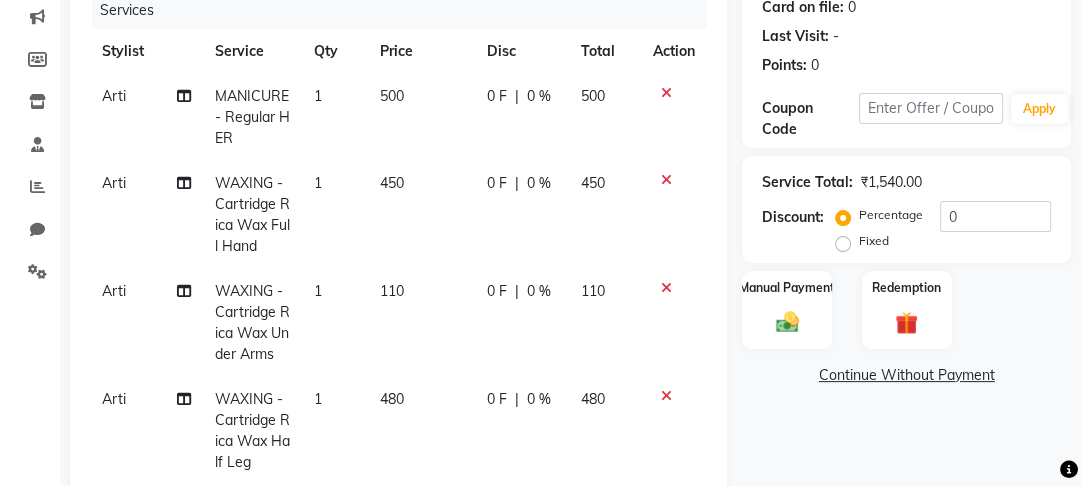 click on "450" 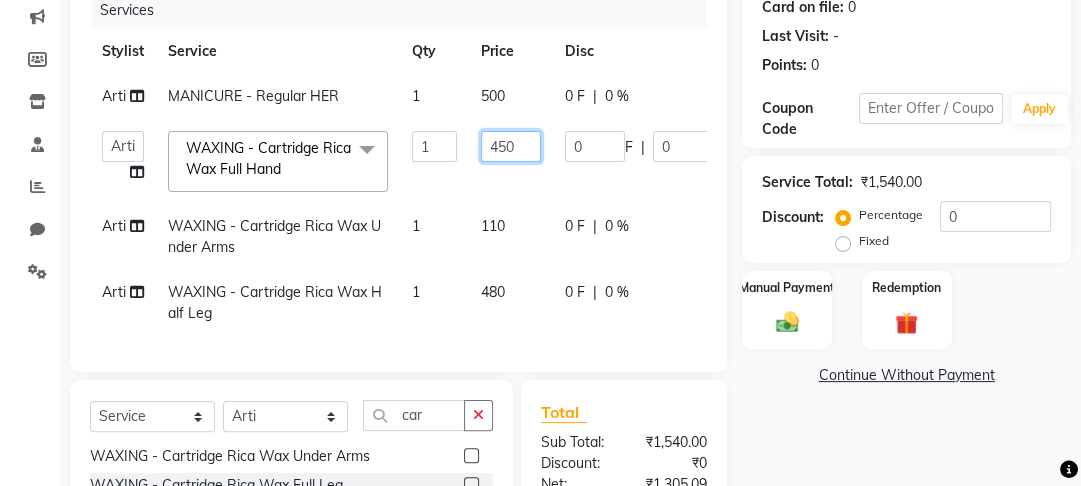 click on "450" 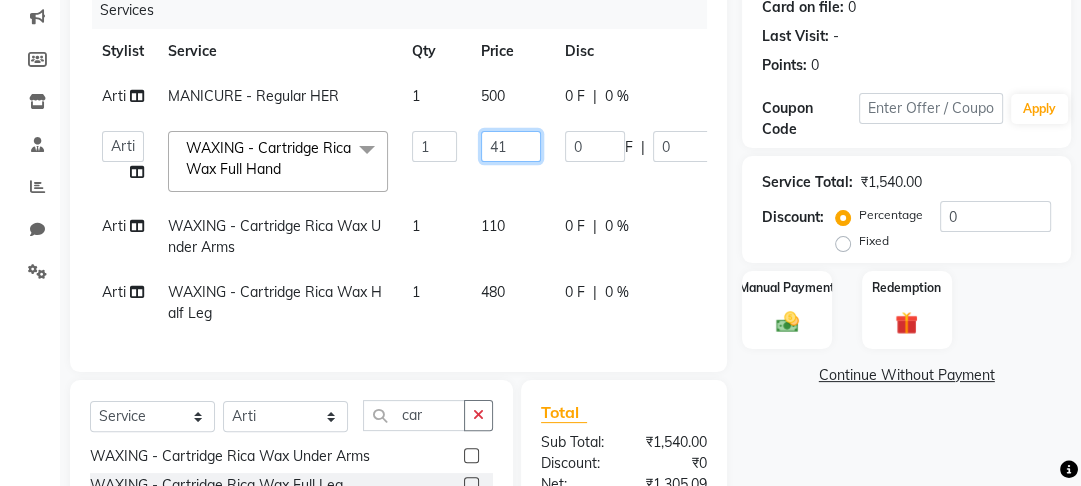type on "410" 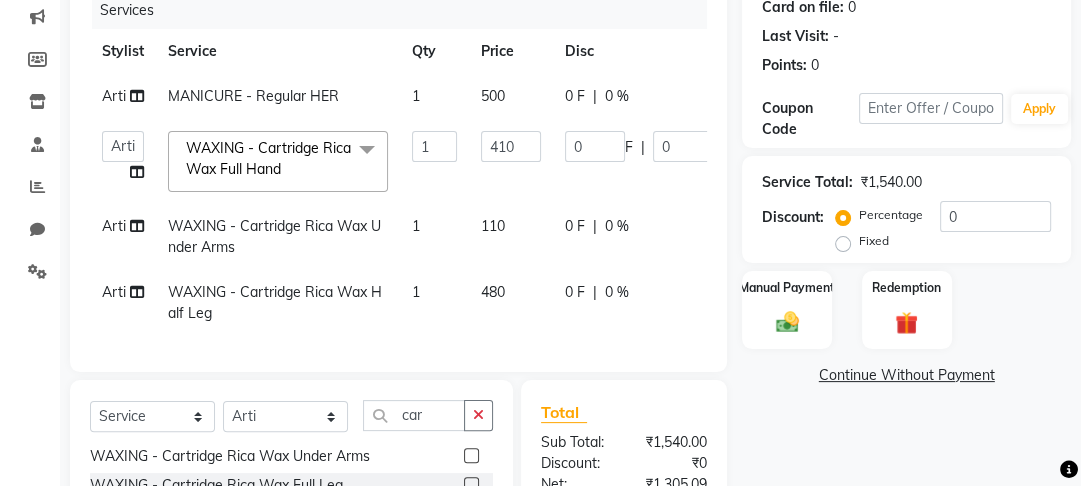 click on "Arti MANICURE - Regular HER 1 500 0 F | 0 % 500 Altaf Arti Fasil Monali namrata sonu Suhaib WAXING - Cartridge Rica Wax Full Hand x HAIR CUT MALE - Hair Cut by Senior Stylist HAIR CUT MALE - Hair Cut by Expert HAIR CUT MALE - Hair Wash HAIR CUT MALE - Shave HAIR CUT MALE - Beard Trim HAIR CUT MALE - Styling COLOURS MALE - Beard Color COLOURS MALE - Moustache Color GLOBAL HAIR COLOUR MALE - Ammonia Base Color GLOBAL HAIR COLOUR MALE - Ammonia-Free Color GLOBAL HAIR COLOUR MALE - Loreal Inoa Color GLOBAL HAIR COLOUR MALE - Hair Density (Add-on-charges) SOOTHING & CALM MALE - Head Massage SOOTHING & CALM MALE - Loreal Hair spa SOOTHING & CALM MALE - Keratin Hair spa TEXTURE SERVICES MALE - Keratin Treatment TEXTURE SERVICES MALE - Smoothening Treatment TEXTURE SERVICES MALE - Kerasmooth Treatment TEXTURE SERVICES MALE - Botox TEXTURE SERVICES MALE - Nano Plastia TEXTURE SERVICES MALE - Perming WAXING MALE - Full Hand WAXING MALE - Half Hand WAXING MALE - 3/4th Leg WAXING MALE - Half Leg 1 410 0 F" 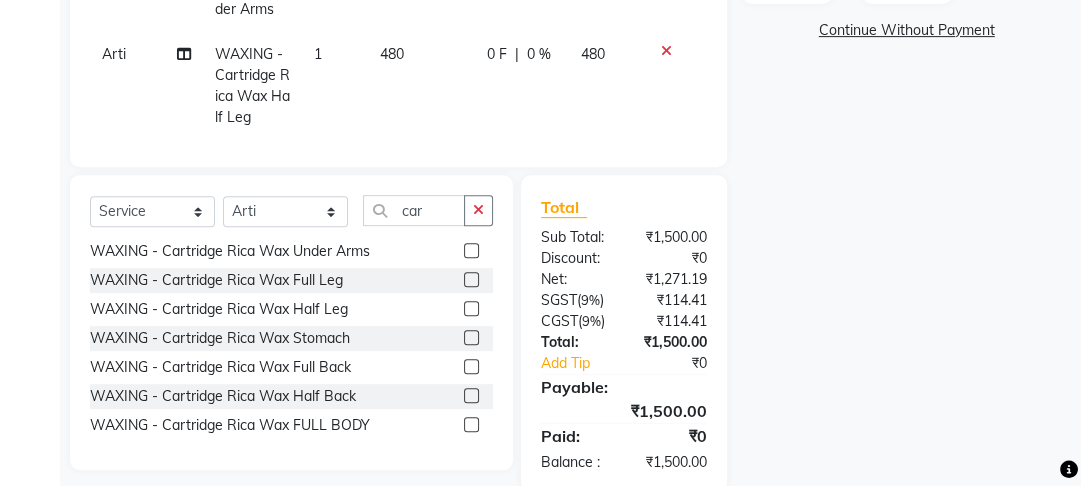 scroll, scrollTop: 603, scrollLeft: 0, axis: vertical 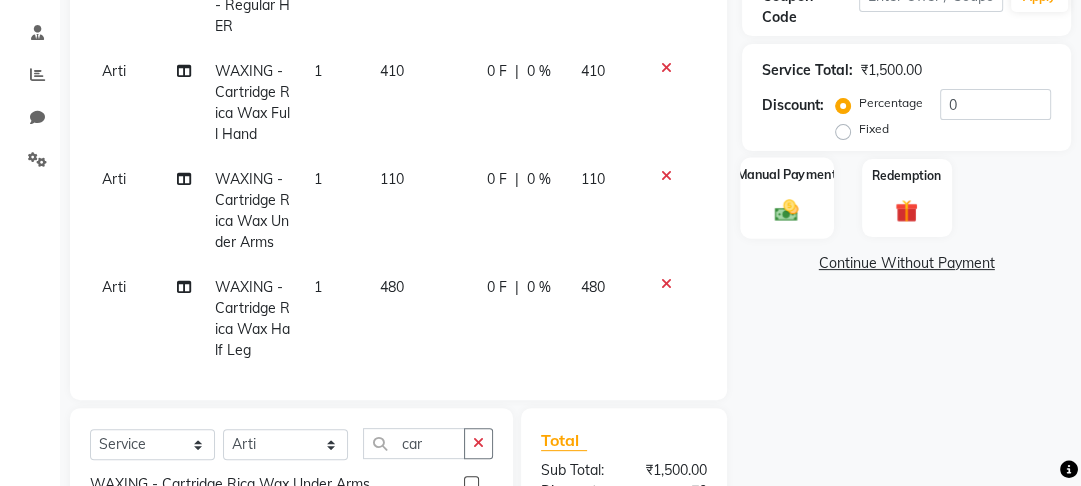 click on "Manual Payment" 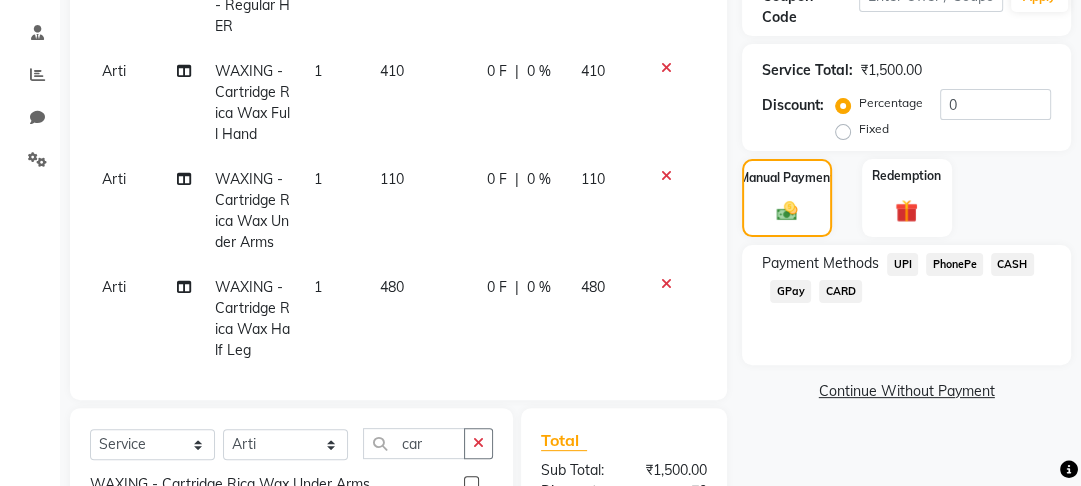 click on "PhonePe" 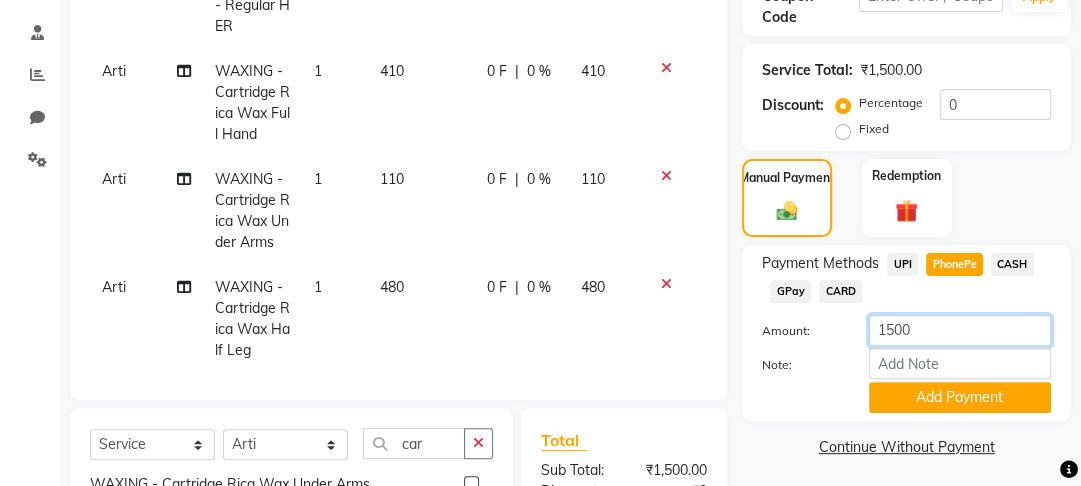 click on "1500" 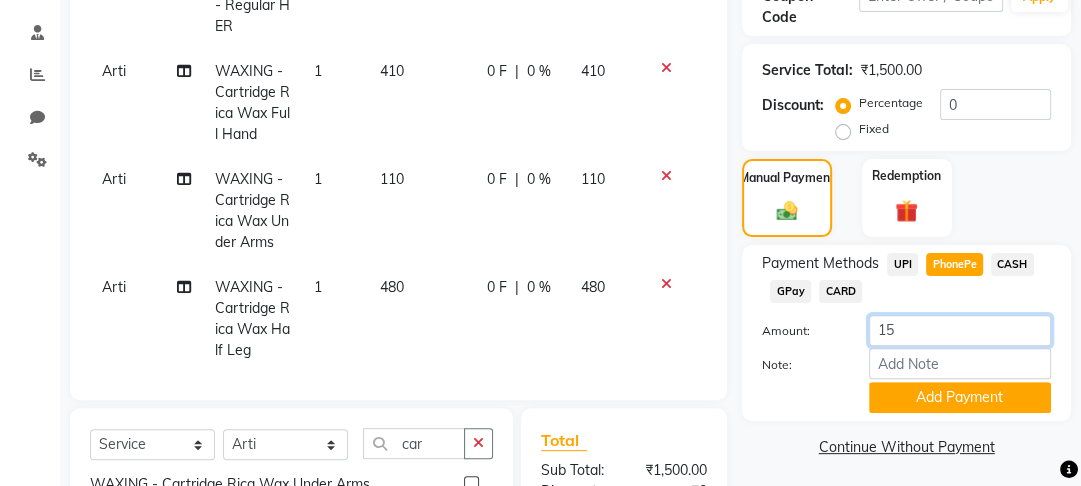 type on "1" 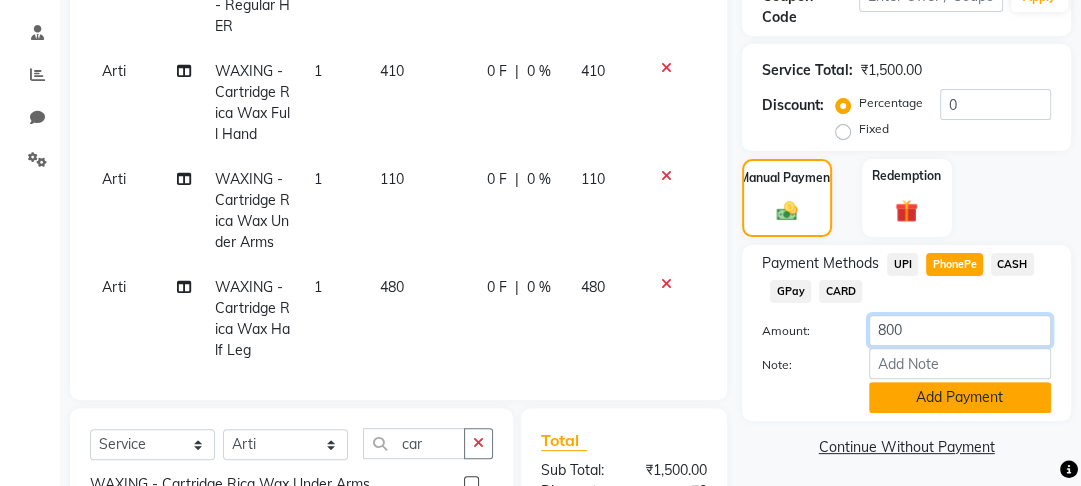 type on "800" 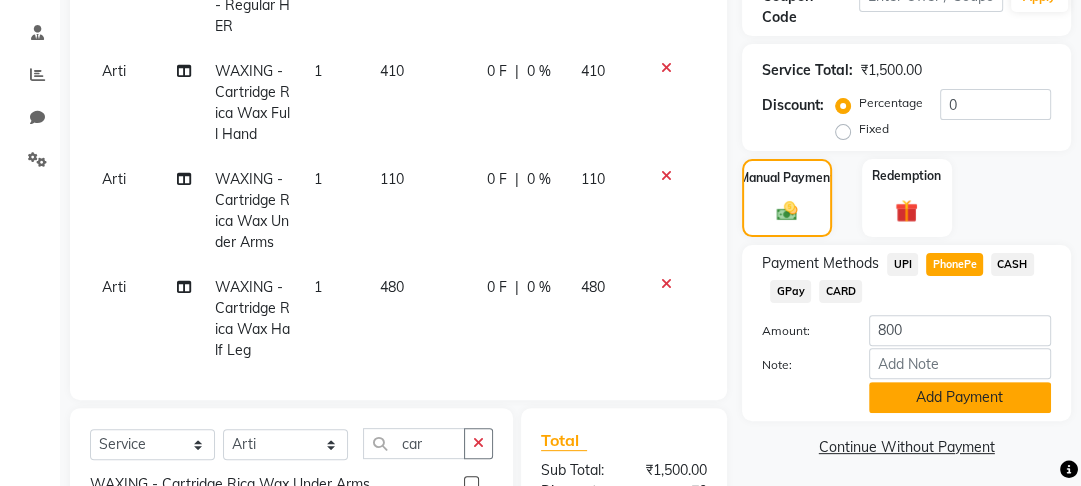 click on "Add Payment" 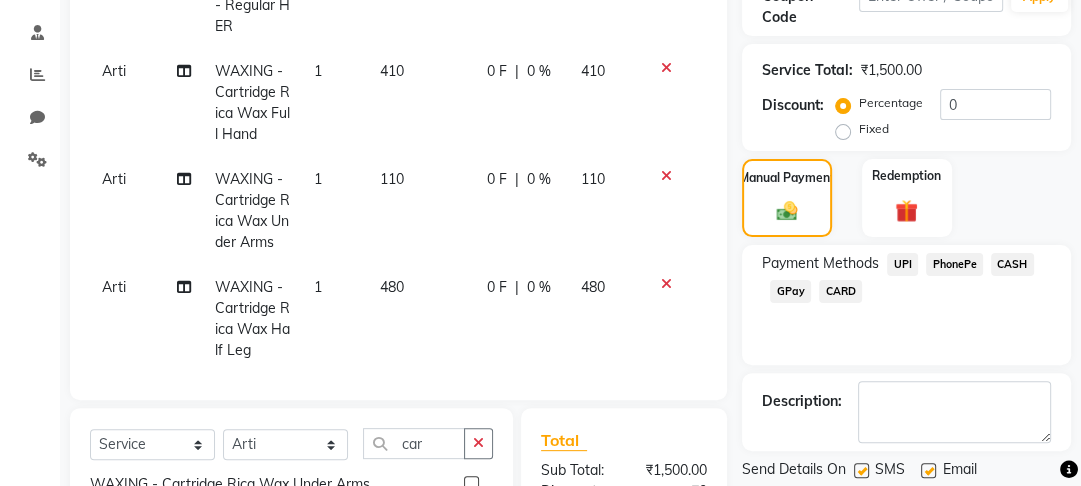 click on "CASH" 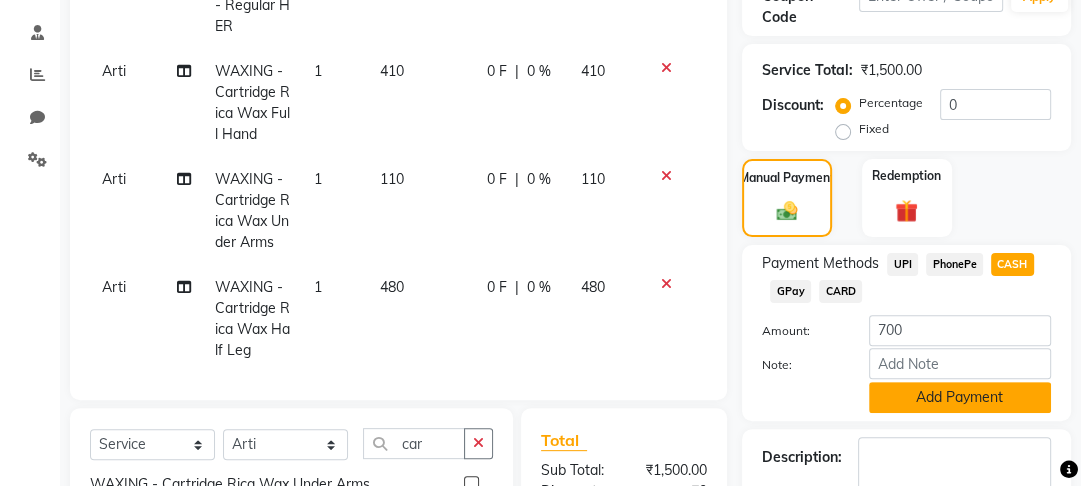 click on "Add Payment" 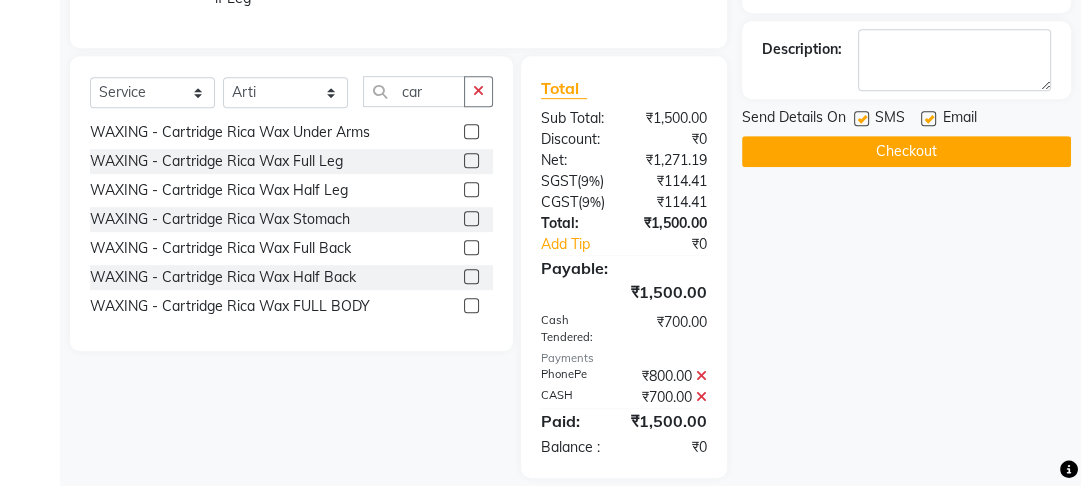 scroll, scrollTop: 728, scrollLeft: 0, axis: vertical 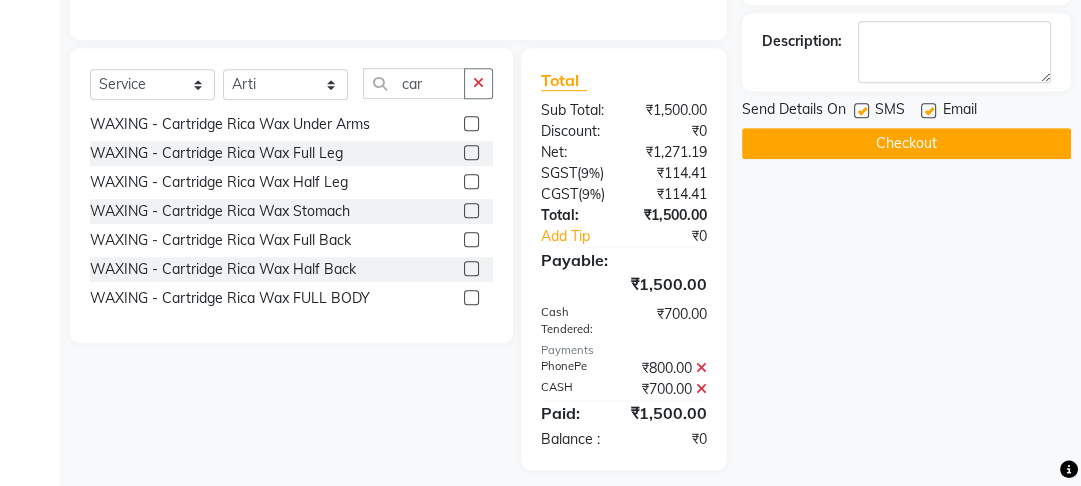 click on "Checkout" 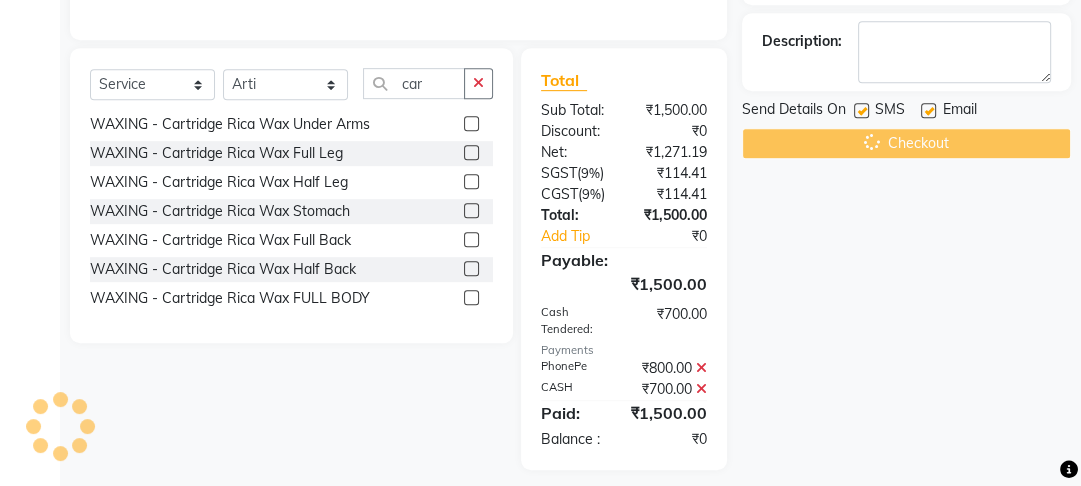 click on "Checkout" 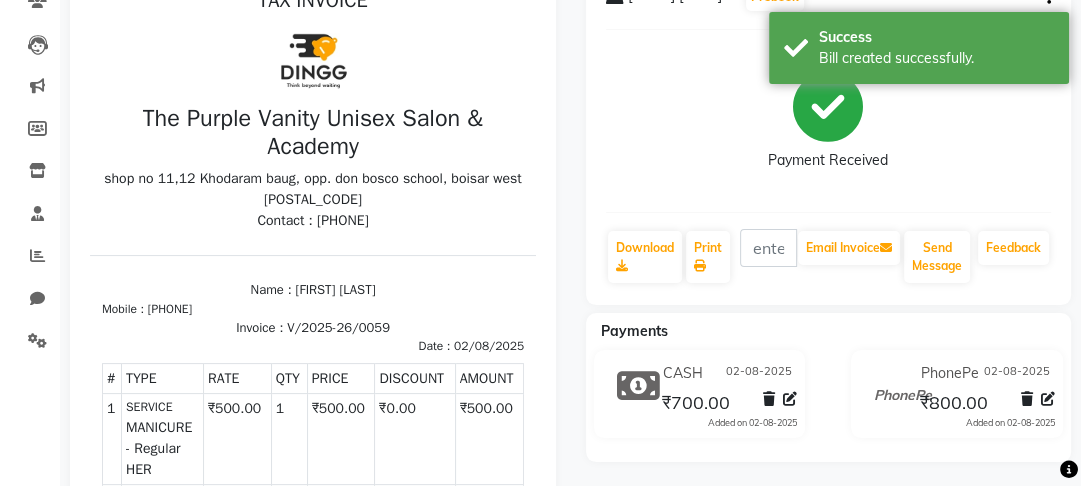 scroll, scrollTop: 0, scrollLeft: 0, axis: both 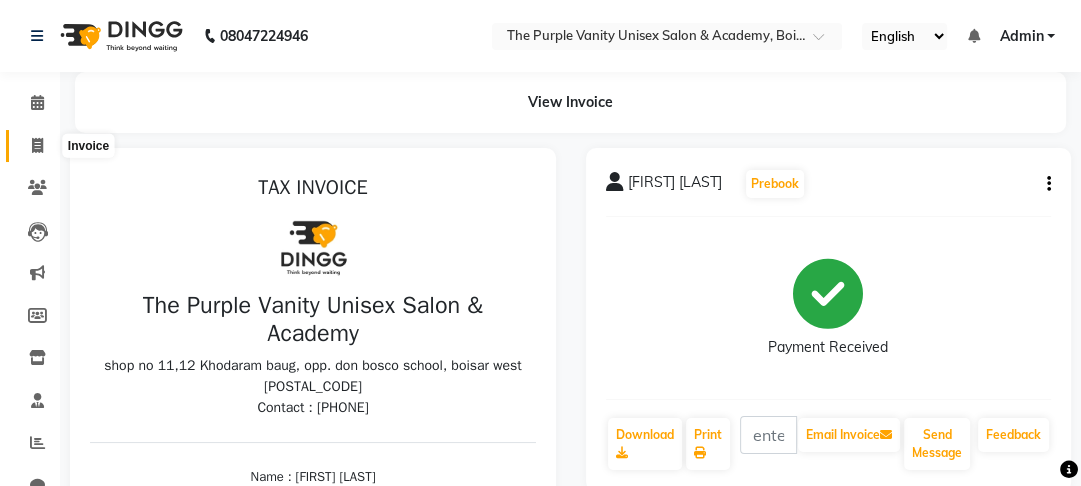 click 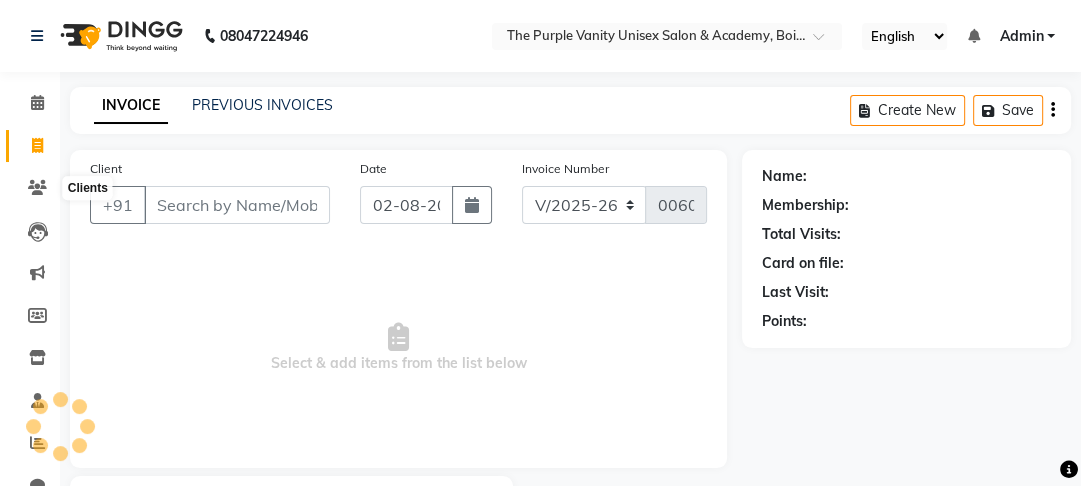 scroll, scrollTop: 116, scrollLeft: 0, axis: vertical 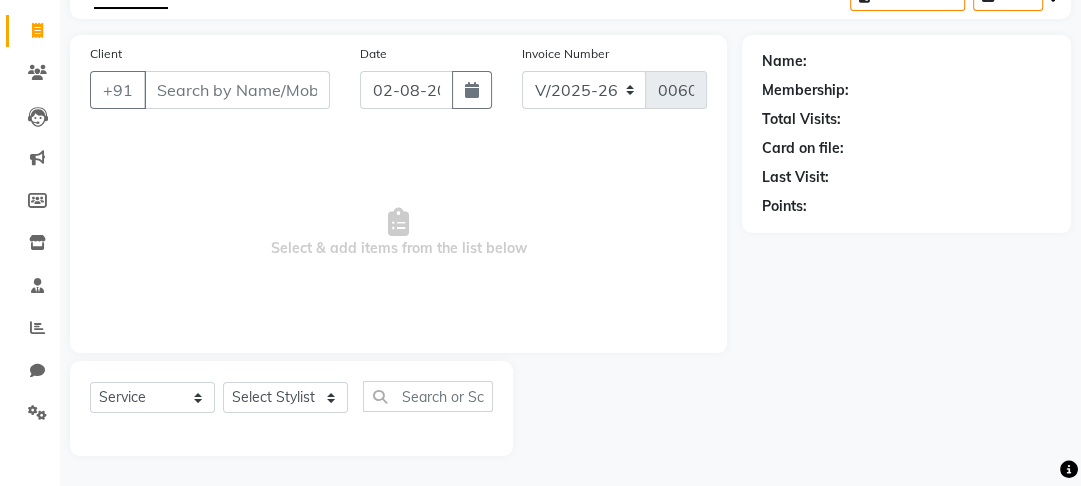 click on "Client" at bounding box center [237, 90] 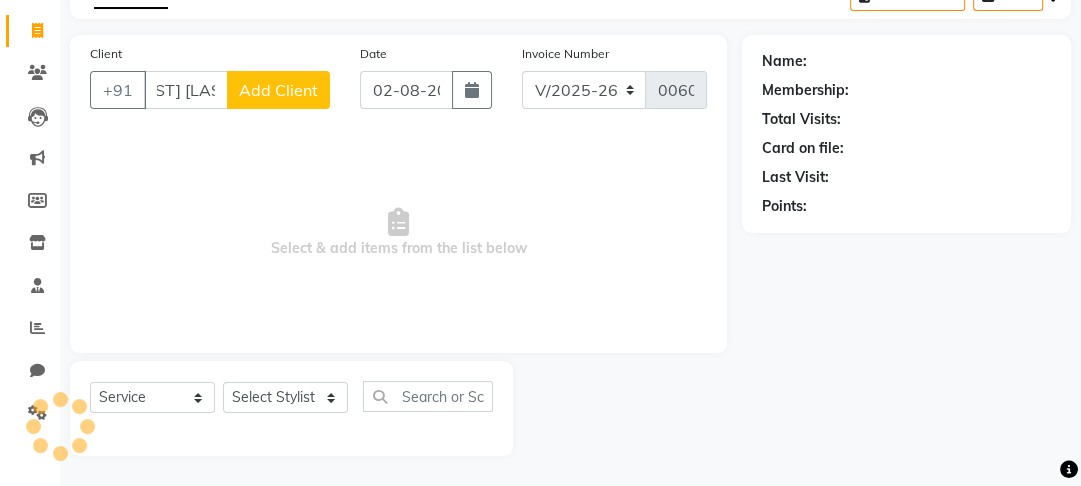 scroll, scrollTop: 0, scrollLeft: 35, axis: horizontal 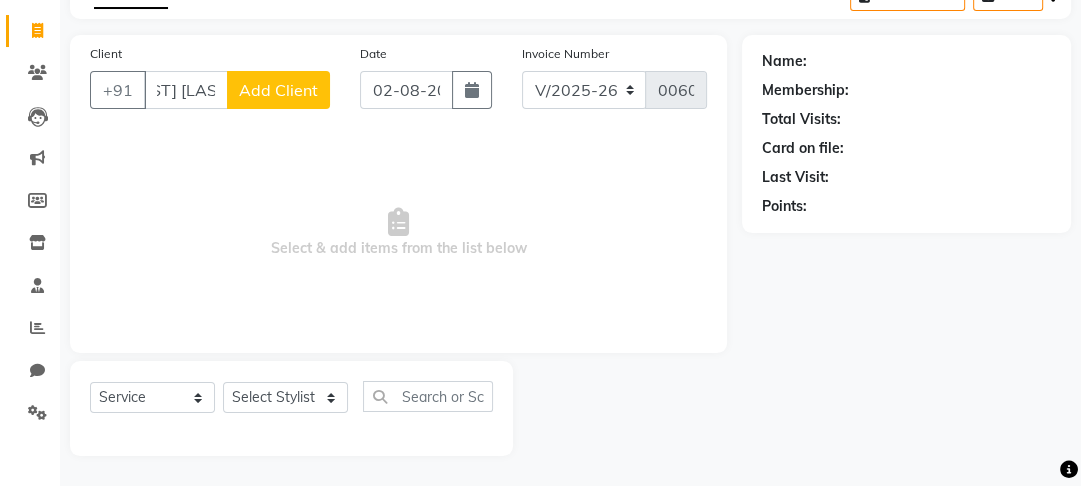 type on "[FIRST] [LAST]" 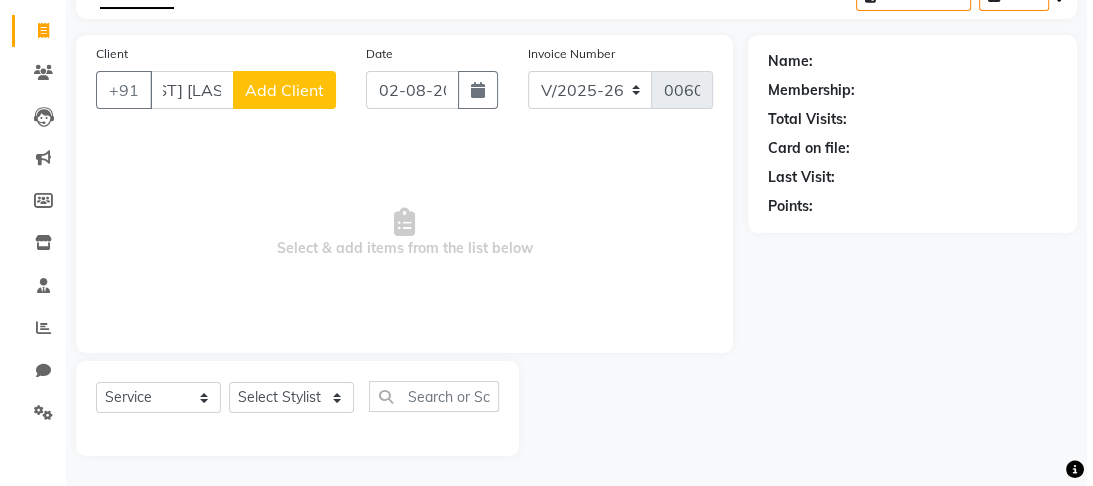 scroll, scrollTop: 0, scrollLeft: 0, axis: both 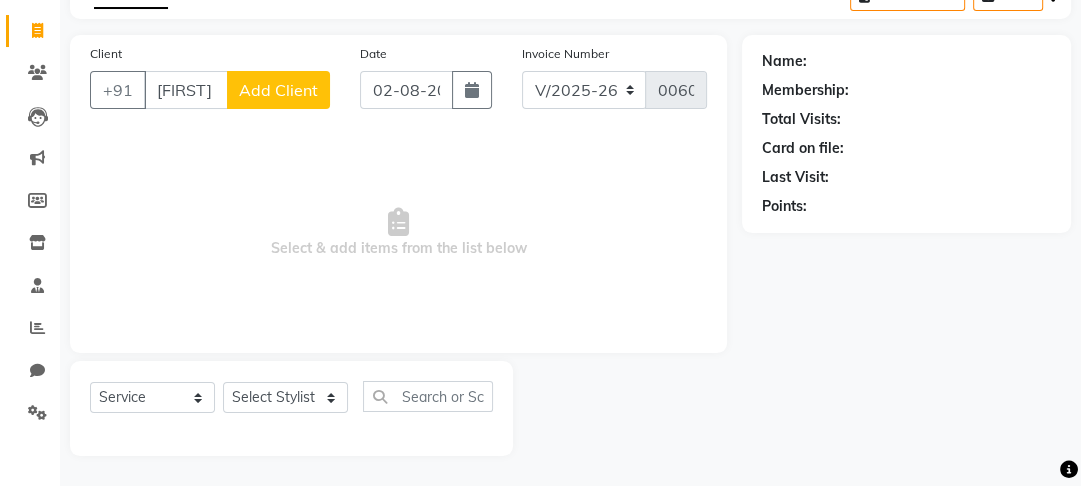 click on "Add Client" 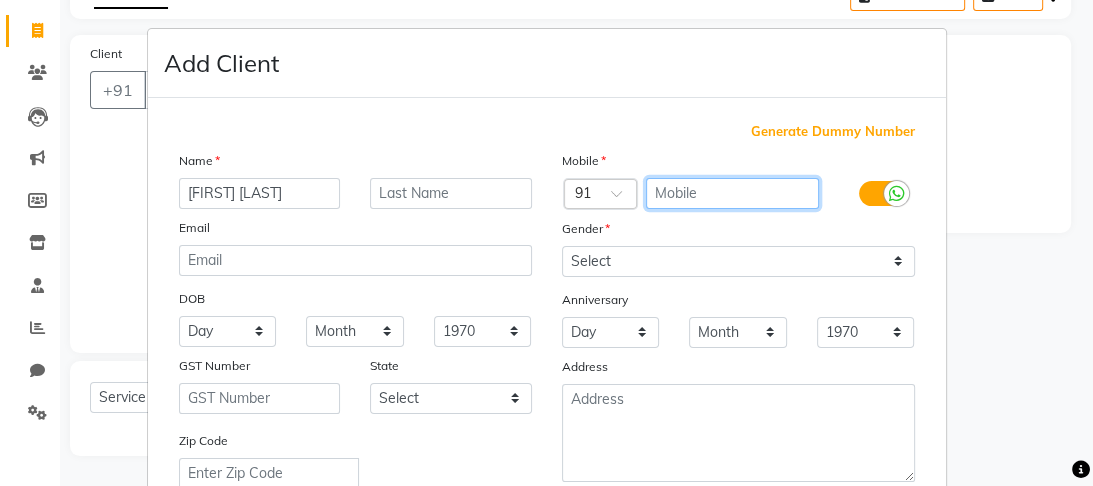 click at bounding box center [732, 193] 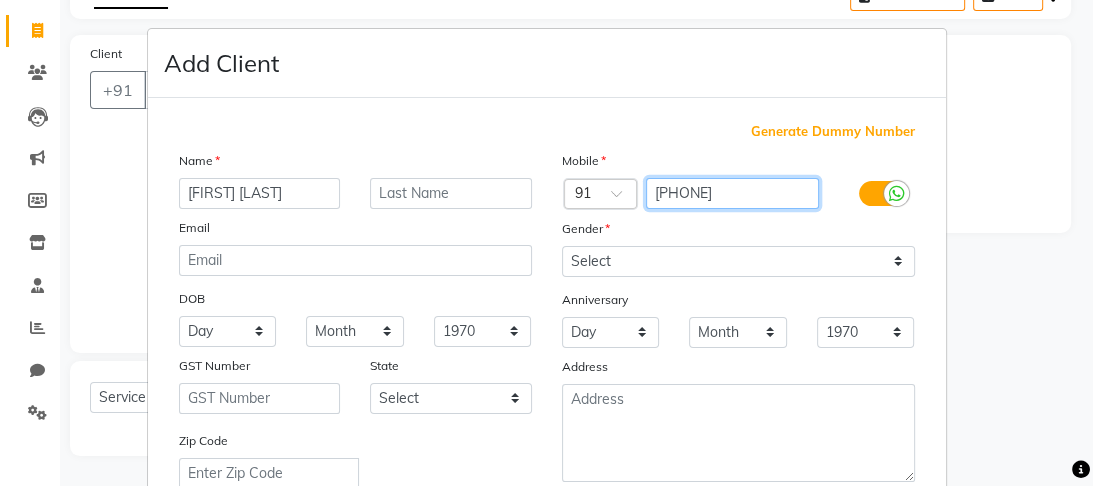 type on "[PHONE]" 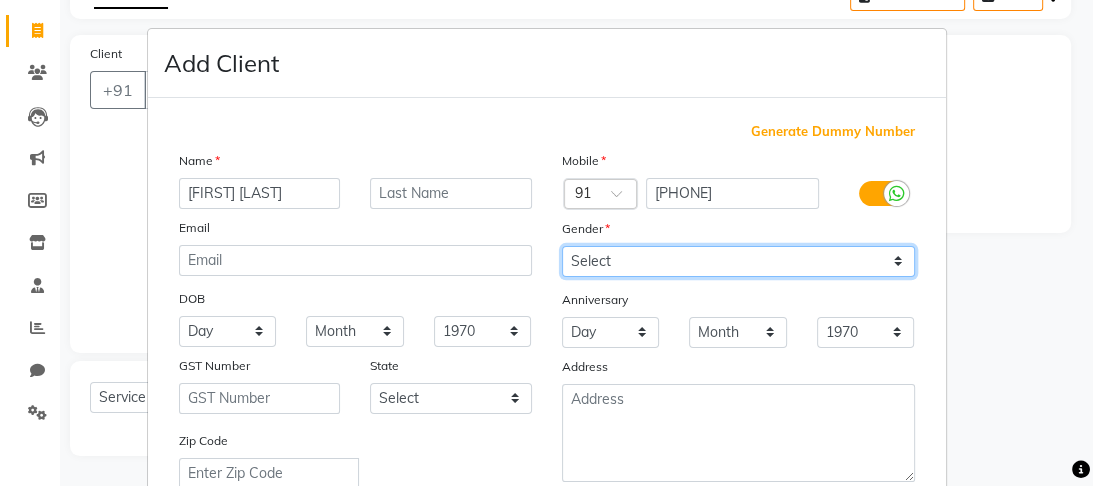 click on "Select Male Female Other Prefer Not To Say" at bounding box center (738, 261) 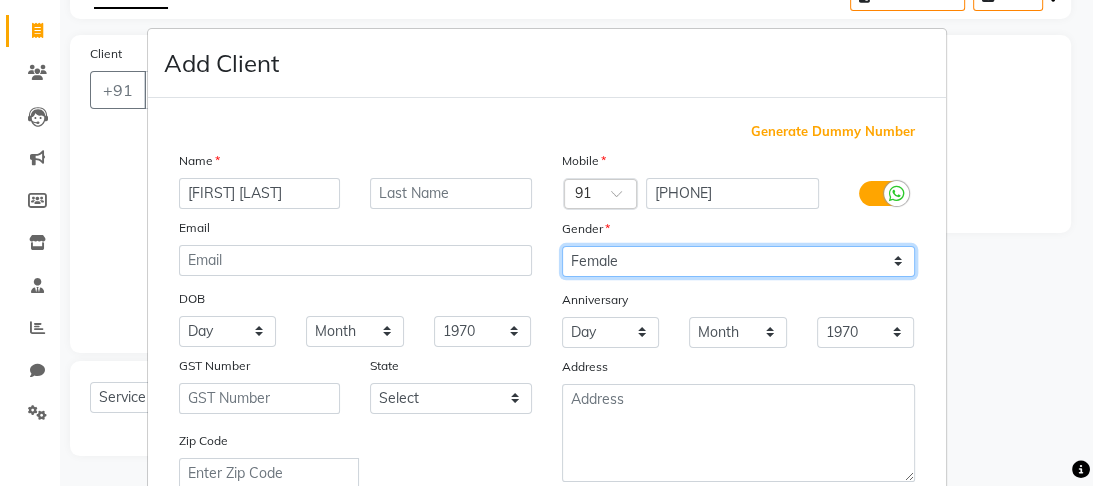 click on "Select Male Female Other Prefer Not To Say" at bounding box center [738, 261] 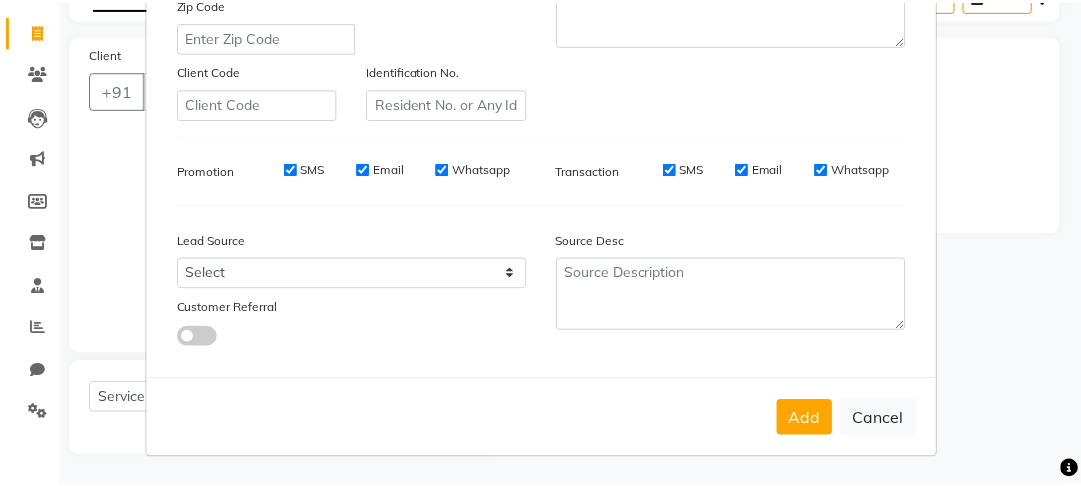 scroll, scrollTop: 447, scrollLeft: 0, axis: vertical 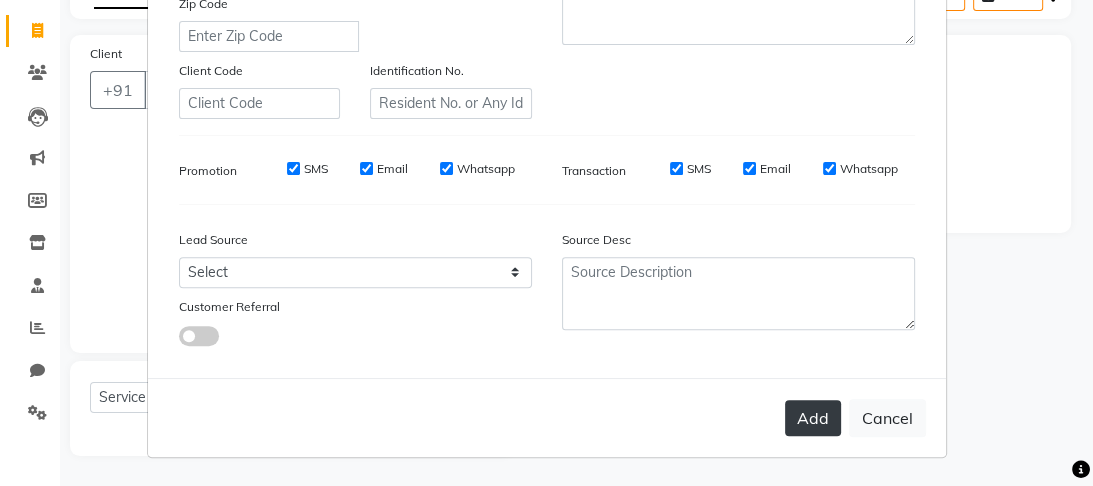 click on "Add" at bounding box center (813, 418) 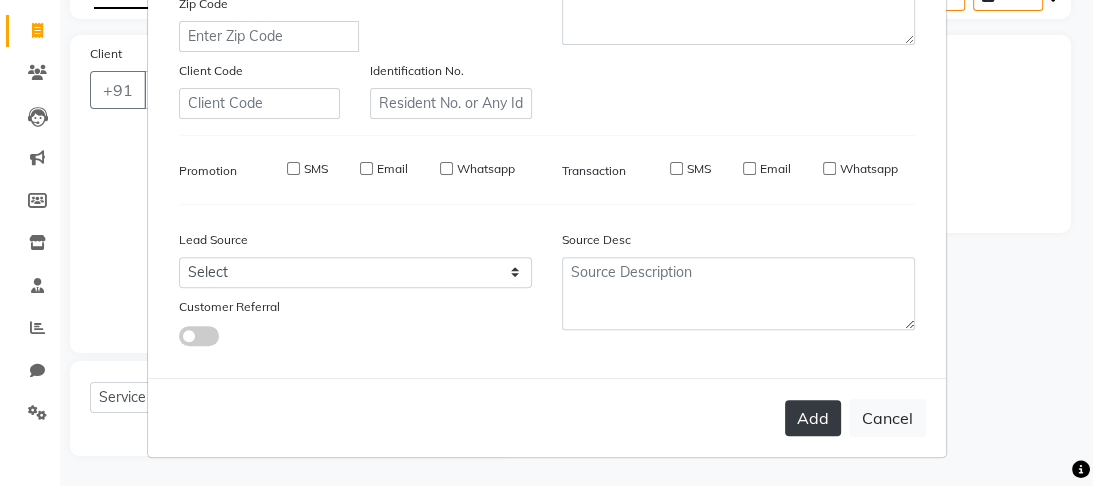 type on "[PHONE]" 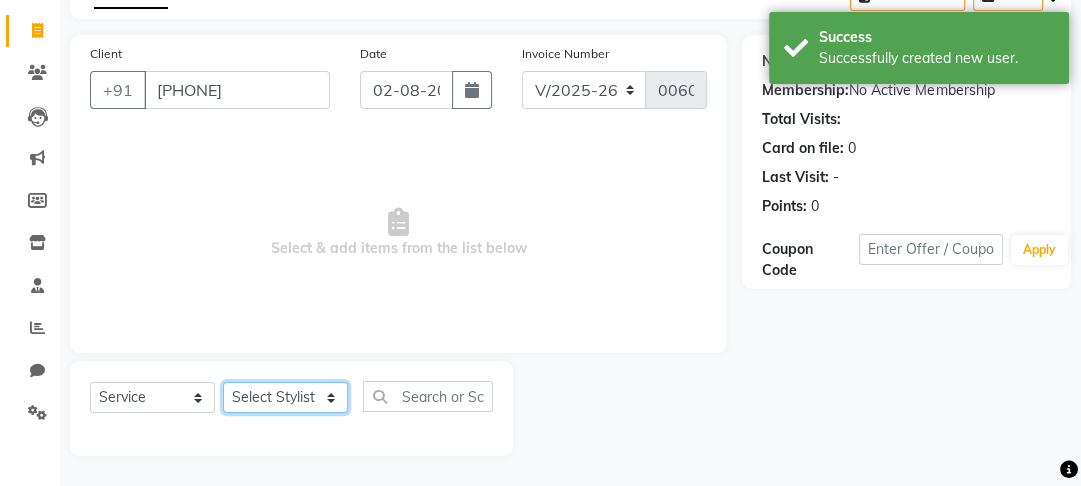 click on "Select Stylist Altaf Arti Fasil Monali namrata sonu Suhaib" 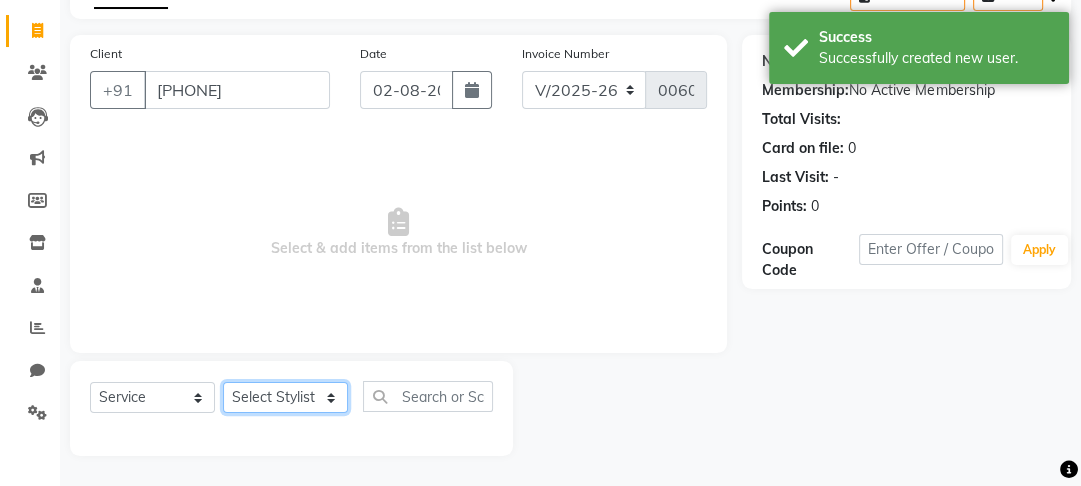 select on "71496" 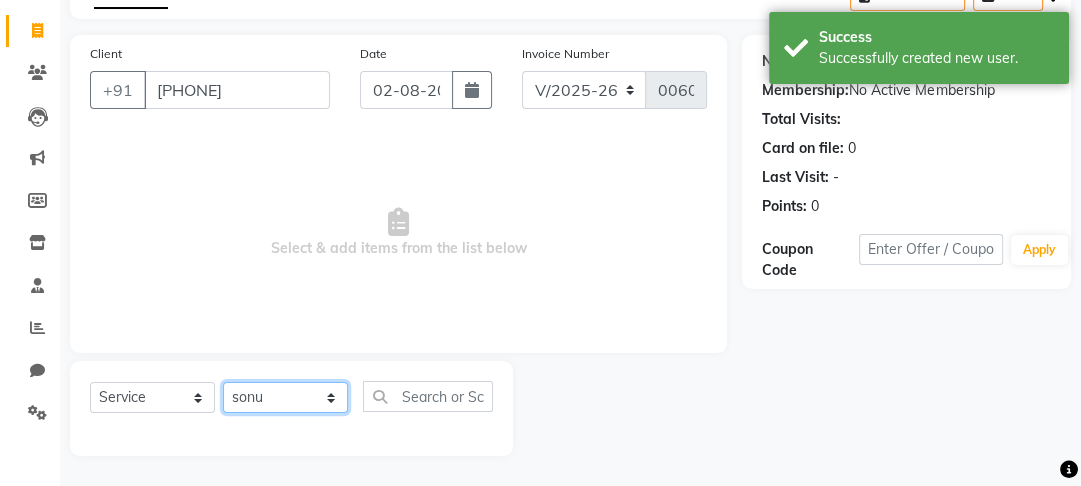 click on "Select Stylist Altaf Arti Fasil Monali namrata sonu Suhaib" 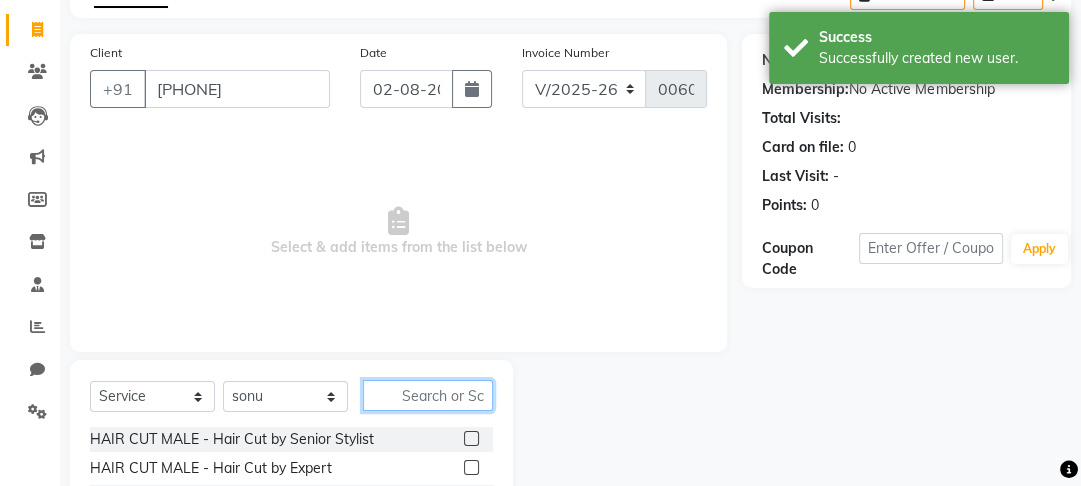 click 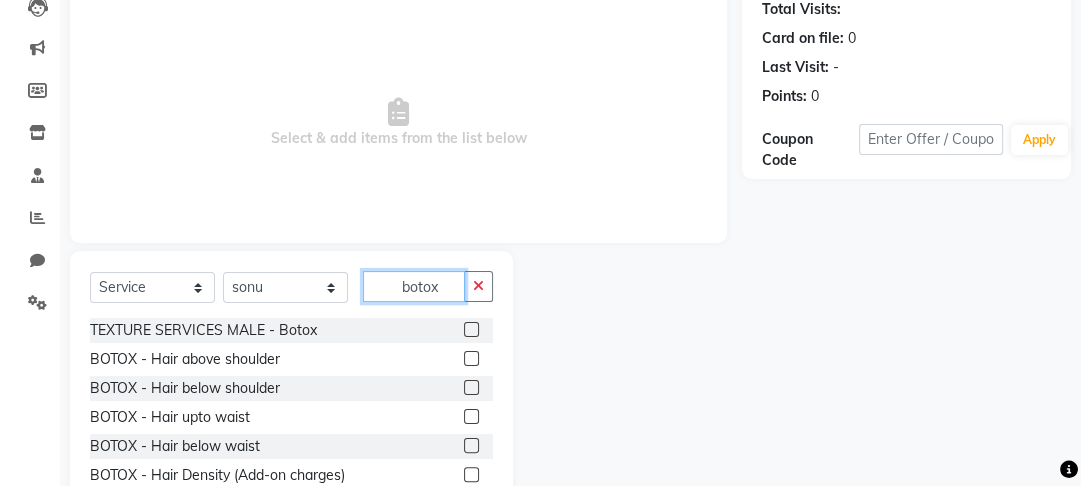 scroll, scrollTop: 234, scrollLeft: 0, axis: vertical 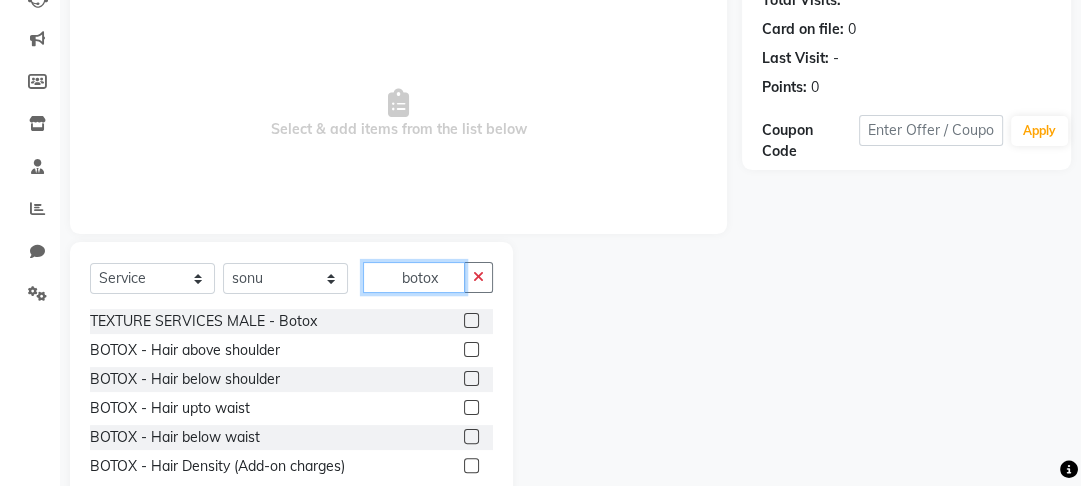 type on "botox" 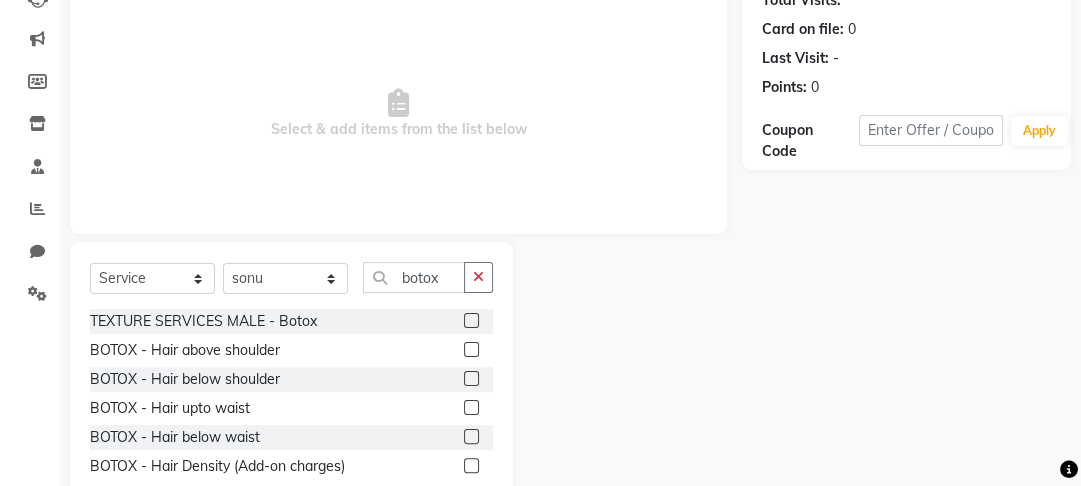 click 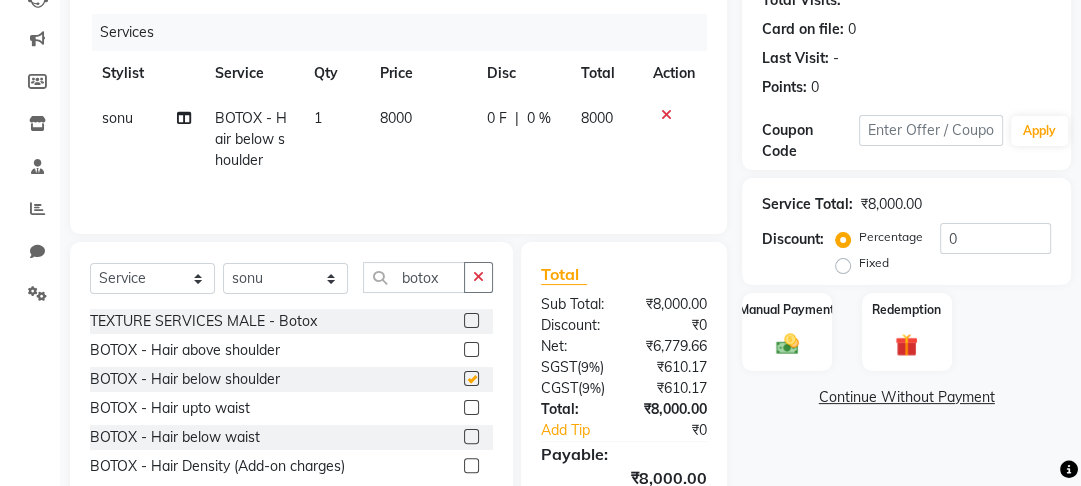 checkbox on "false" 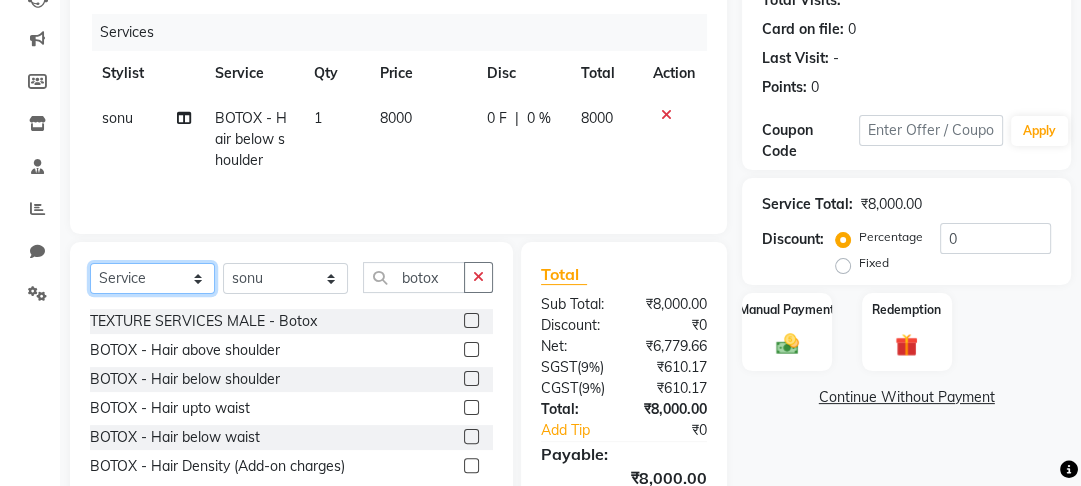 click on "Select  Service  Product  Membership  Package Voucher Prepaid Gift Card" 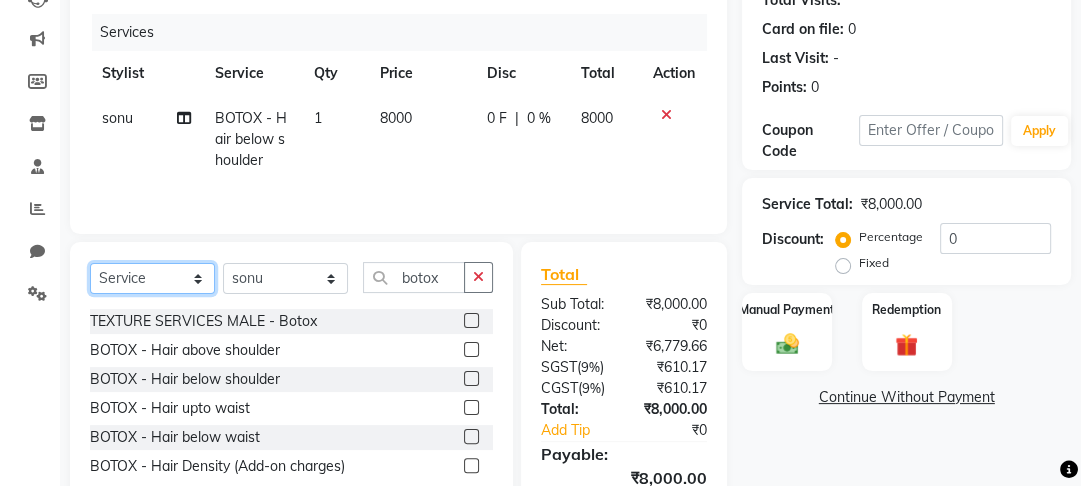 select on "product" 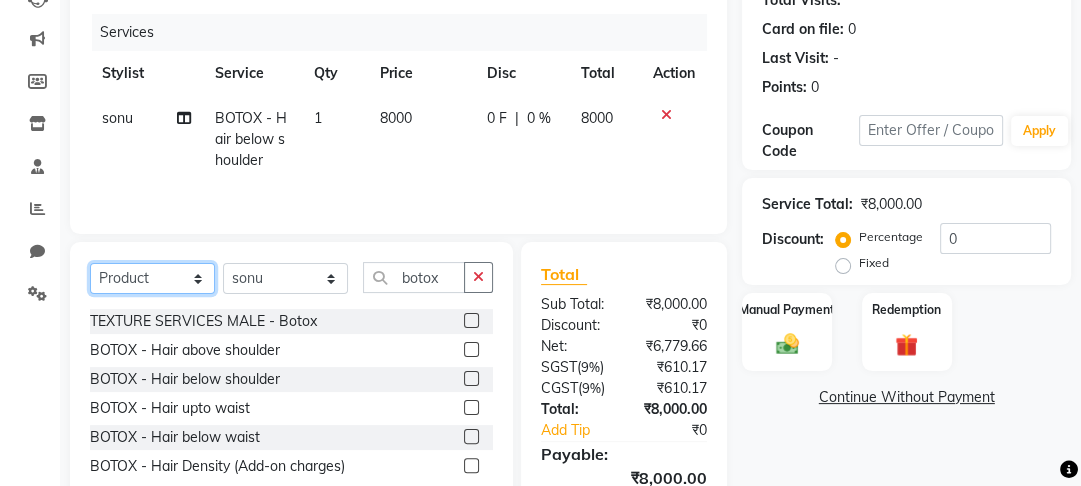 click on "Select  Service  Product  Membership  Package Voucher Prepaid Gift Card" 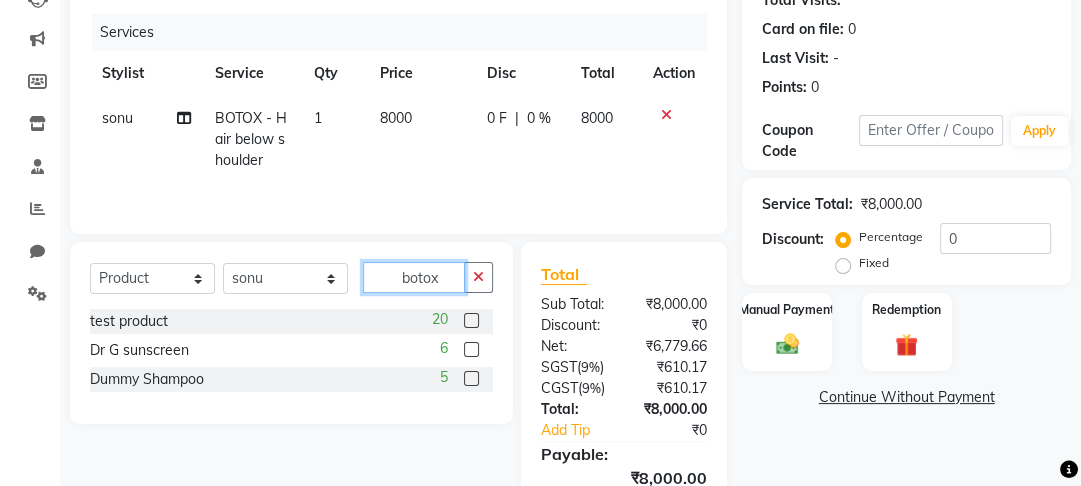 click on "botox" 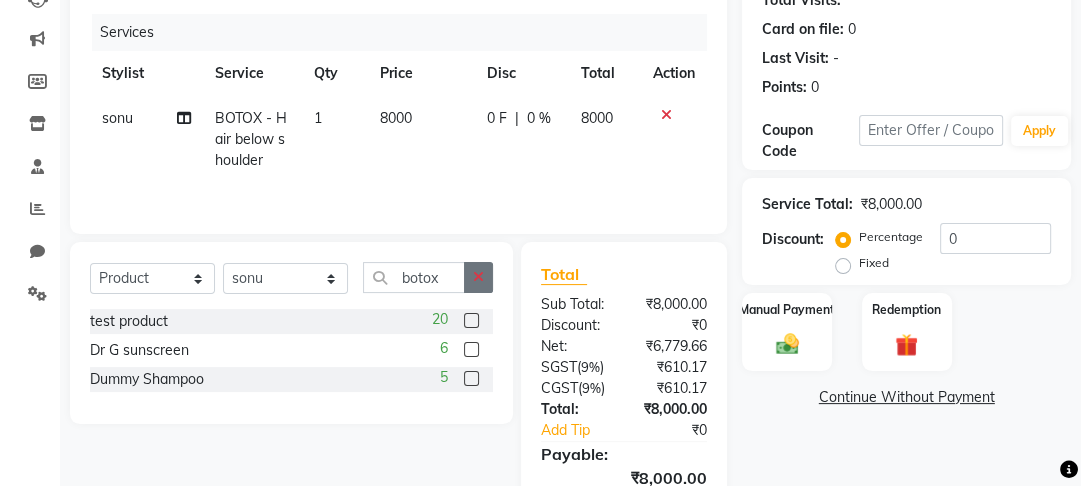click 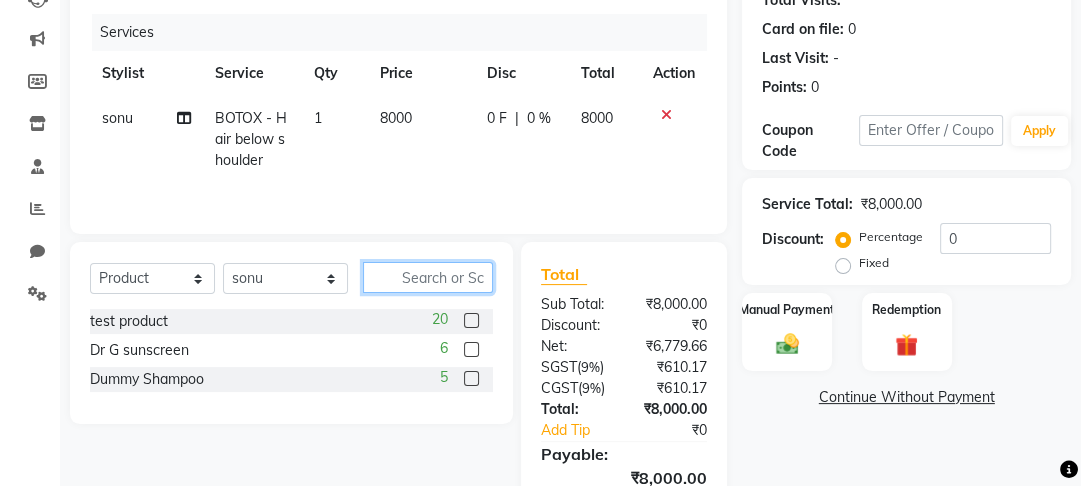 click 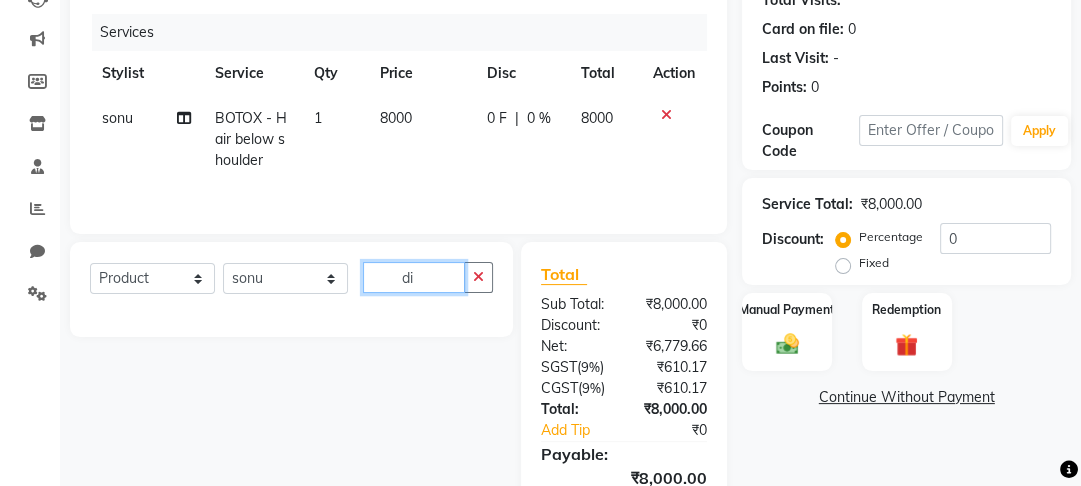 type on "d" 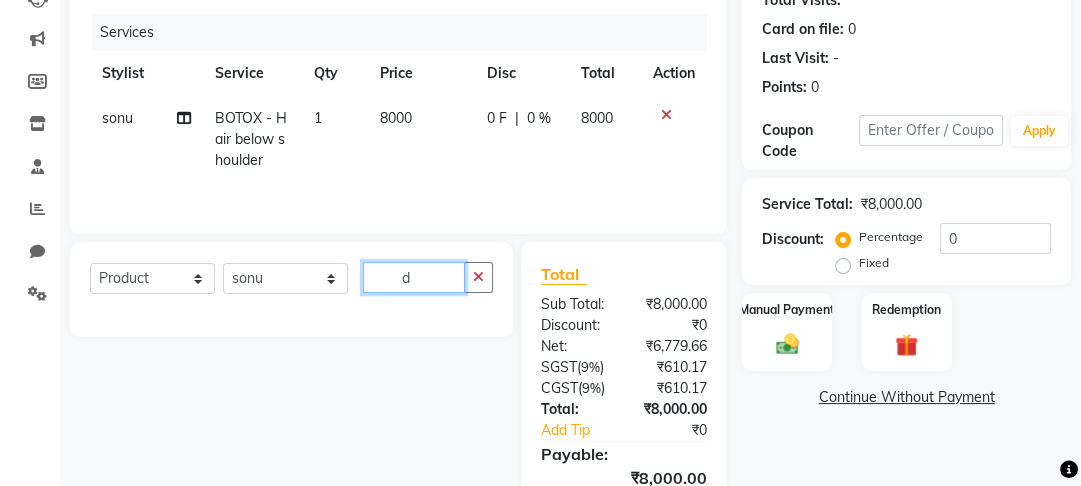 type 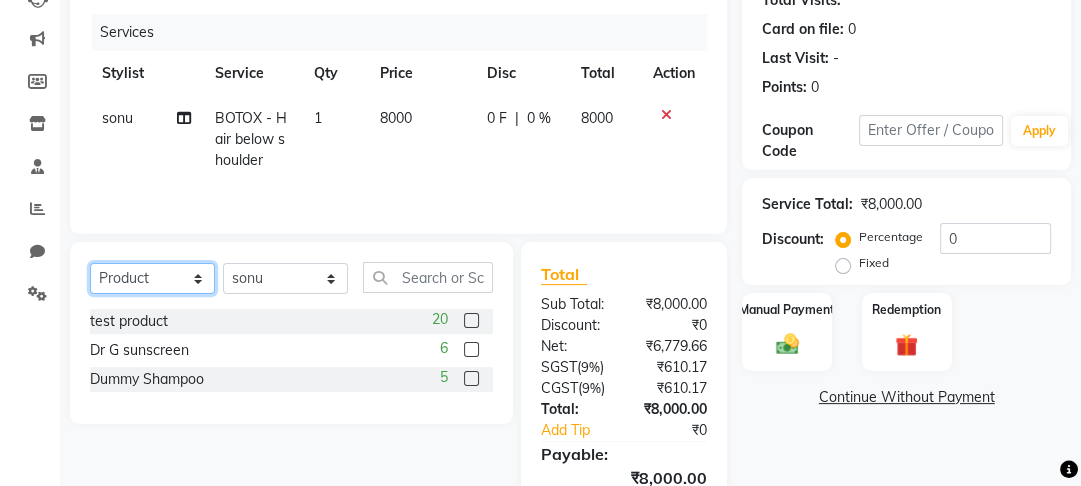 click on "Select  Service  Product  Membership  Package Voucher Prepaid Gift Card" 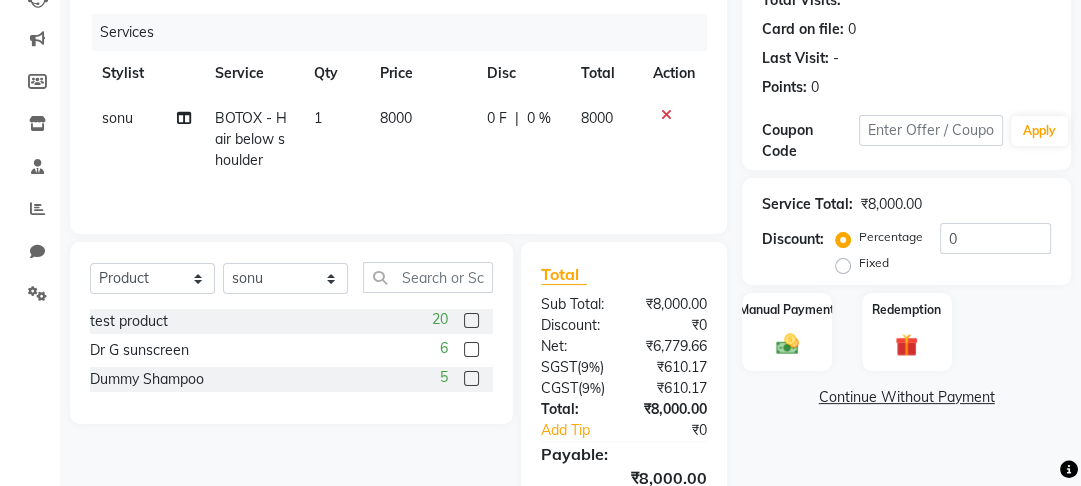 click on "8000" 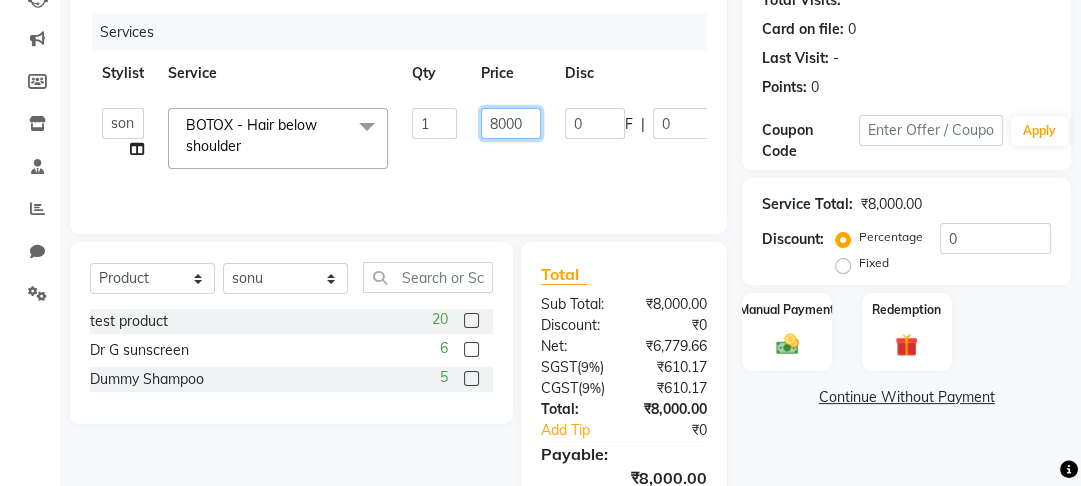 click on "8000" 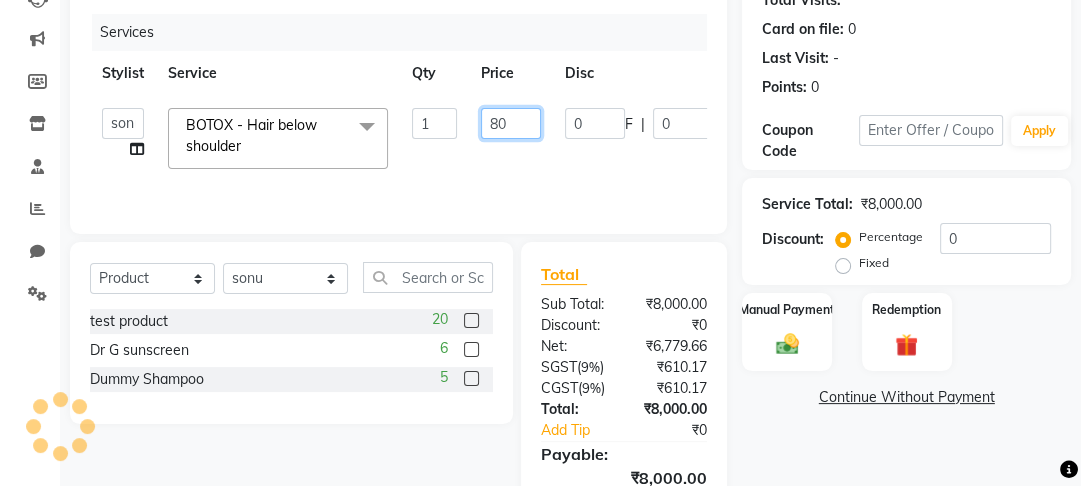 type on "8" 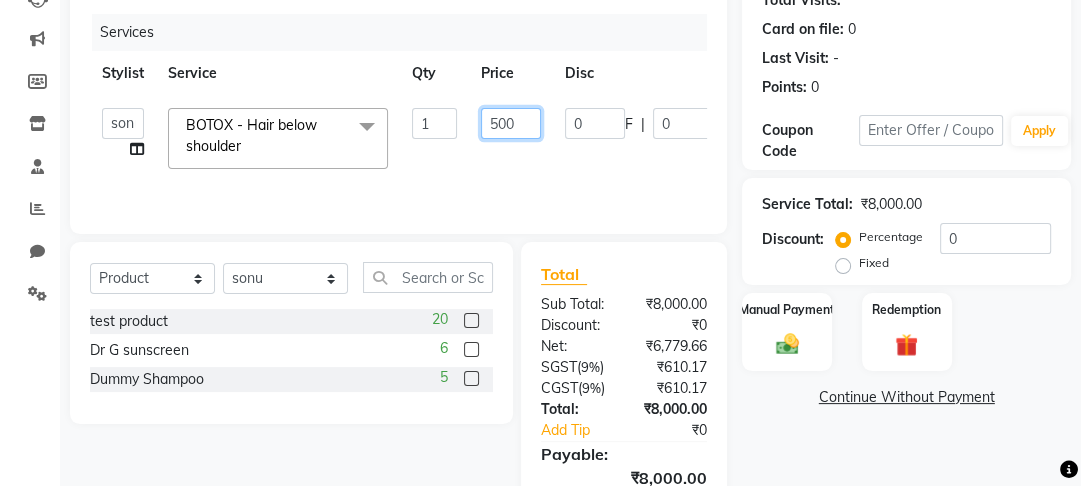 type on "5000" 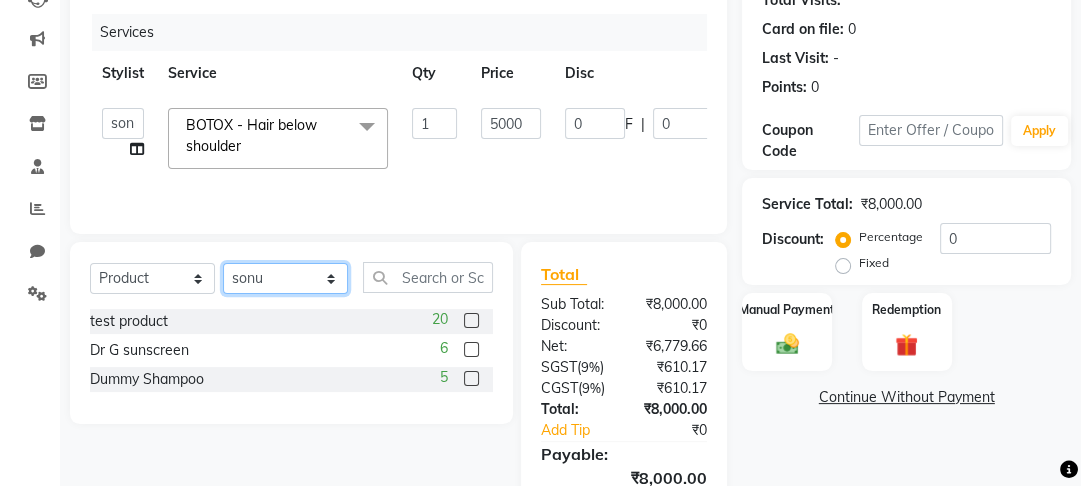 click on "Select Stylist Altaf Arti Fasil Monali namrata sonu Suhaib" 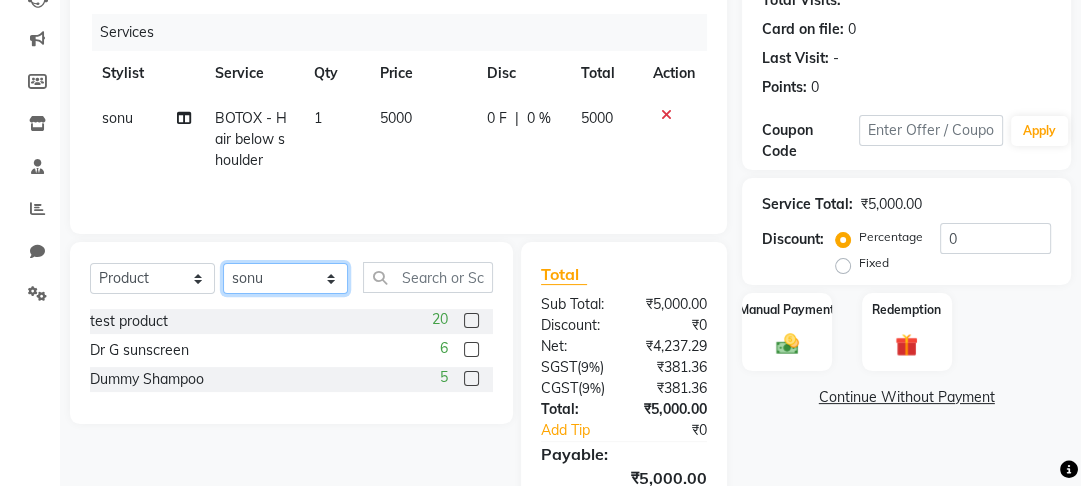select 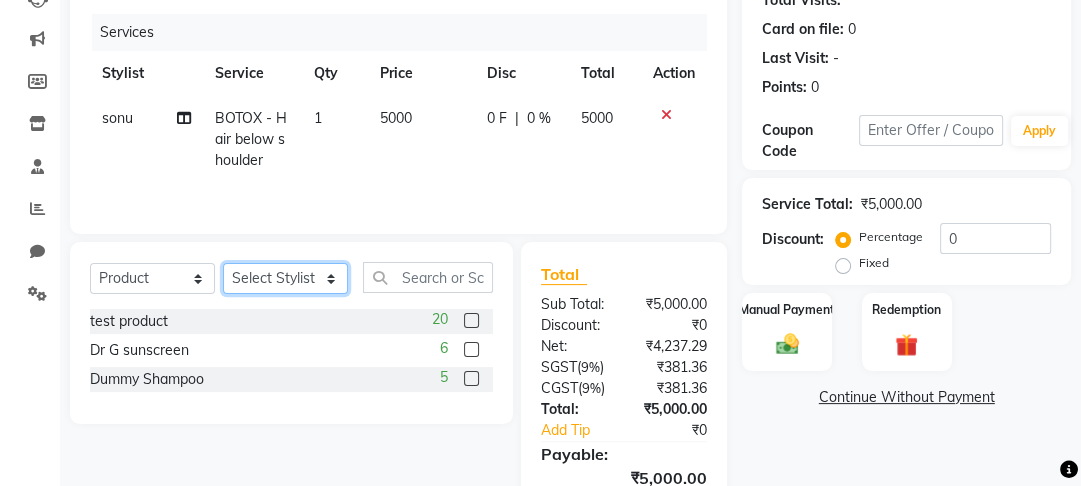 click on "Select Stylist Altaf Arti Fasil Monali namrata sonu Suhaib" 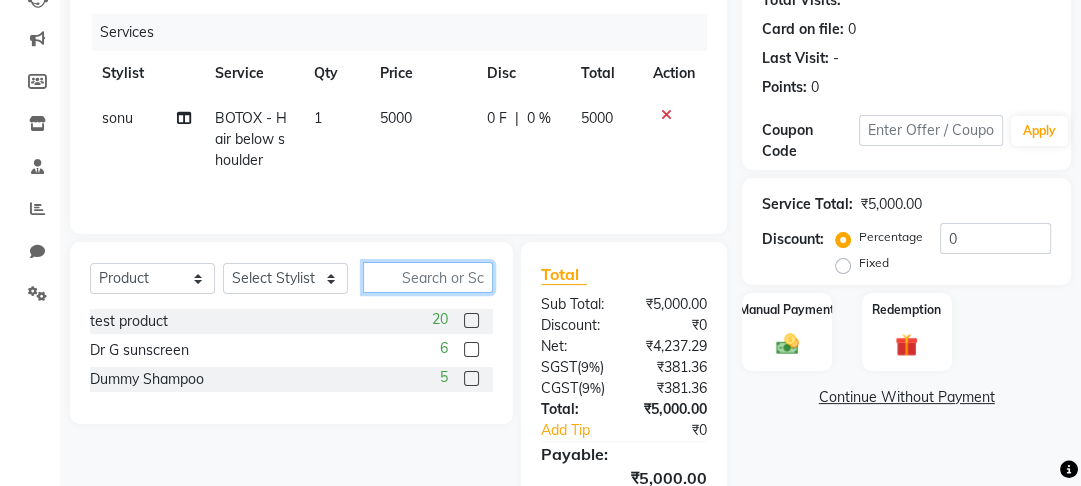 click 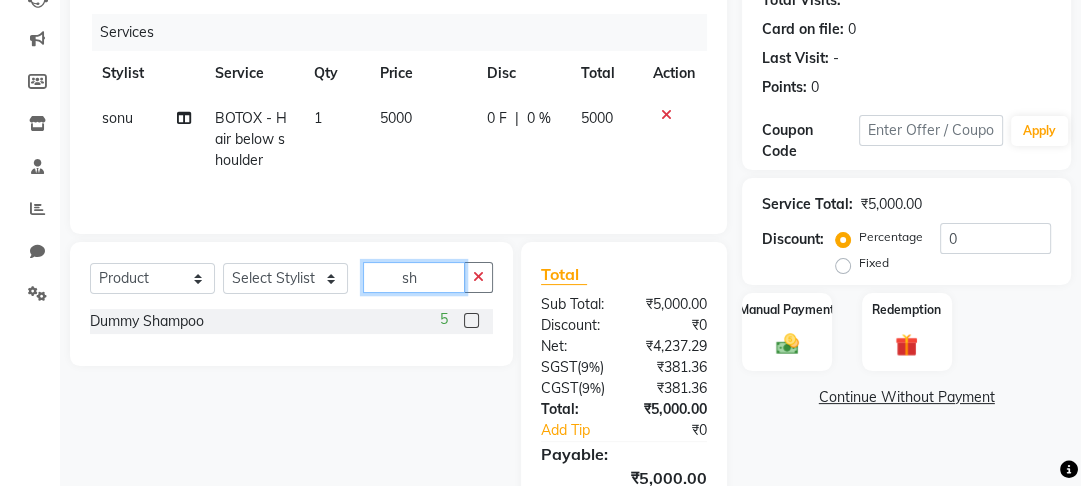 type on "sh" 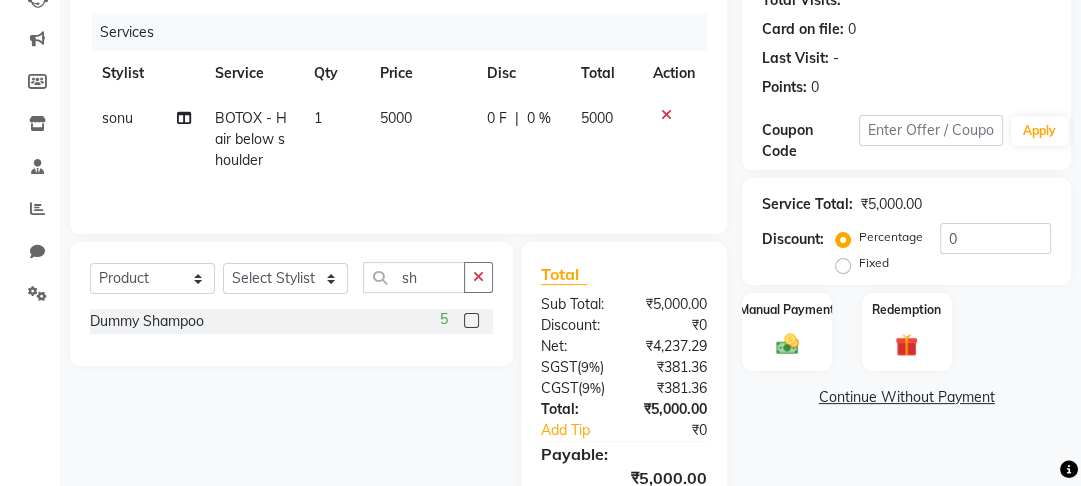 click 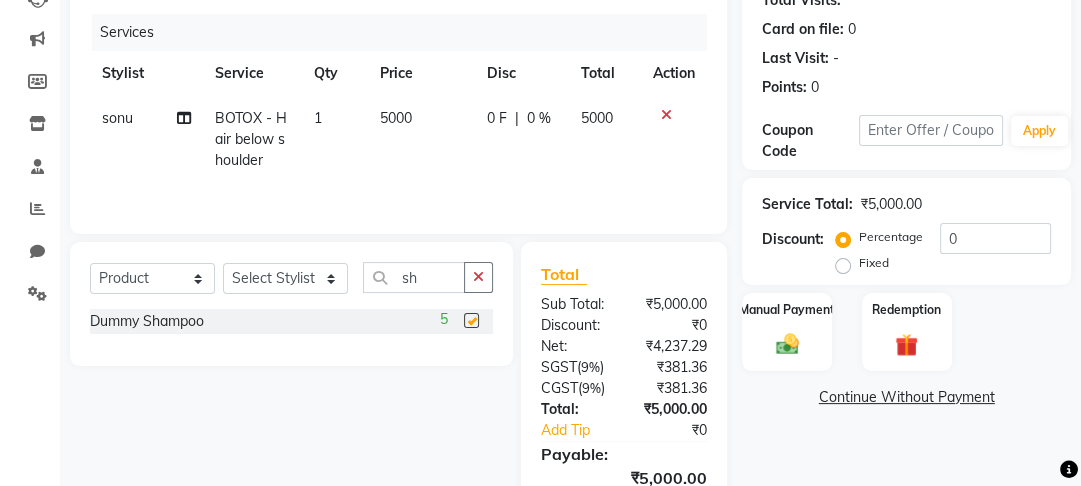 checkbox on "false" 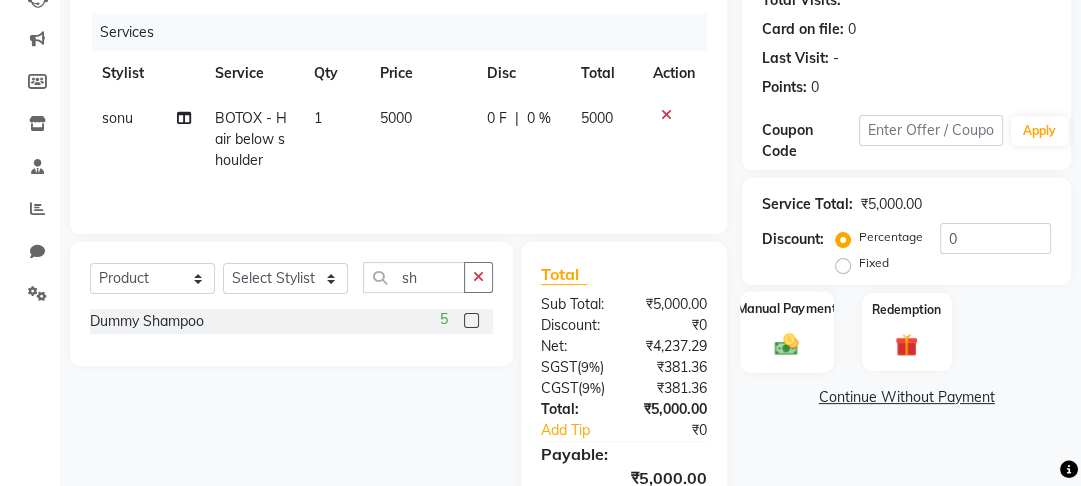 click on "Manual Payment" 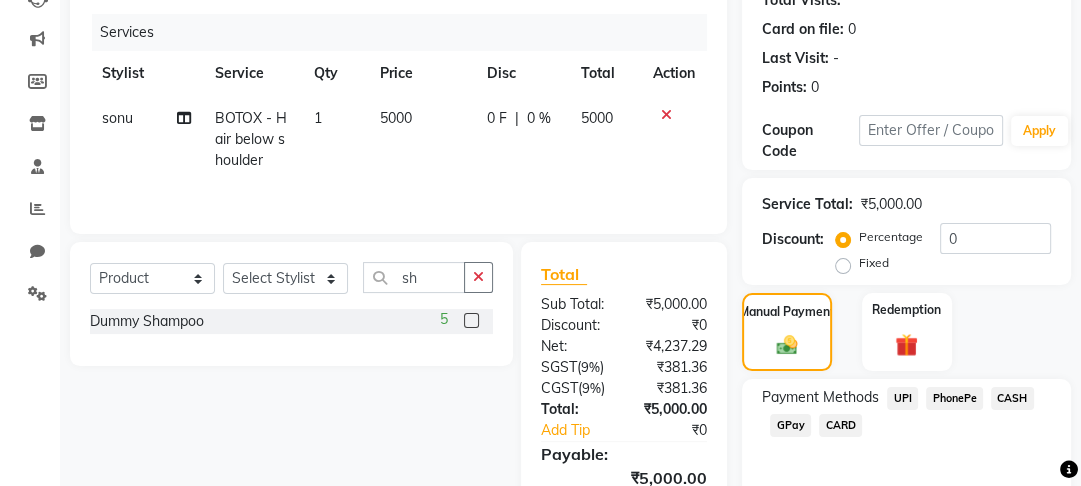 click on "PhonePe" 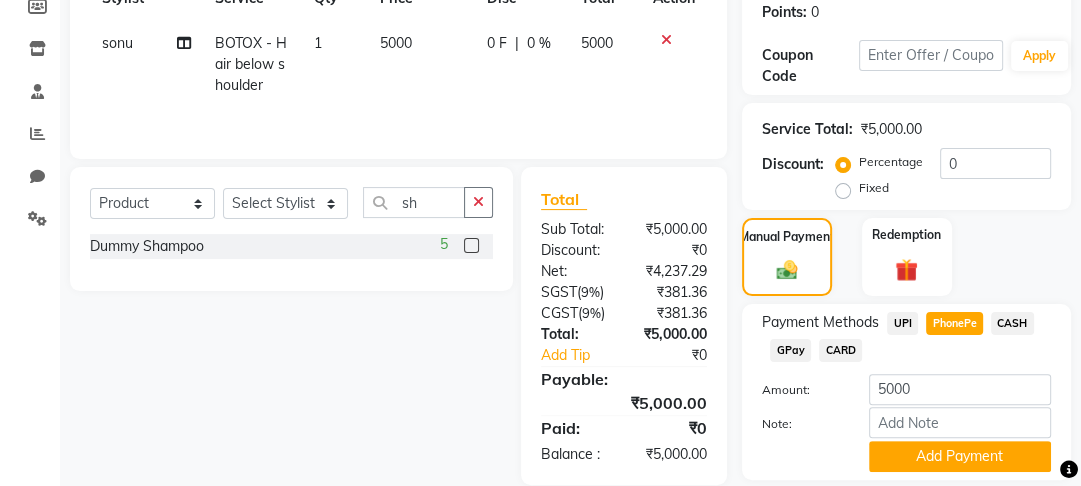 scroll, scrollTop: 332, scrollLeft: 0, axis: vertical 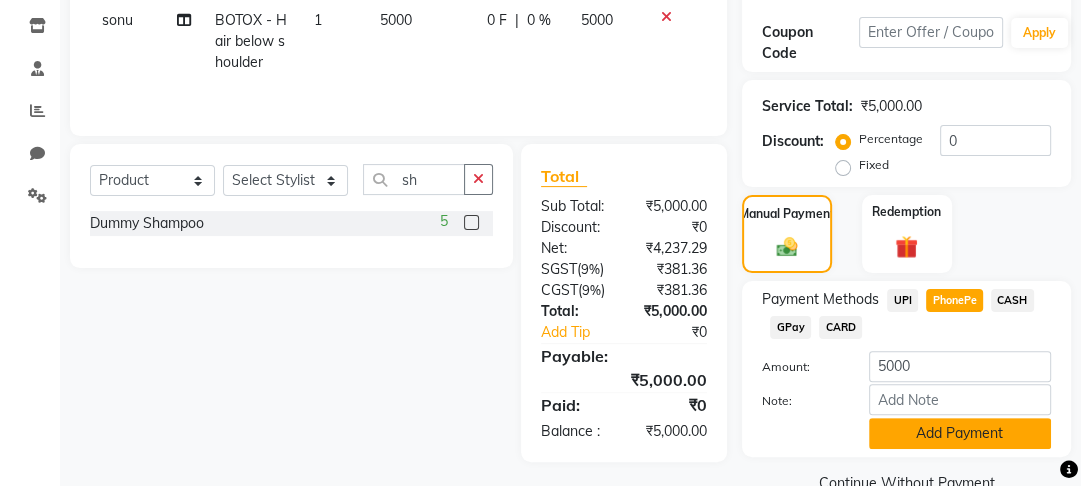 click on "Add Payment" 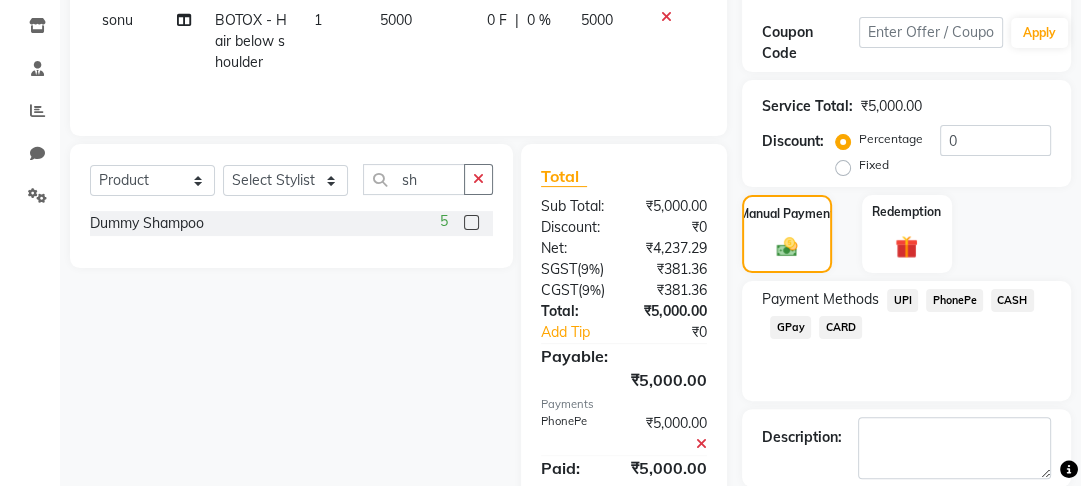 scroll, scrollTop: 429, scrollLeft: 0, axis: vertical 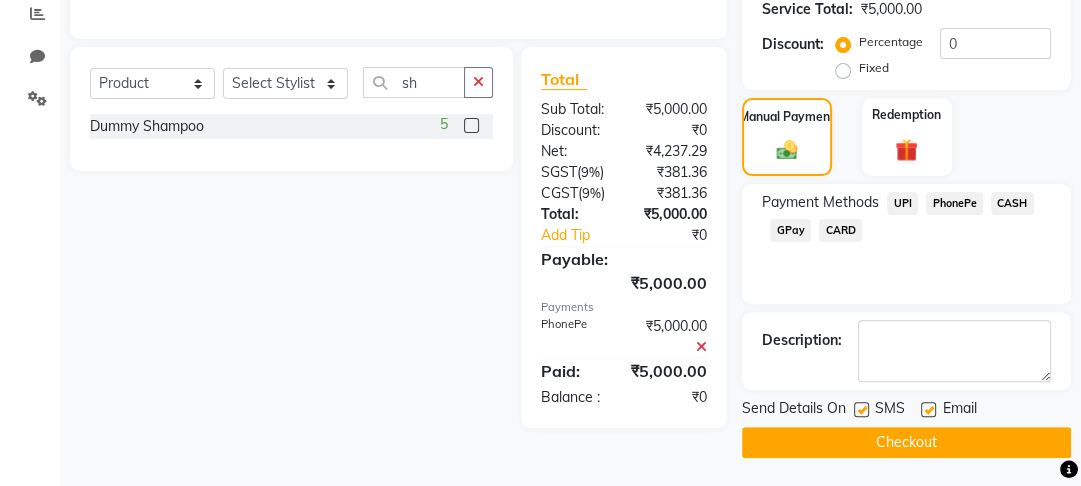 click on "Checkout" 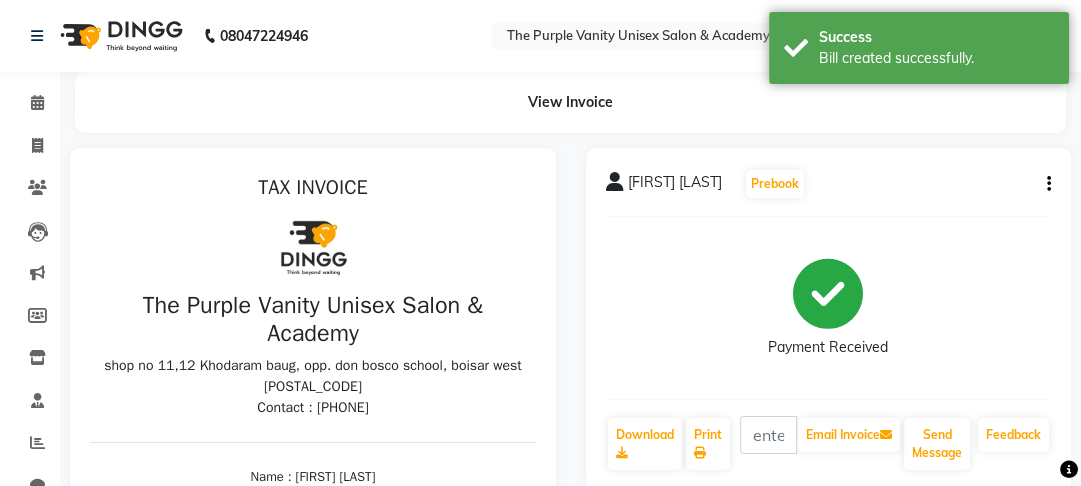 scroll, scrollTop: 0, scrollLeft: 0, axis: both 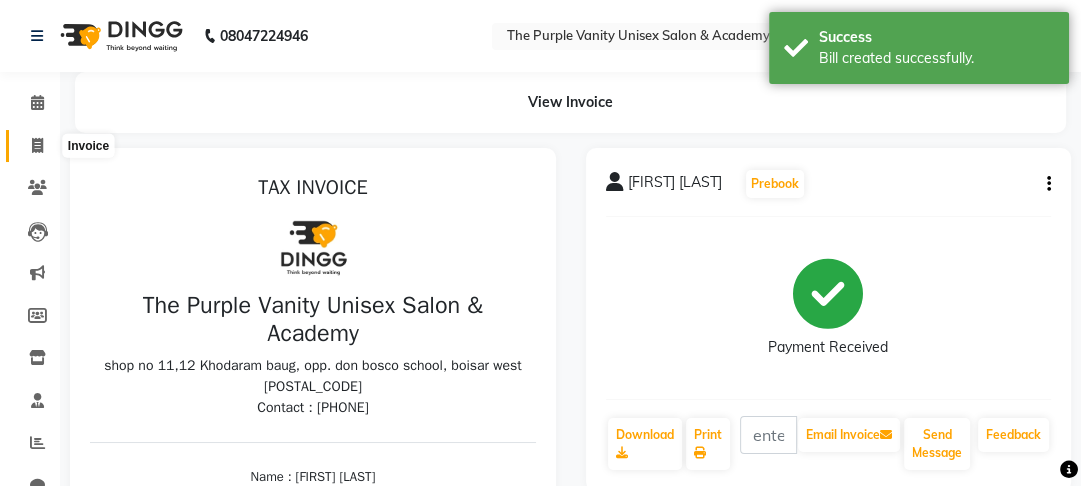 click 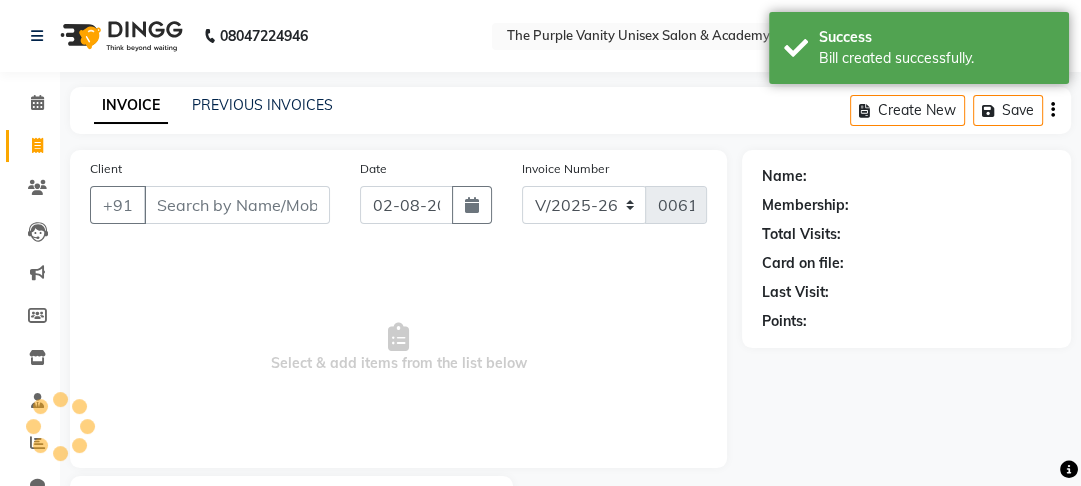 scroll, scrollTop: 116, scrollLeft: 0, axis: vertical 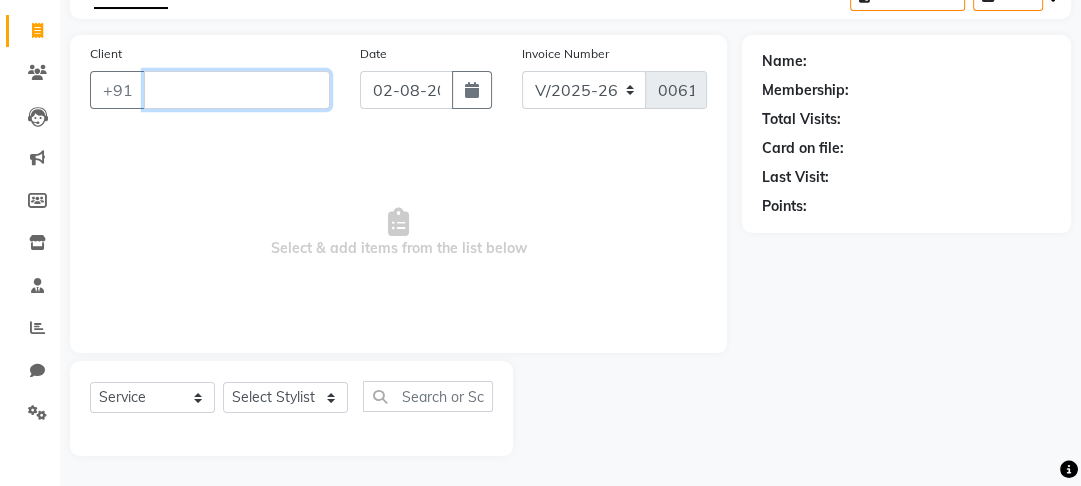 type 